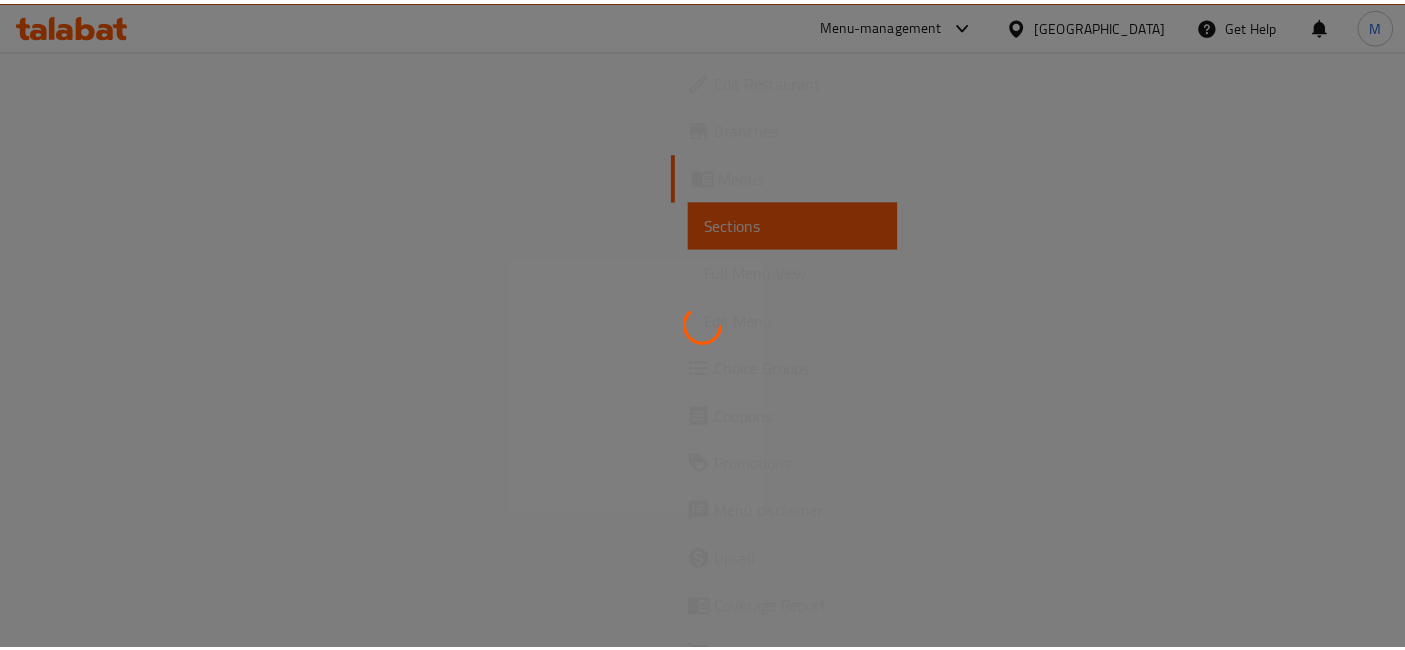 scroll, scrollTop: 0, scrollLeft: 0, axis: both 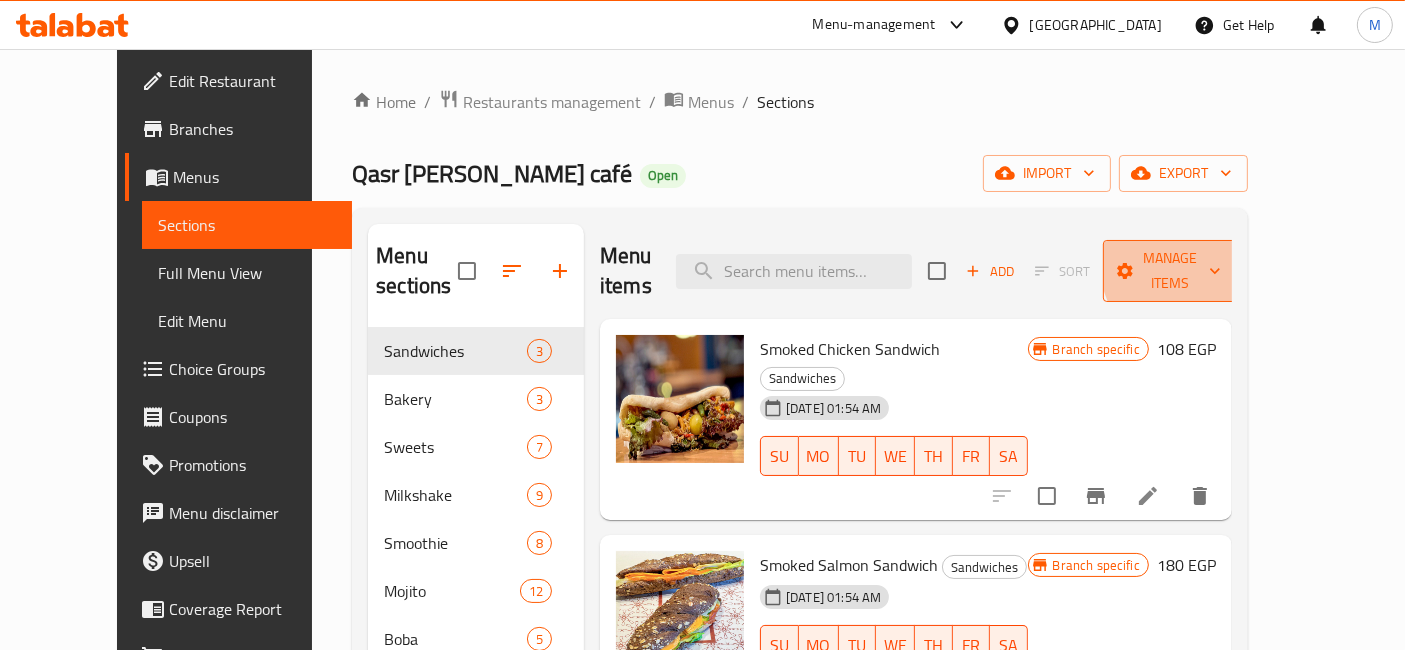 click on "Manage items" at bounding box center (1170, 271) 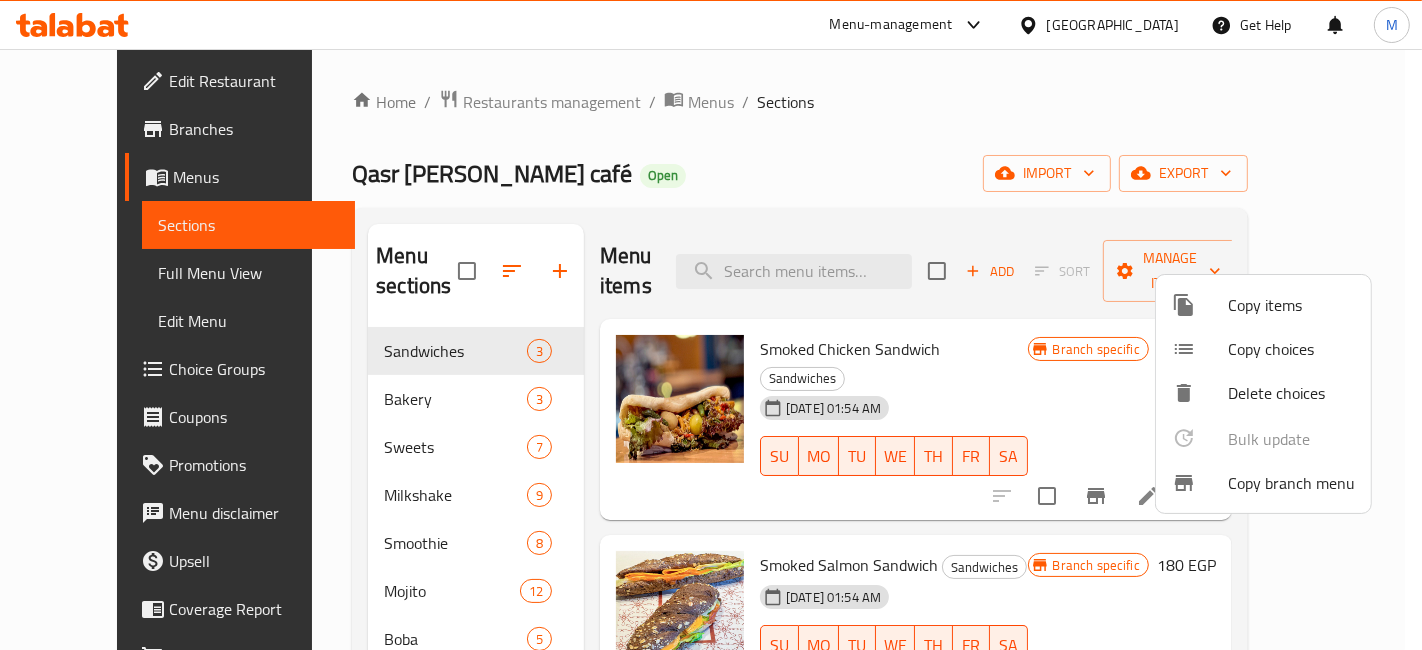 click at bounding box center [711, 325] 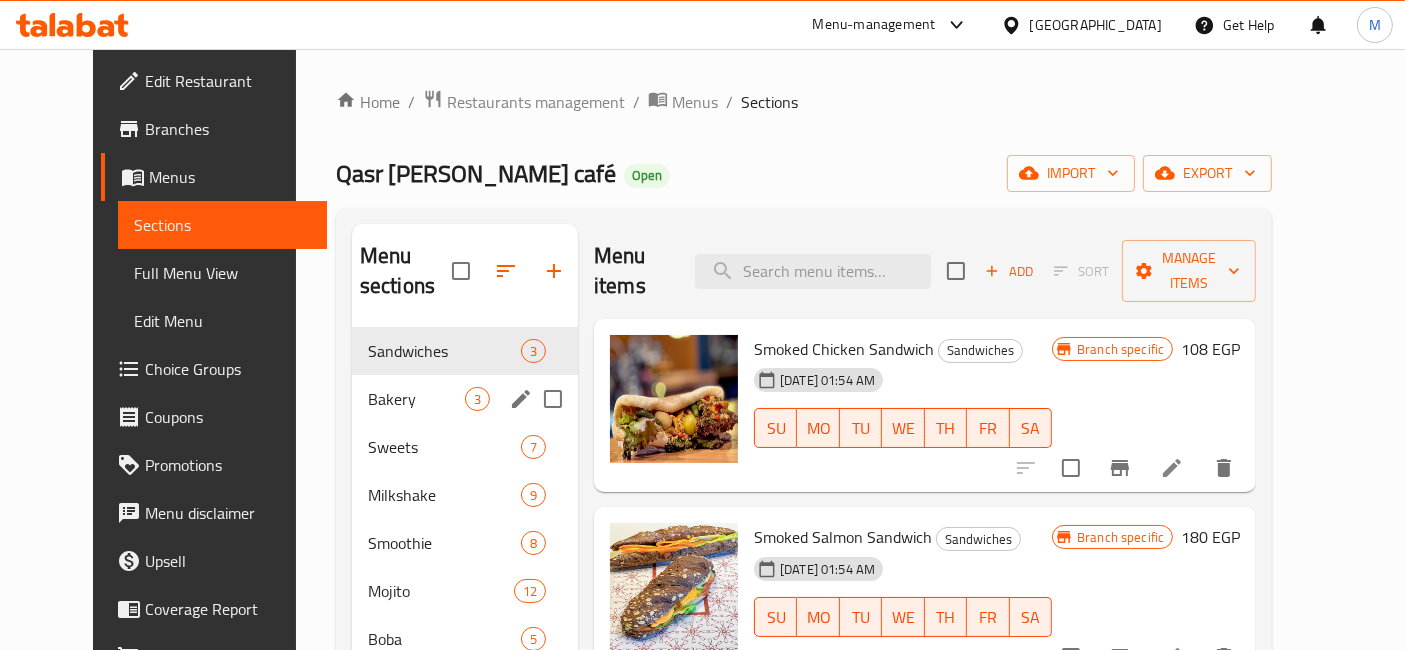 click on "Bakery" at bounding box center [416, 399] 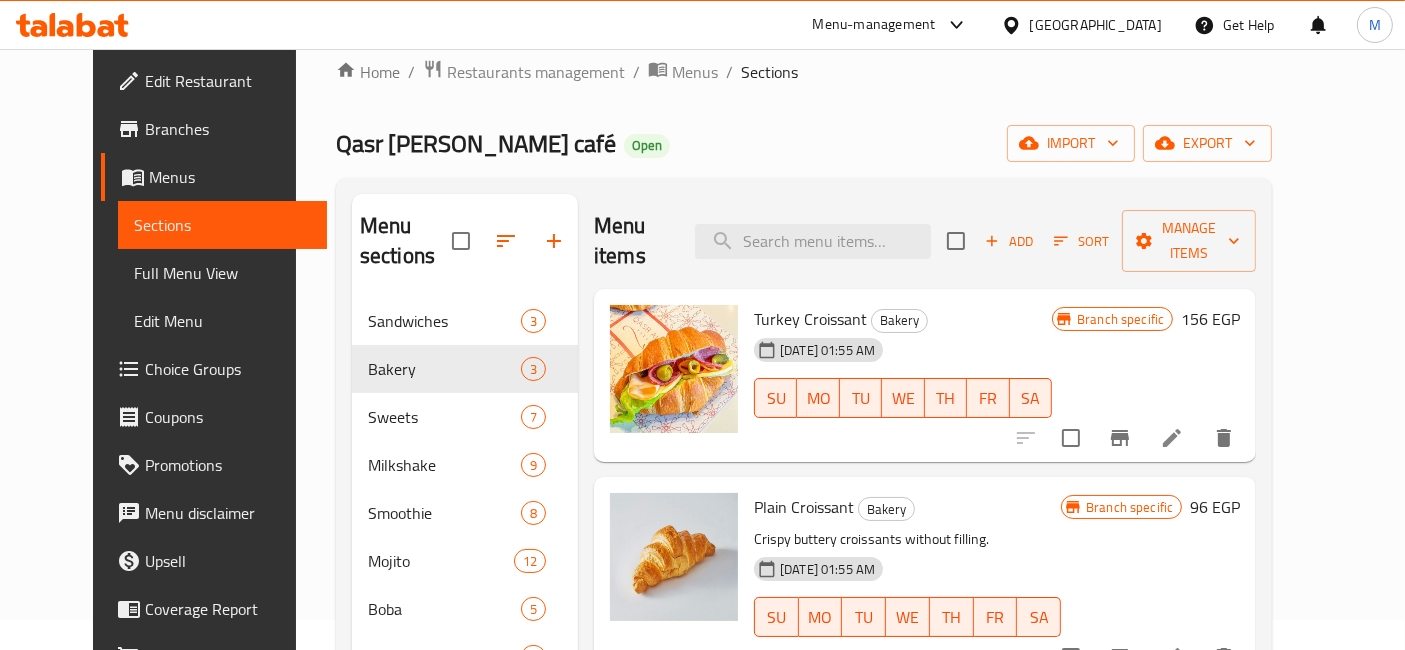 scroll, scrollTop: 0, scrollLeft: 0, axis: both 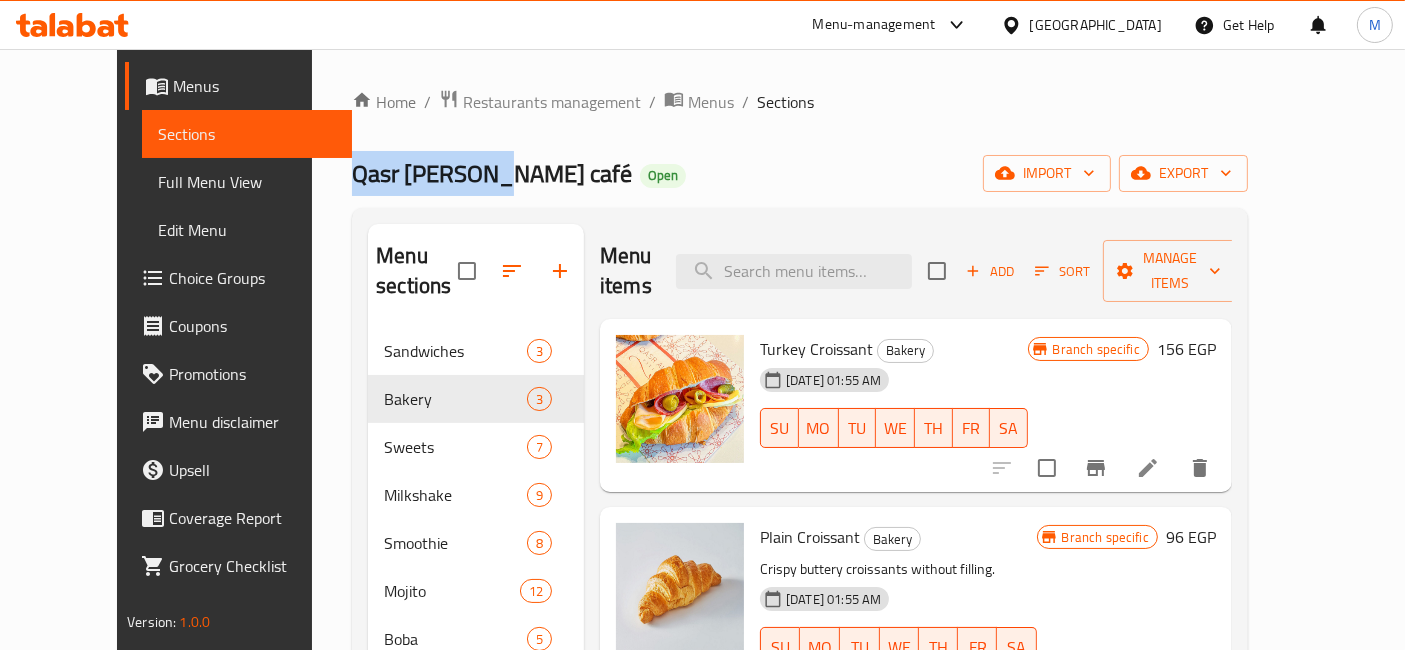 drag, startPoint x: 413, startPoint y: 184, endPoint x: 259, endPoint y: 165, distance: 155.16765 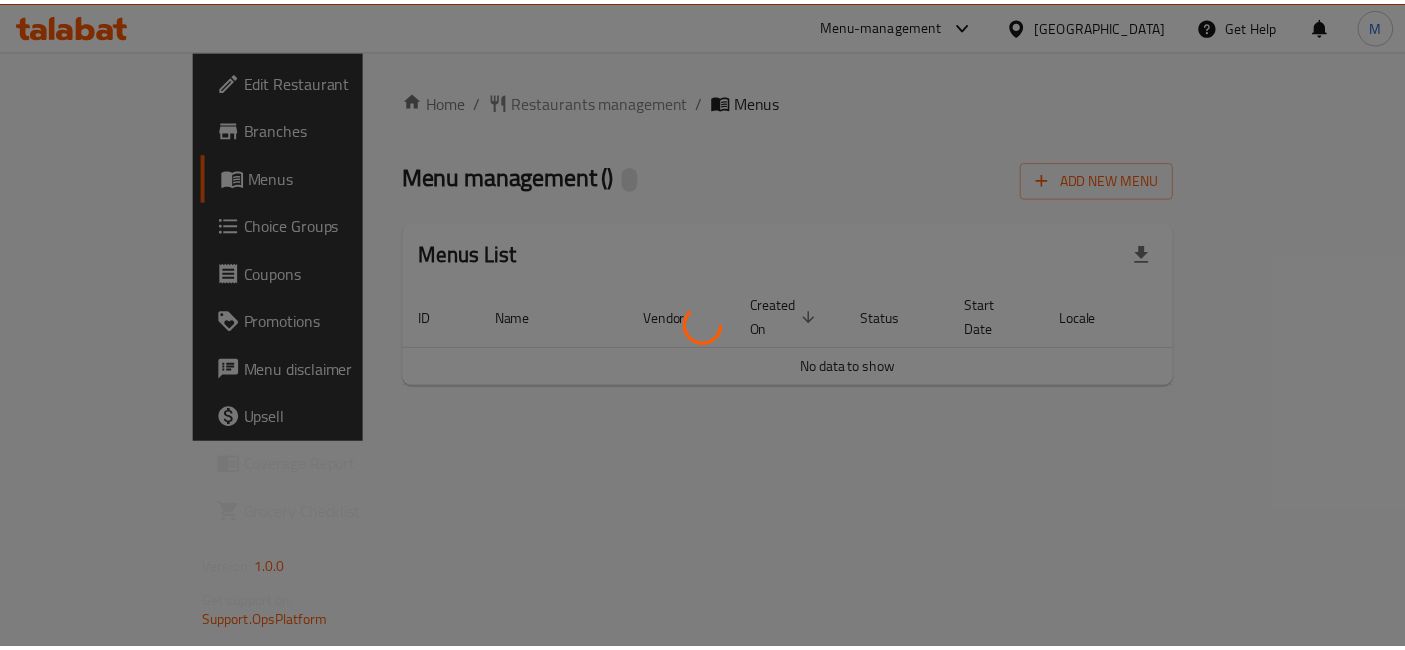 scroll, scrollTop: 0, scrollLeft: 0, axis: both 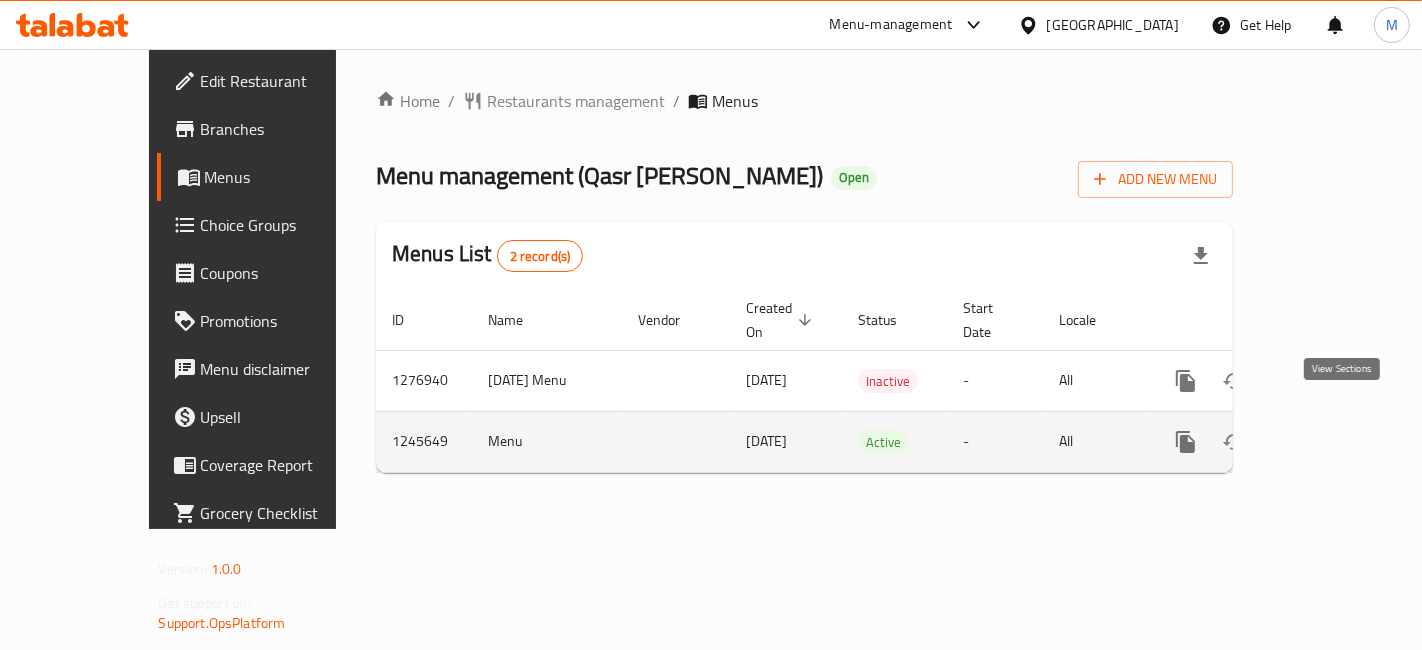 click 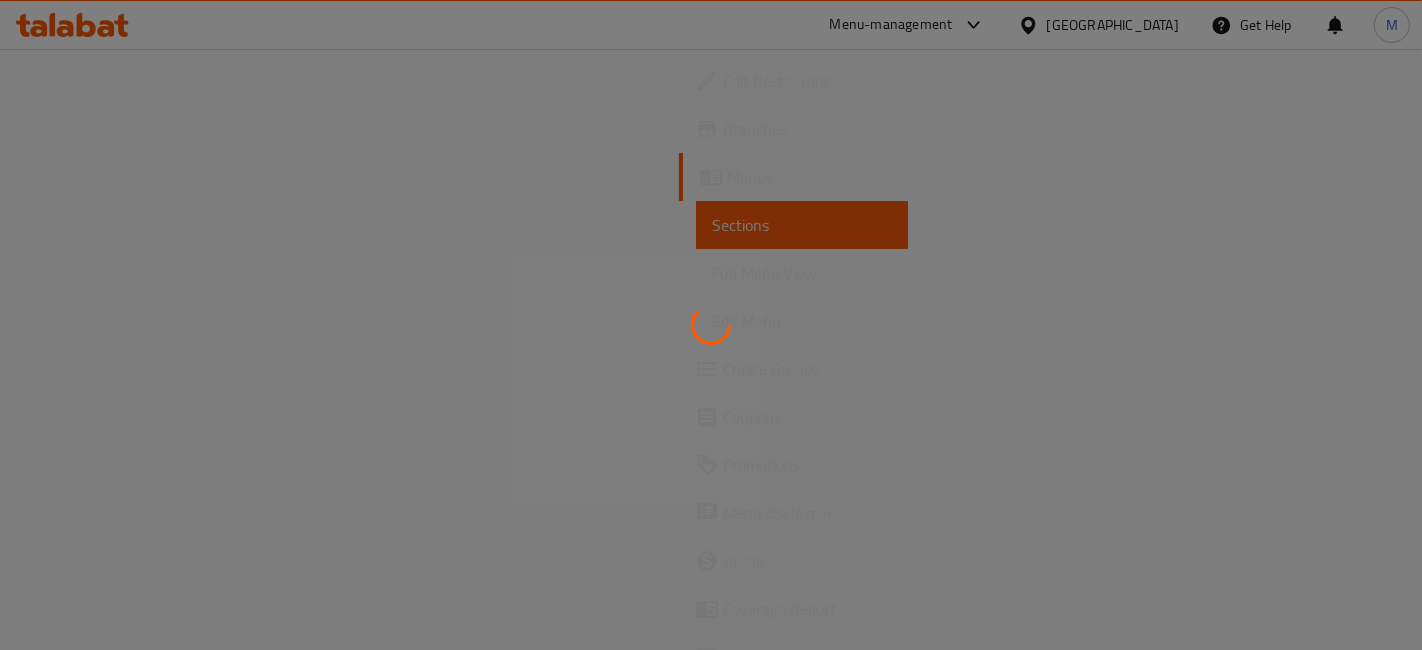 drag, startPoint x: 724, startPoint y: 66, endPoint x: 590, endPoint y: 119, distance: 144.10066 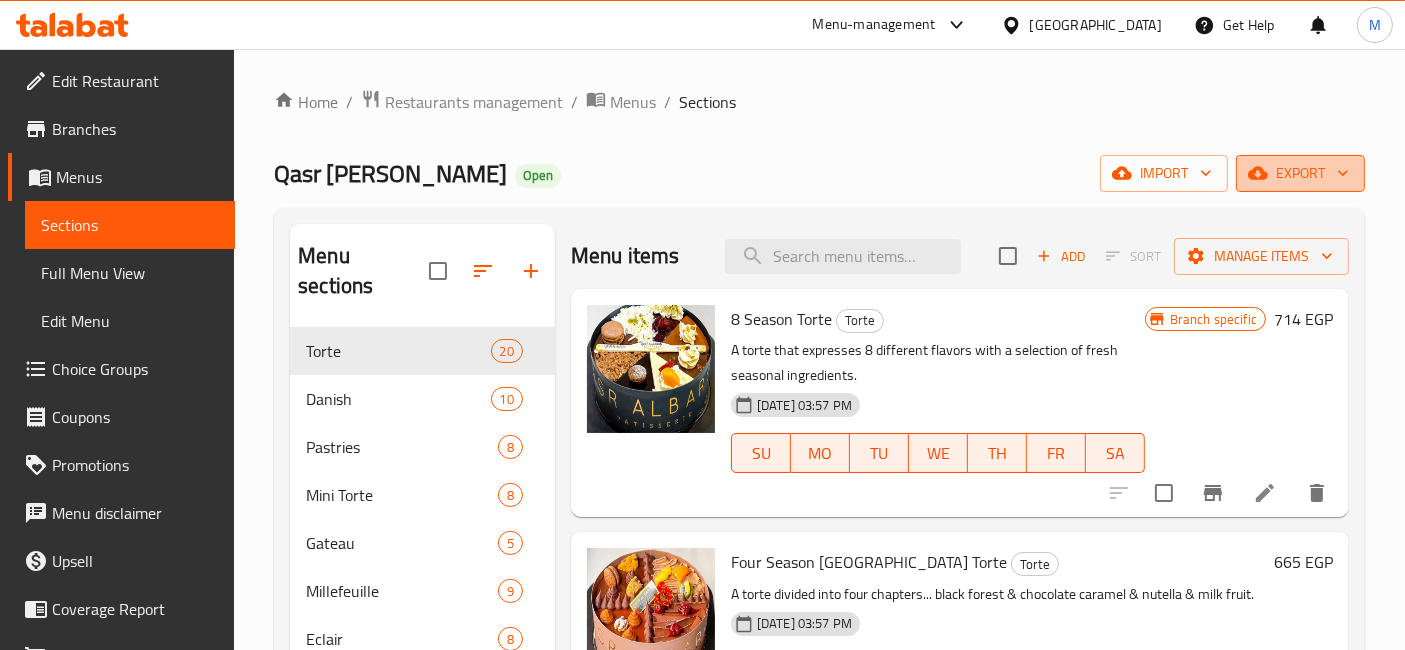 click on "export" at bounding box center [1300, 173] 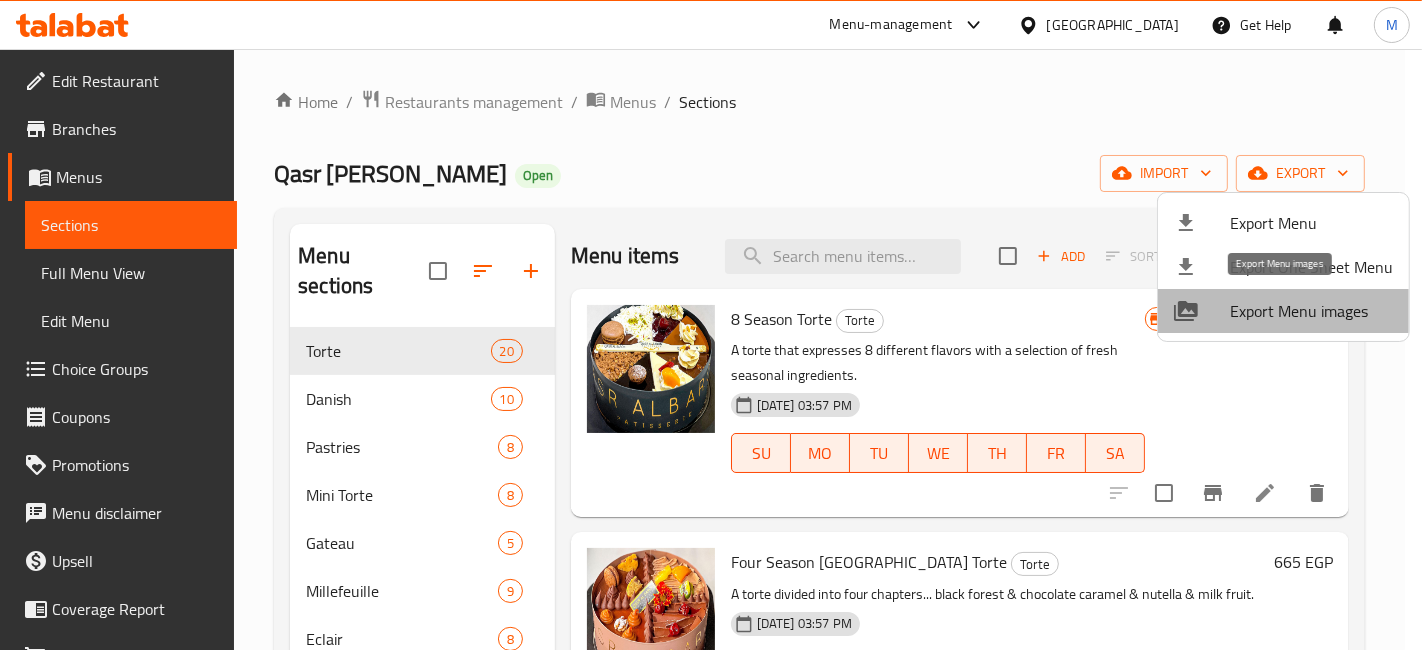 click on "Export Menu images" at bounding box center [1311, 311] 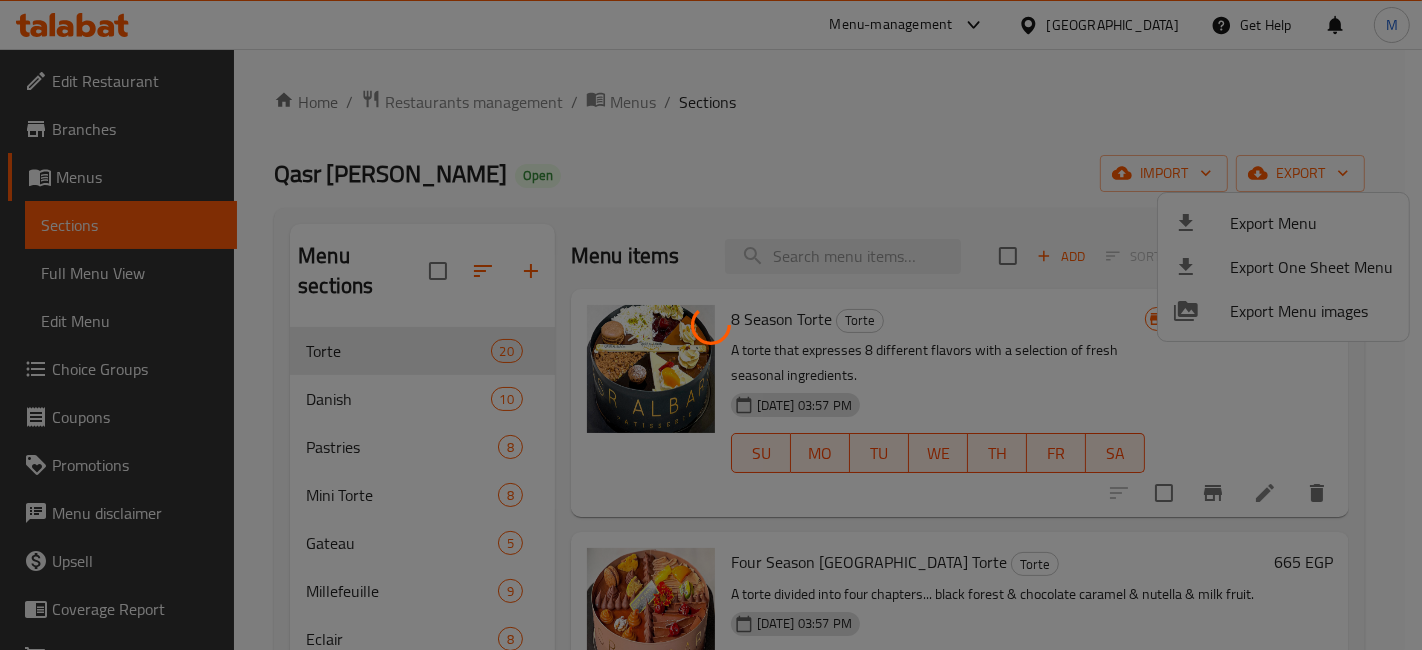 type 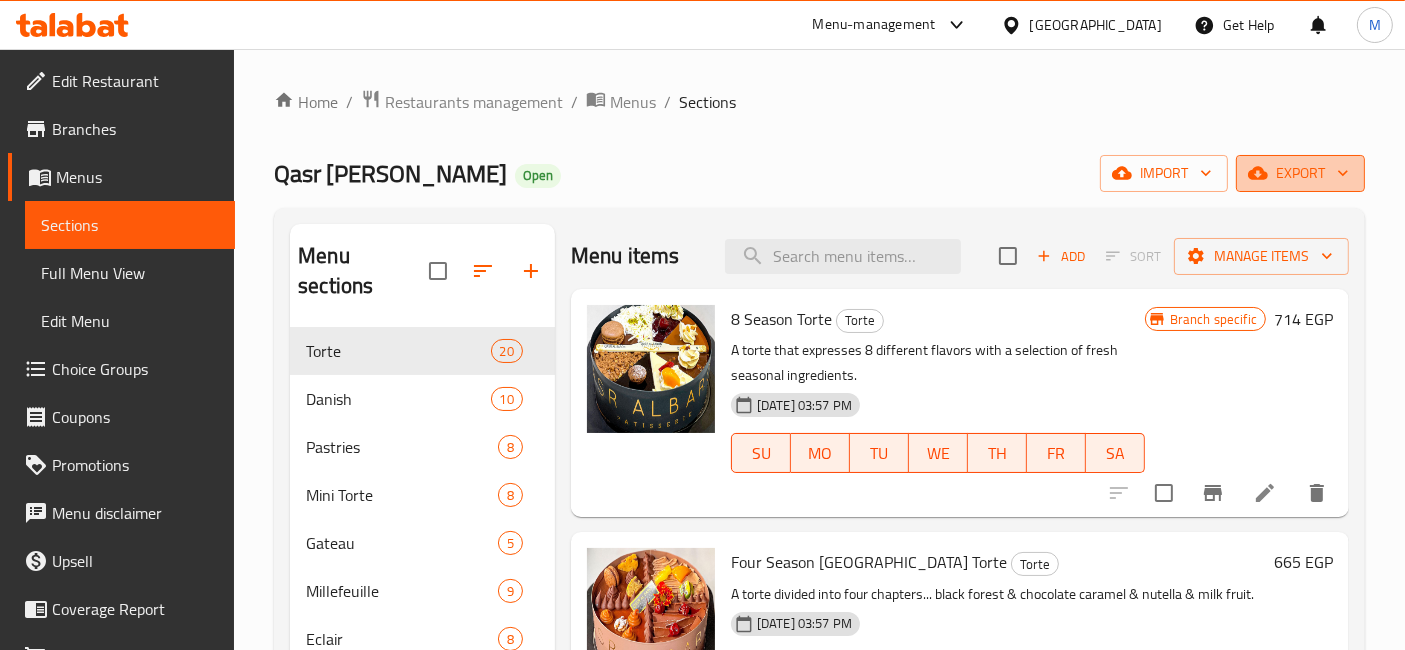 click on "export" at bounding box center (1300, 173) 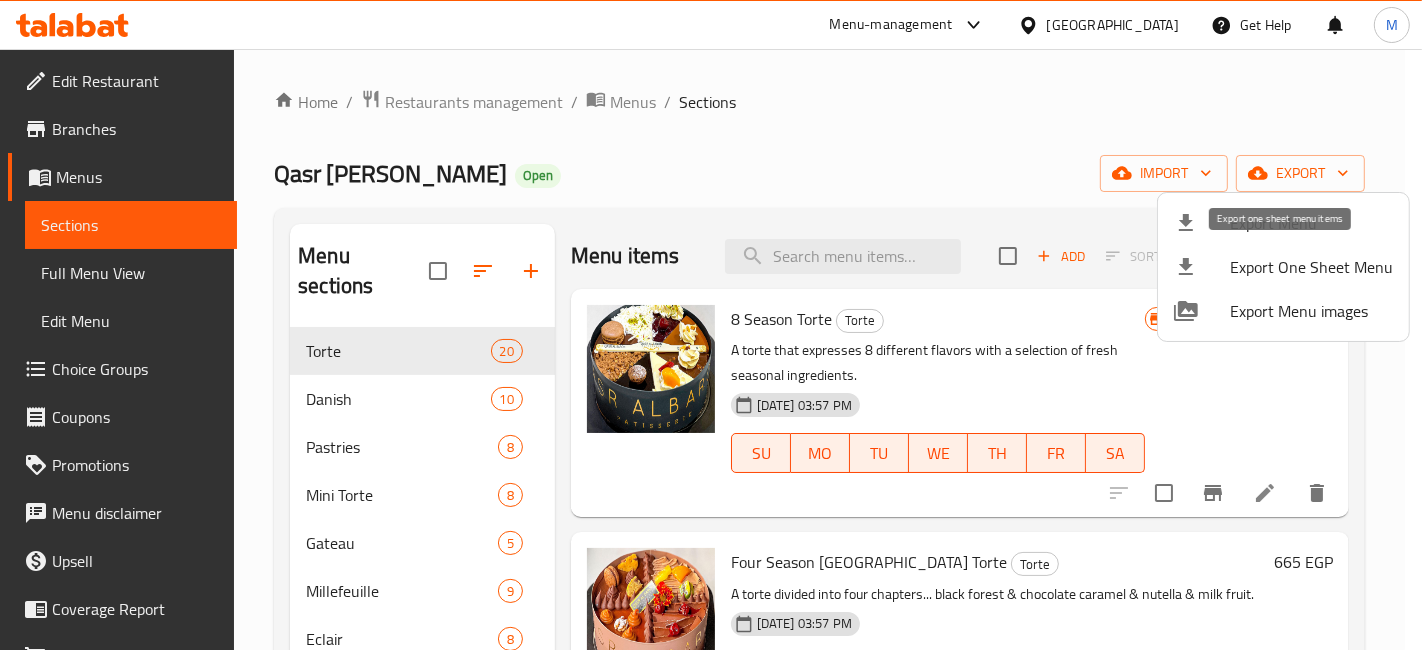 click on "Export One Sheet Menu" at bounding box center [1311, 267] 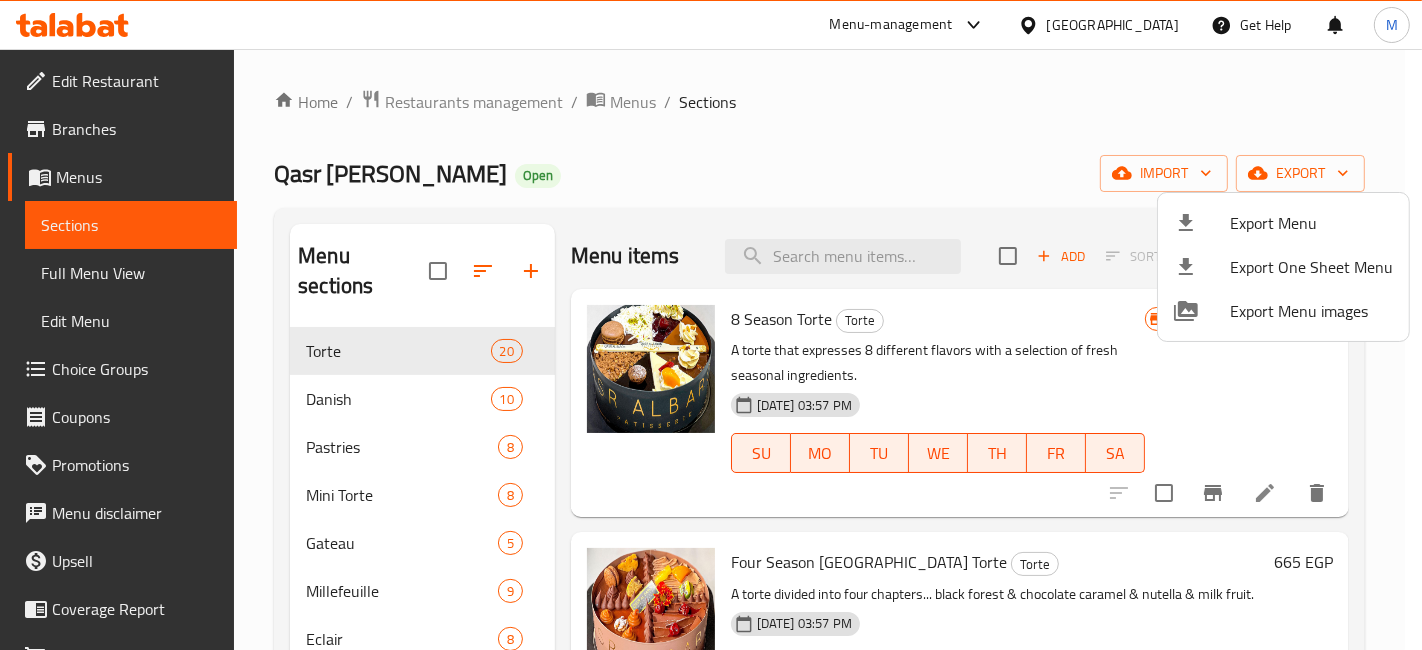 click at bounding box center [711, 325] 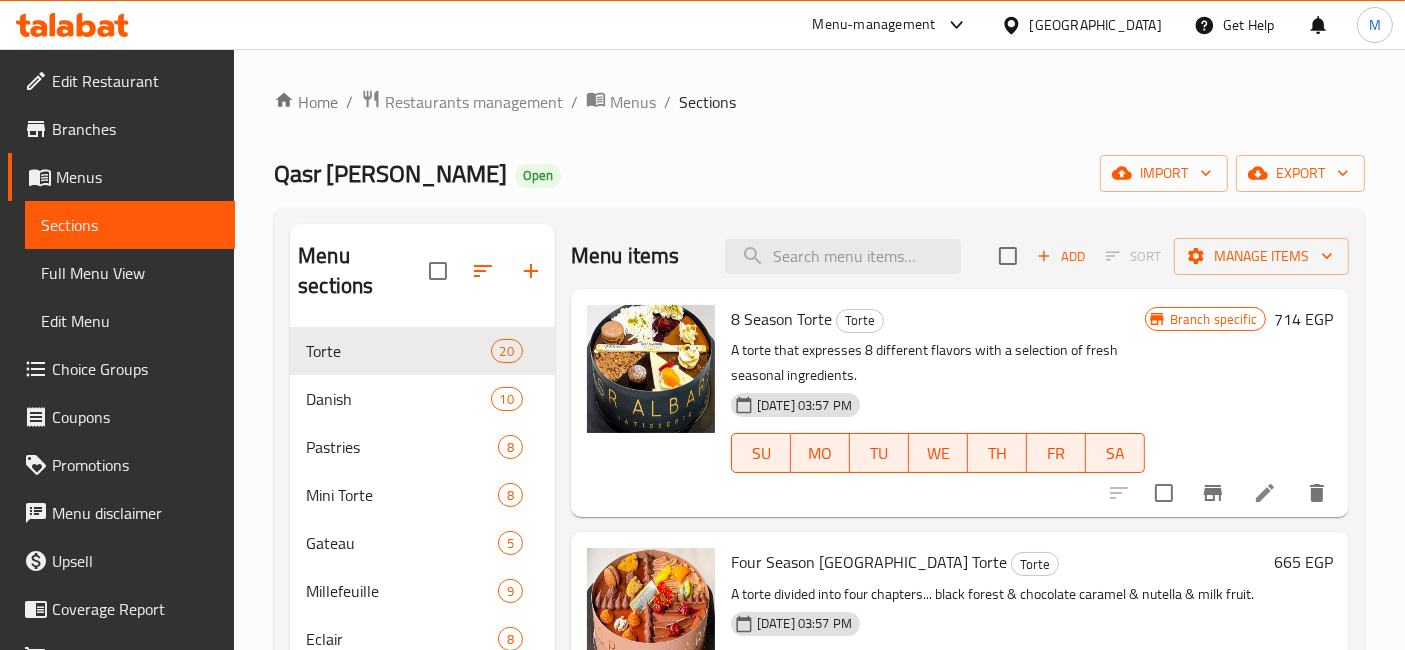 click 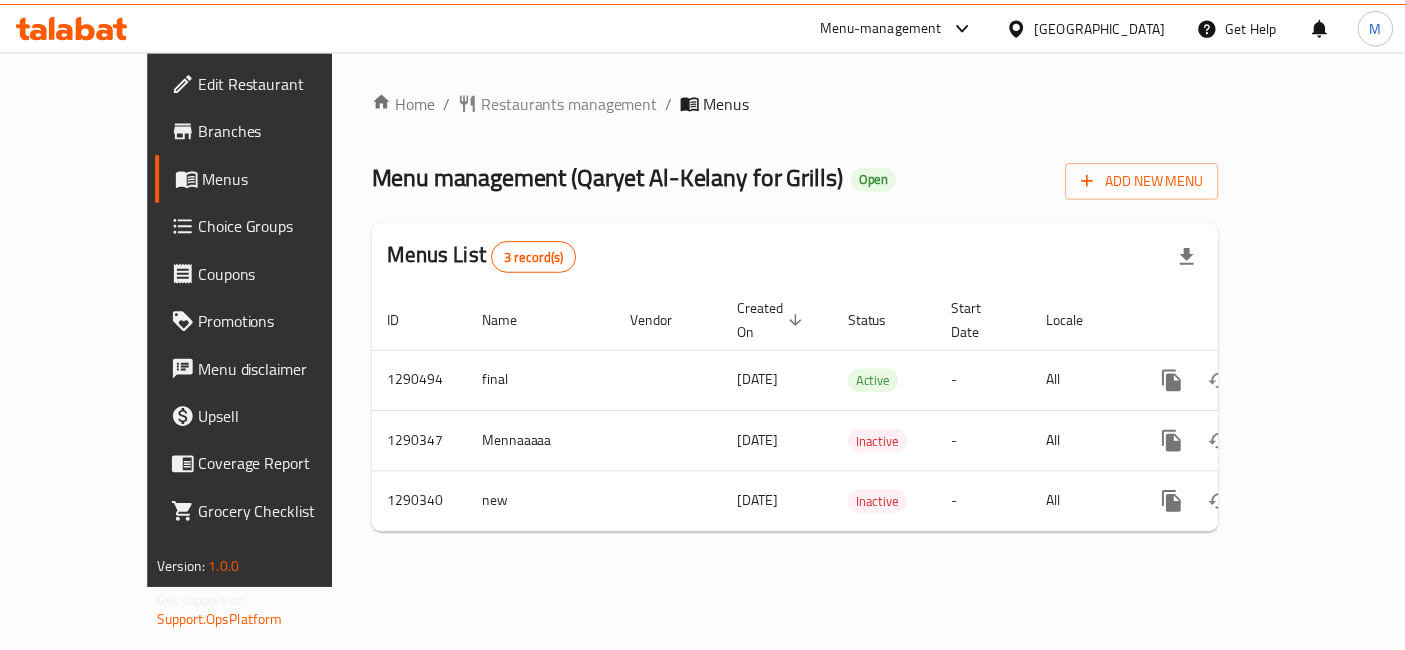 scroll, scrollTop: 0, scrollLeft: 0, axis: both 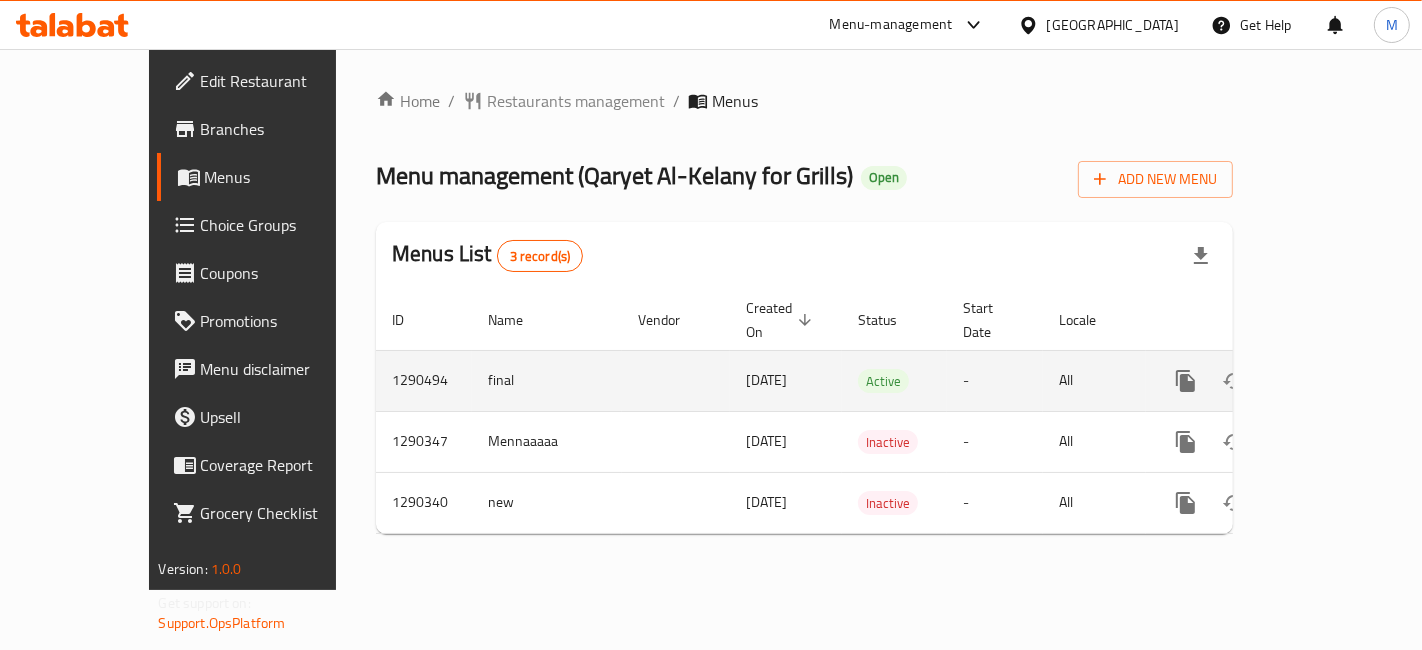 click 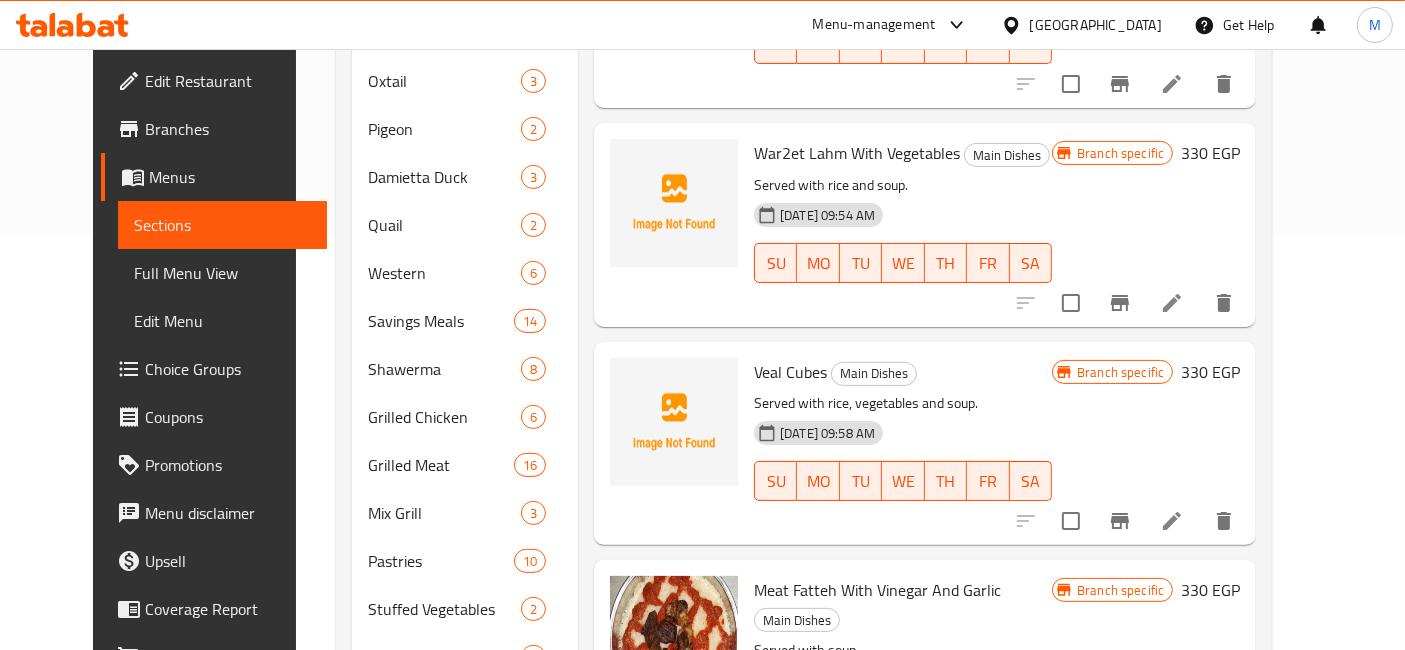 scroll, scrollTop: 765, scrollLeft: 0, axis: vertical 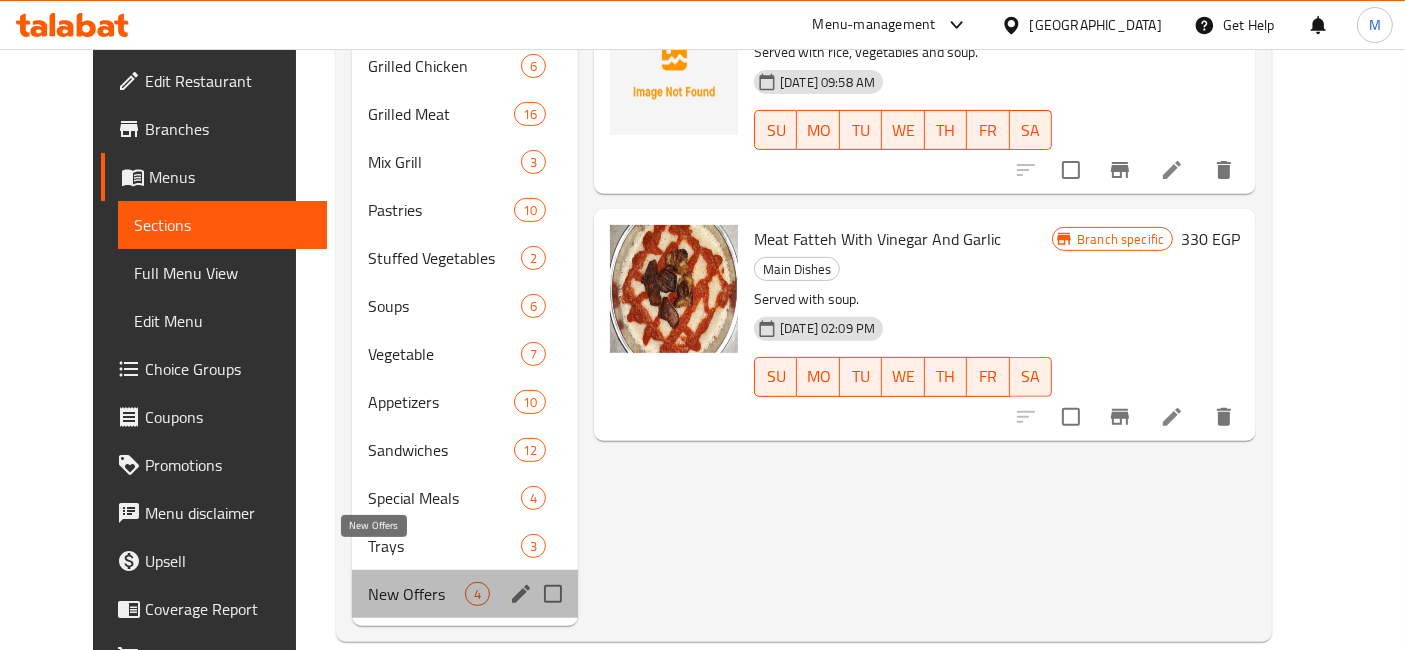 click on "New Offers" at bounding box center [416, 594] 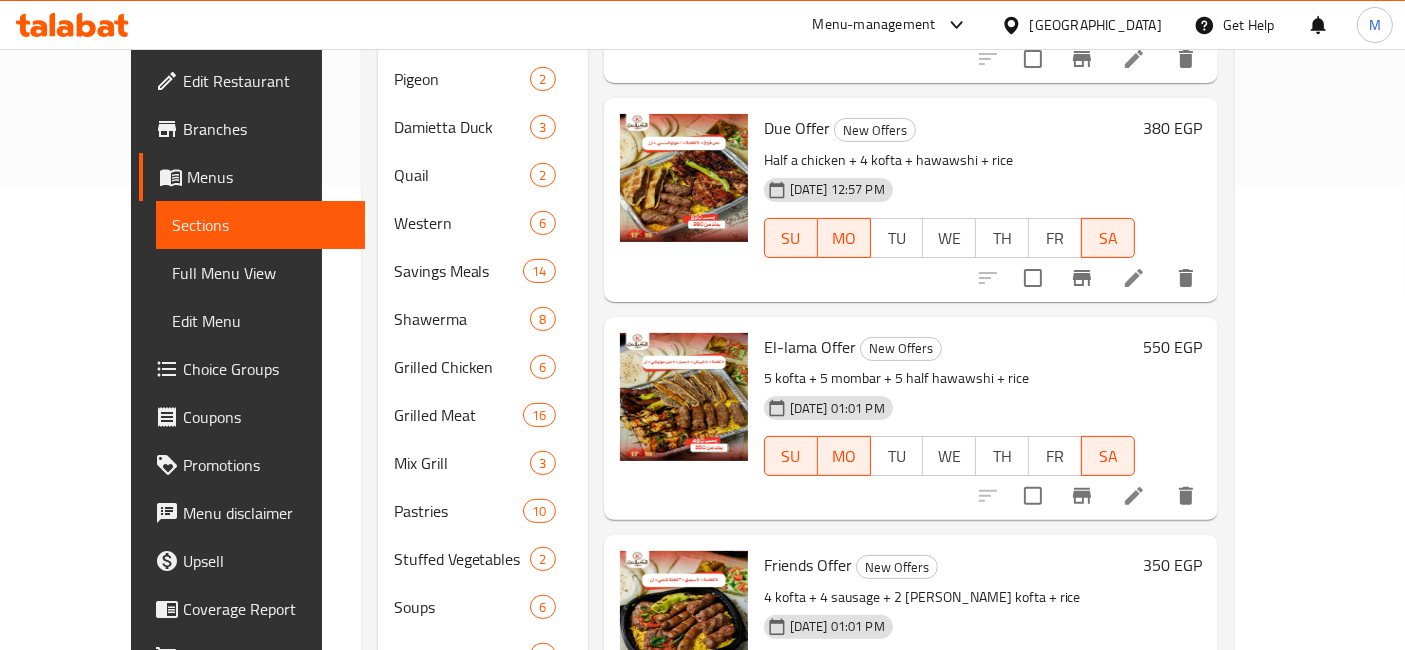 scroll, scrollTop: 98, scrollLeft: 0, axis: vertical 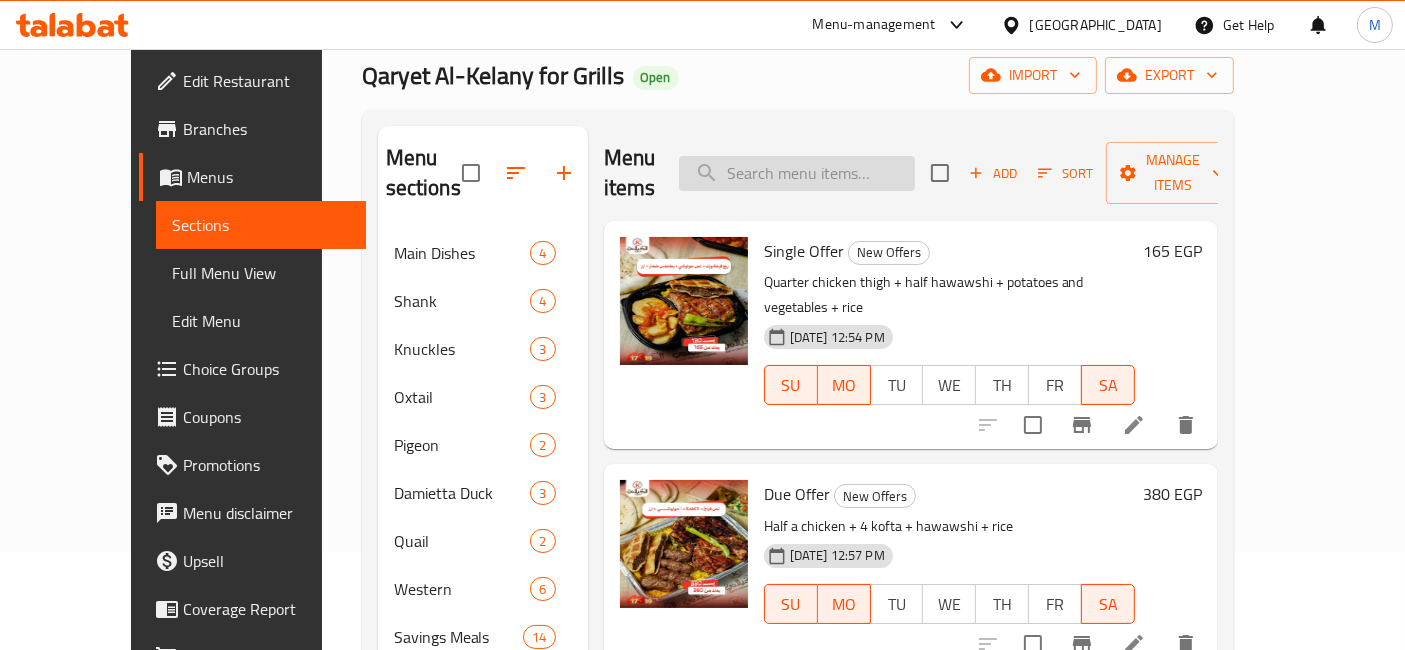 click at bounding box center [797, 173] 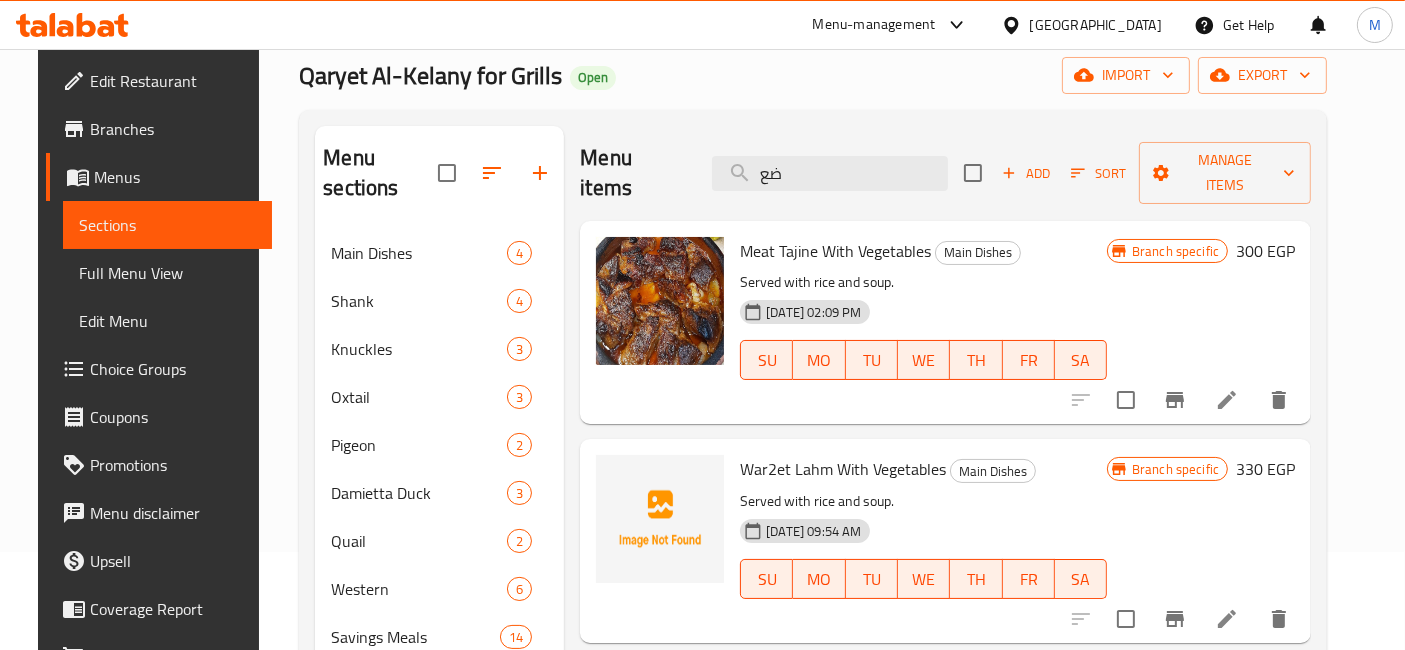 type on "ض" 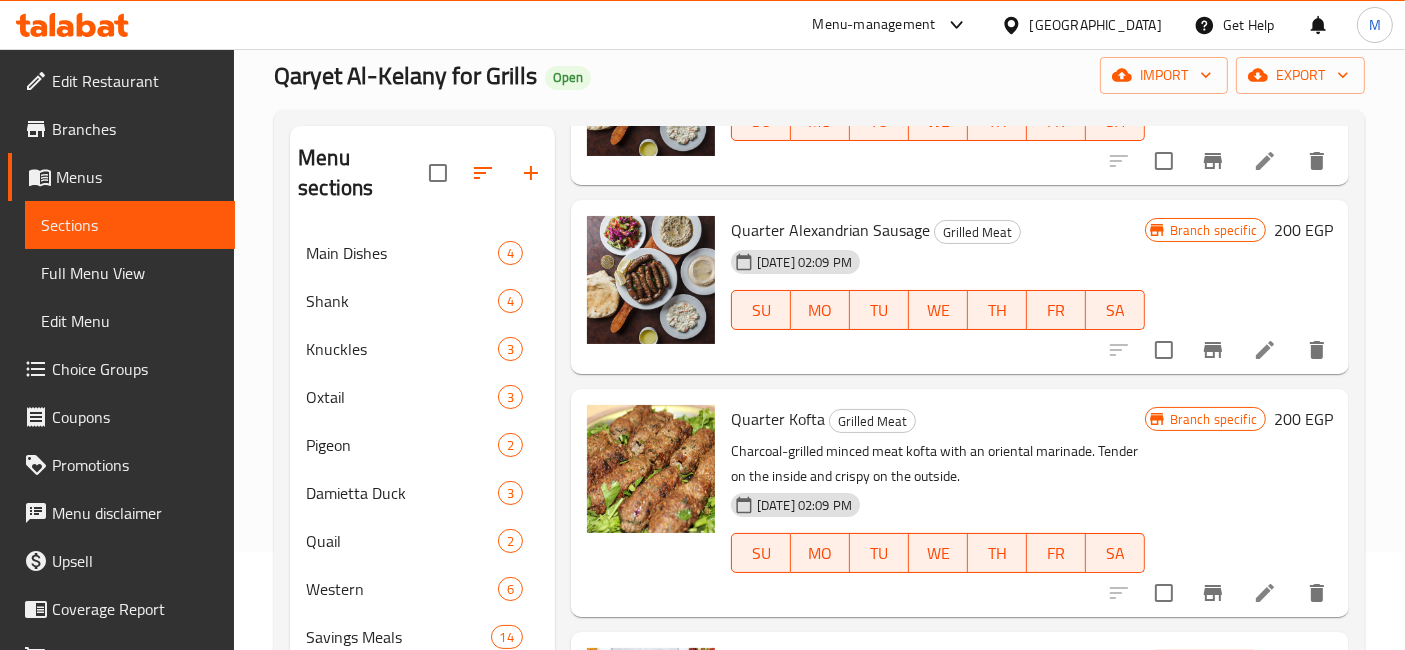 scroll, scrollTop: 1111, scrollLeft: 0, axis: vertical 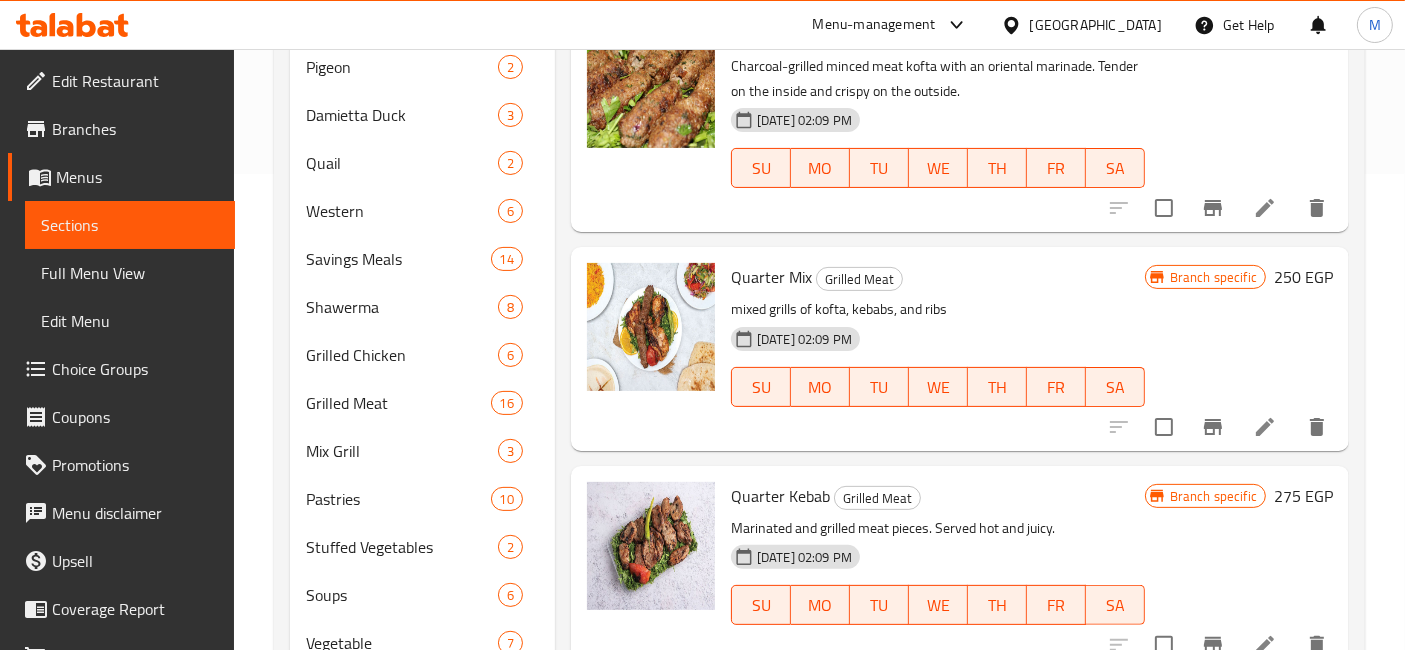type on "quar" 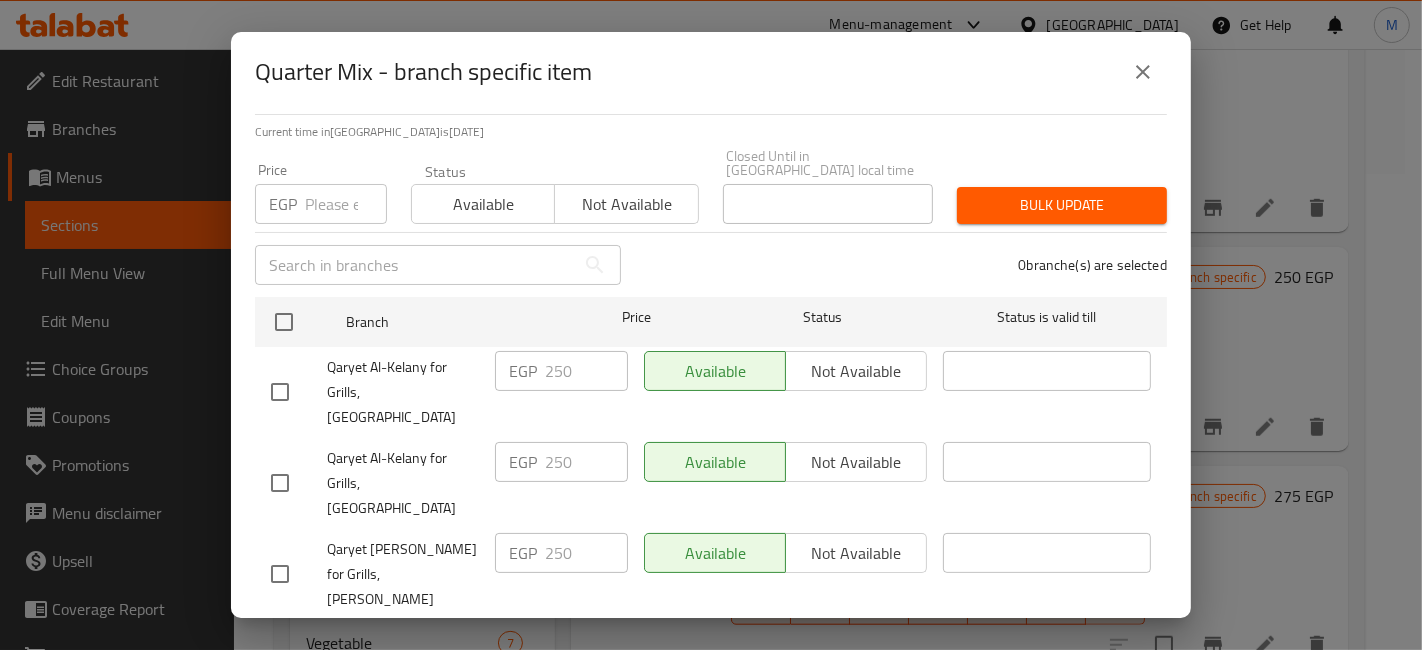 scroll, scrollTop: 197, scrollLeft: 0, axis: vertical 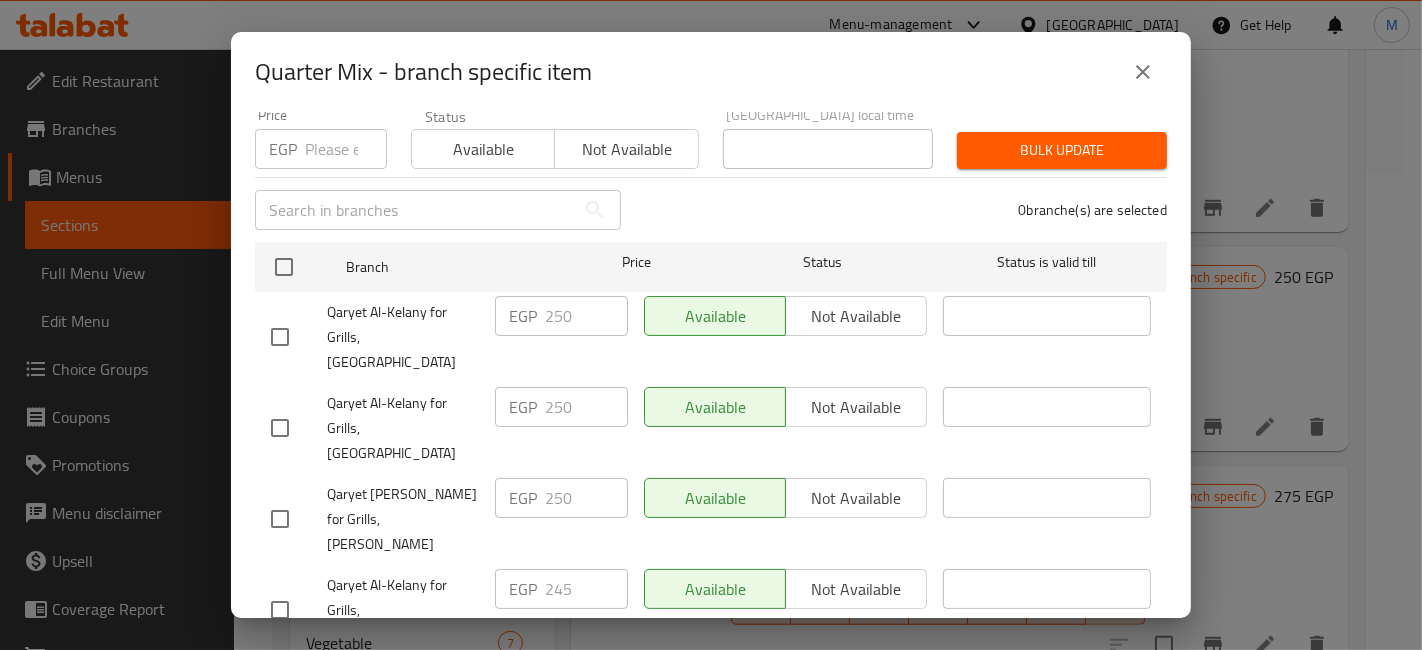 type 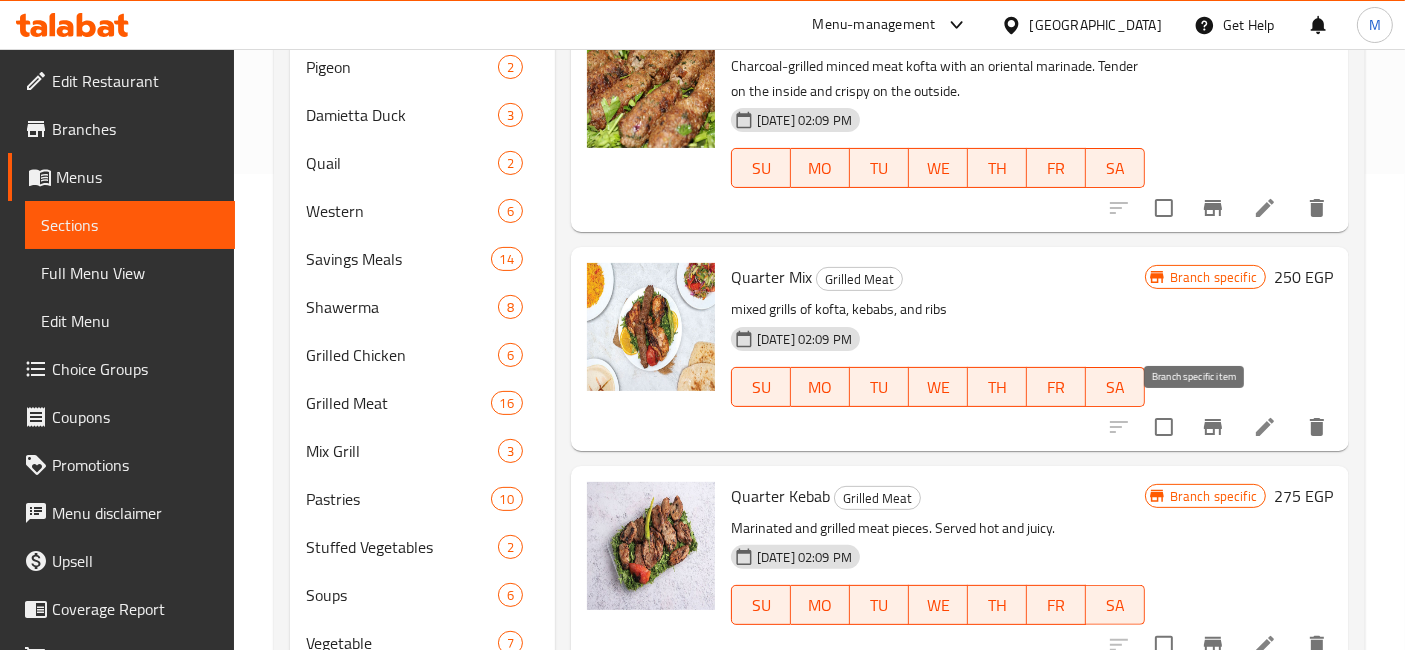 click on "Quarter Mix" at bounding box center [771, 277] 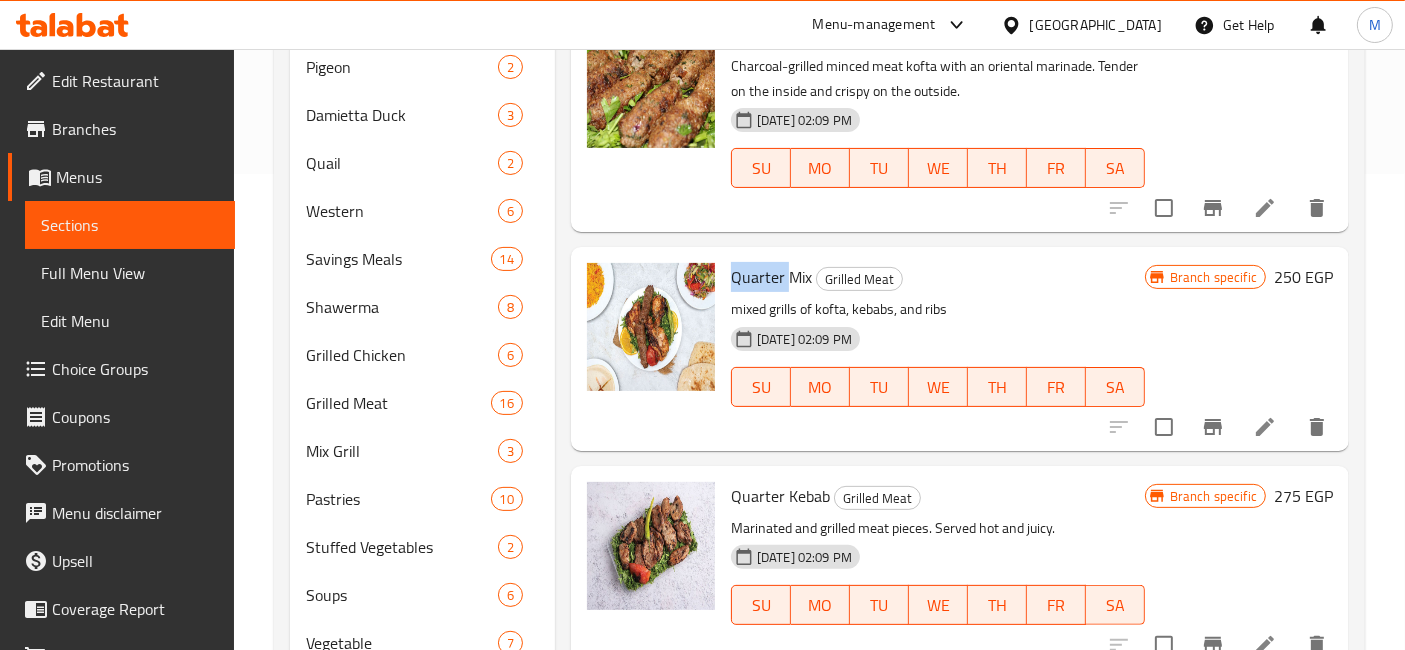 click on "Quarter Mix" at bounding box center [771, 277] 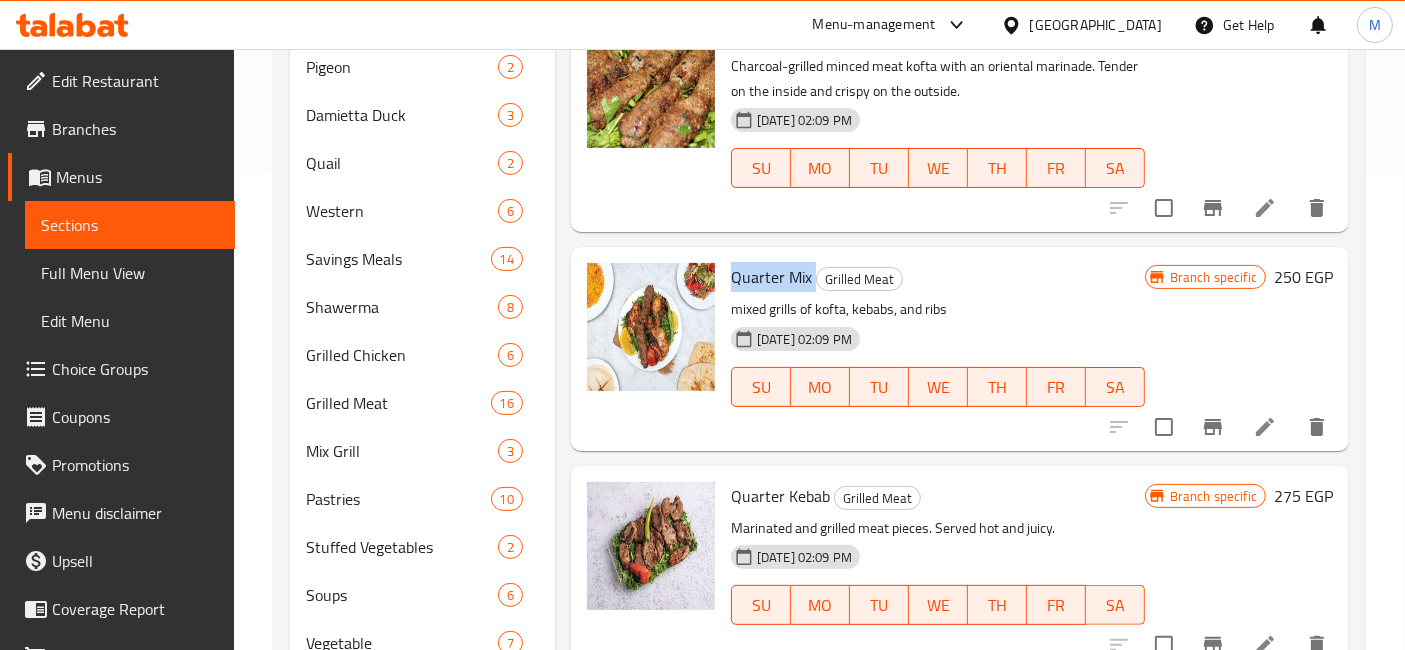 click on "Quarter Mix" at bounding box center (771, 277) 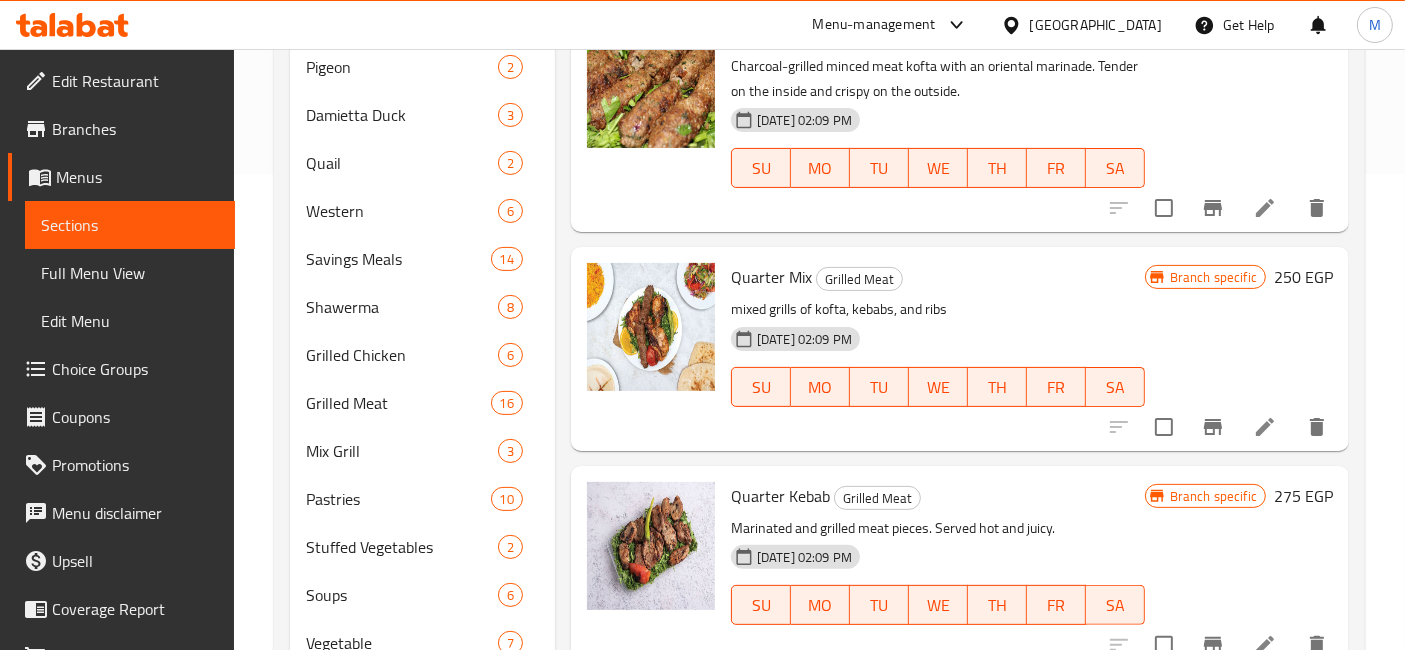 click 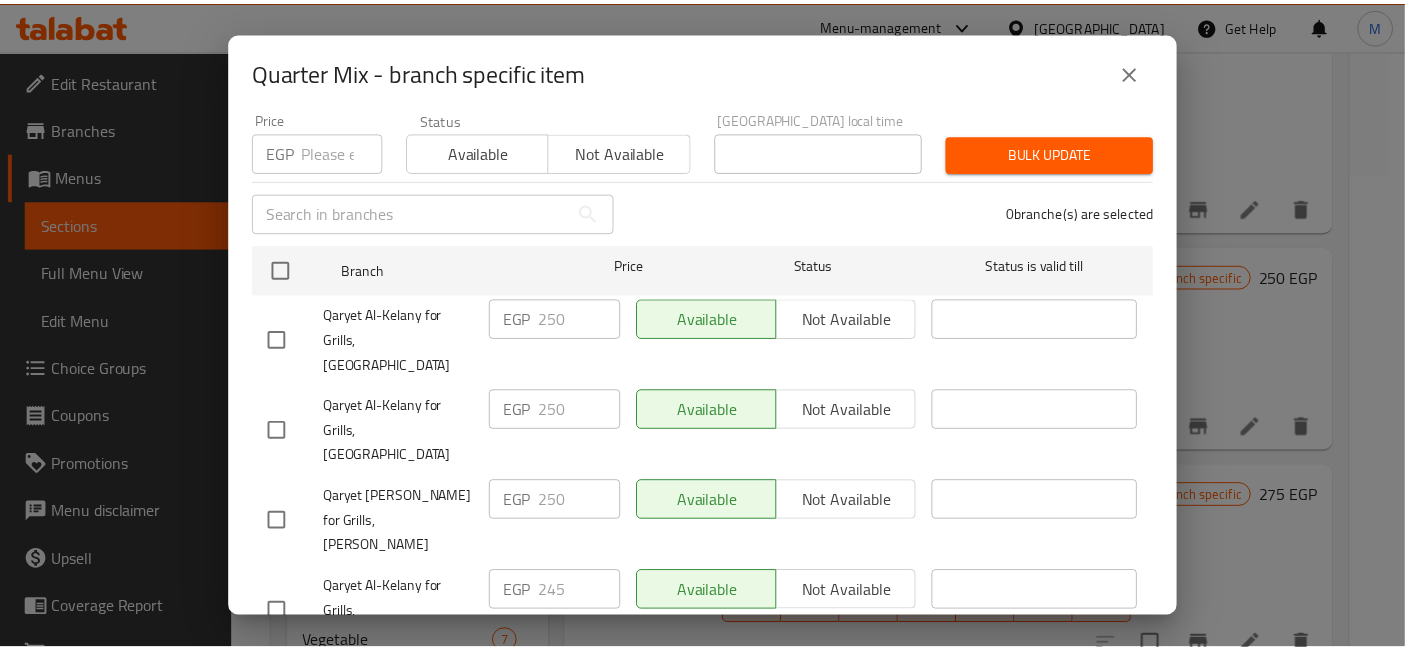 scroll, scrollTop: 197, scrollLeft: 0, axis: vertical 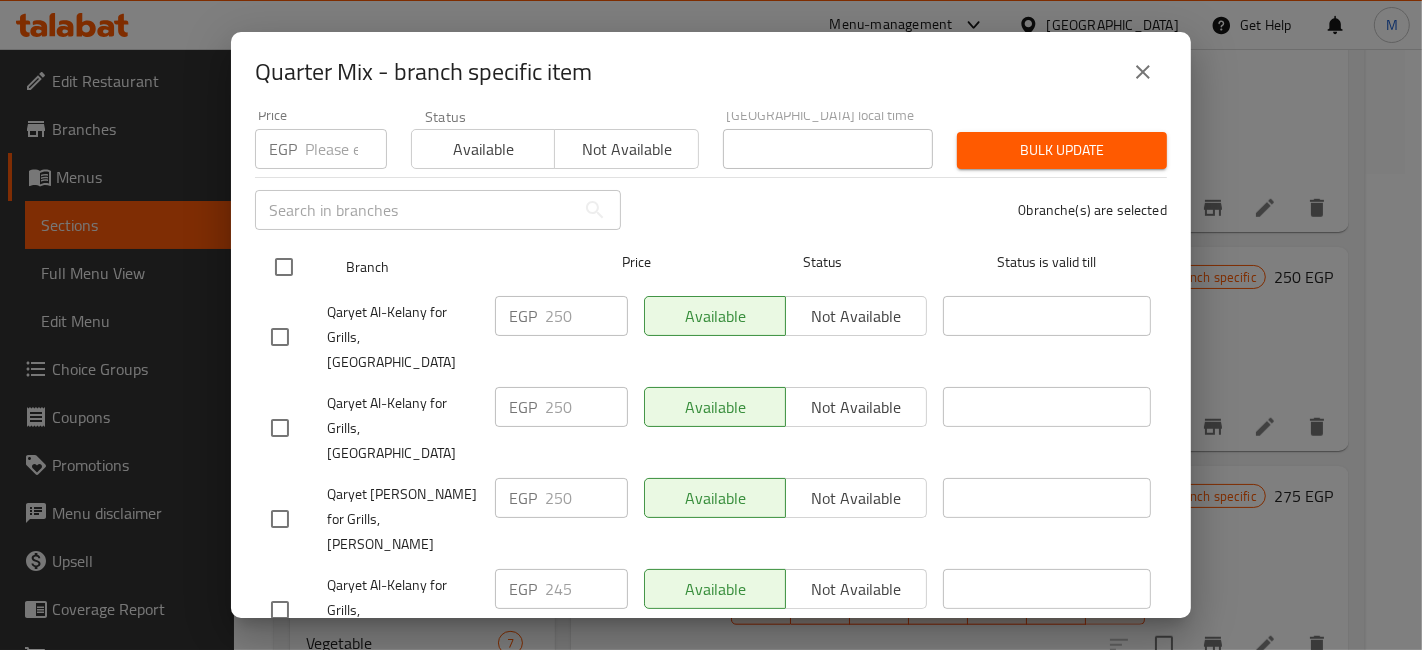 click at bounding box center [284, 267] 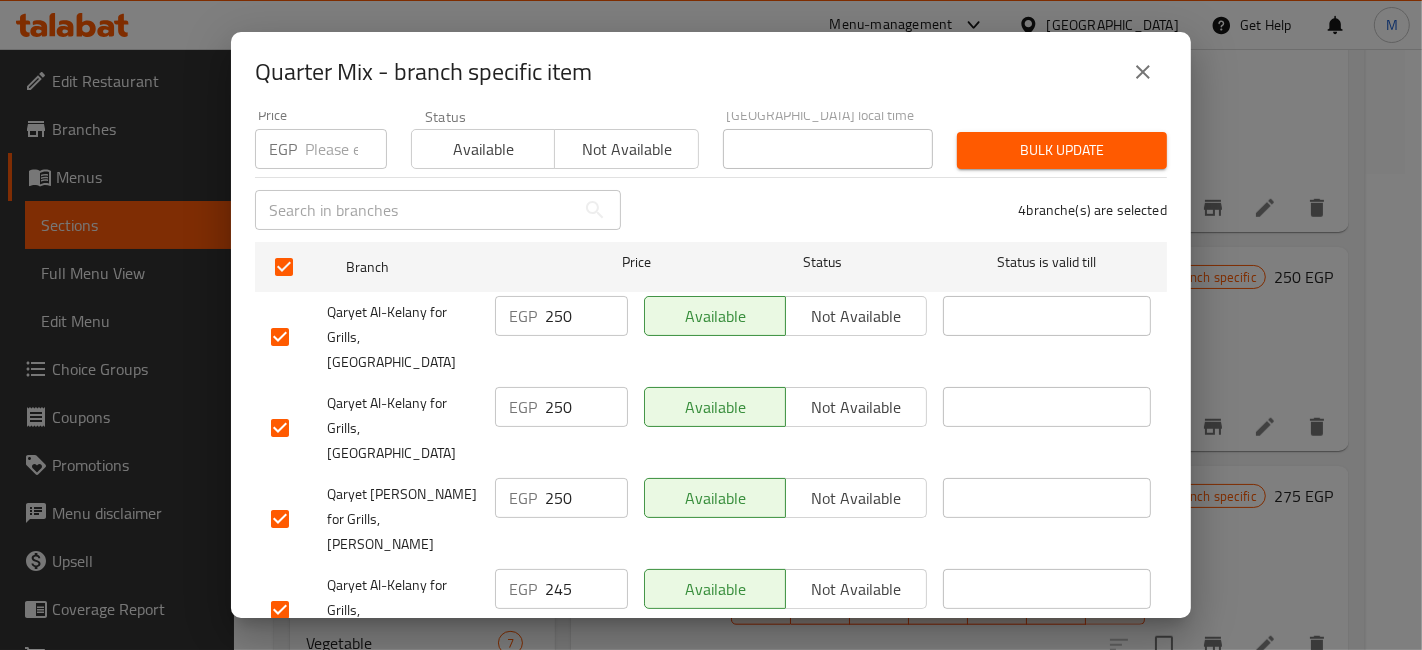 click at bounding box center (280, 610) 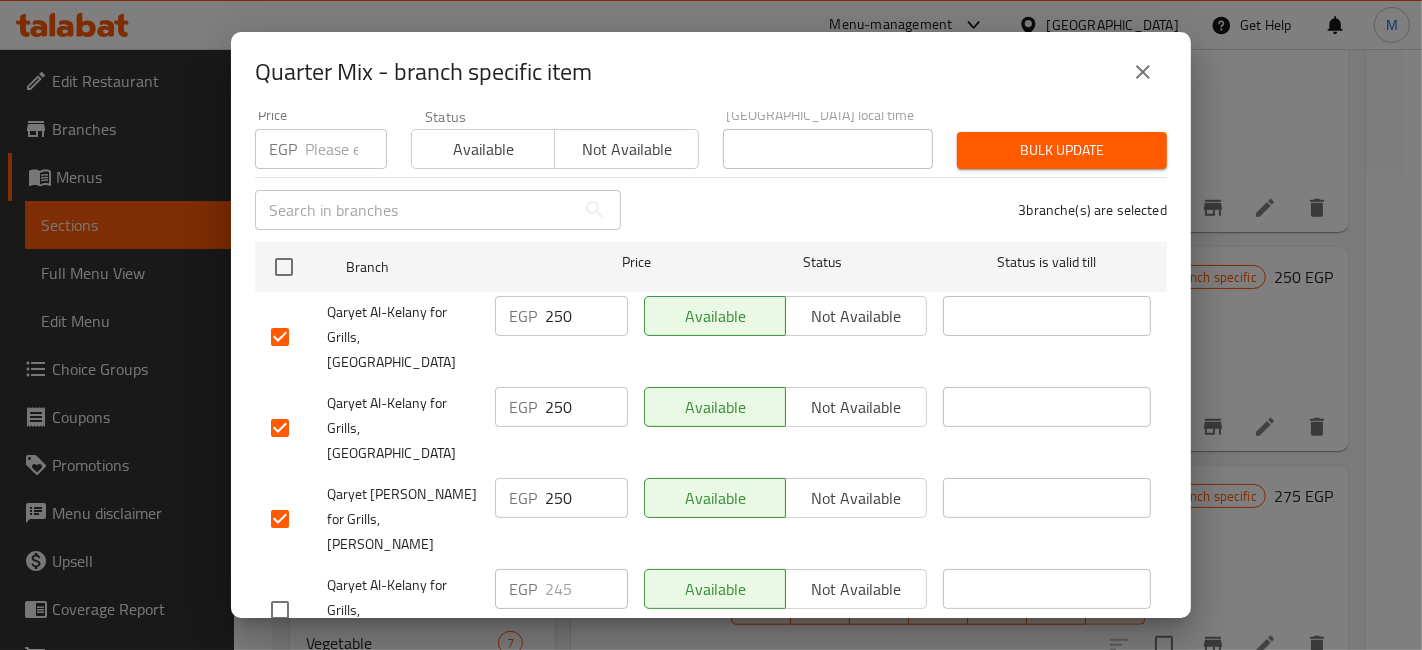 click at bounding box center [280, 610] 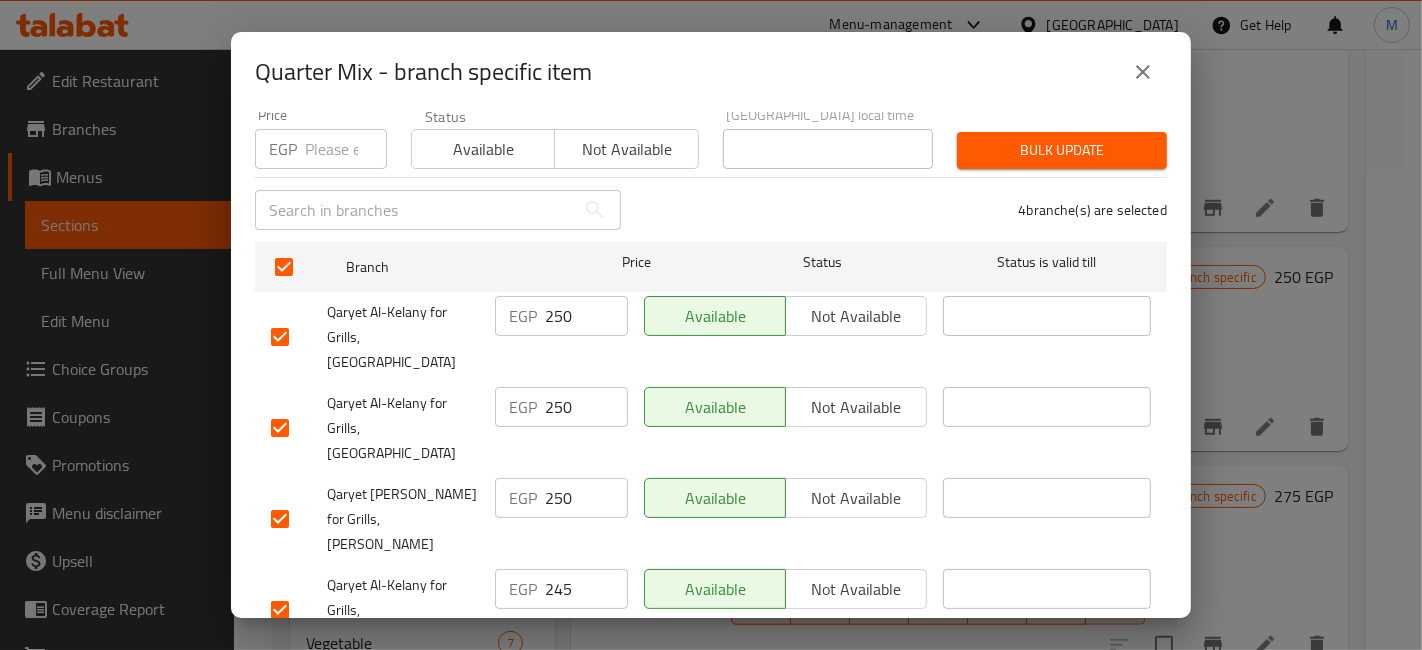 click on "245" at bounding box center (586, 589) 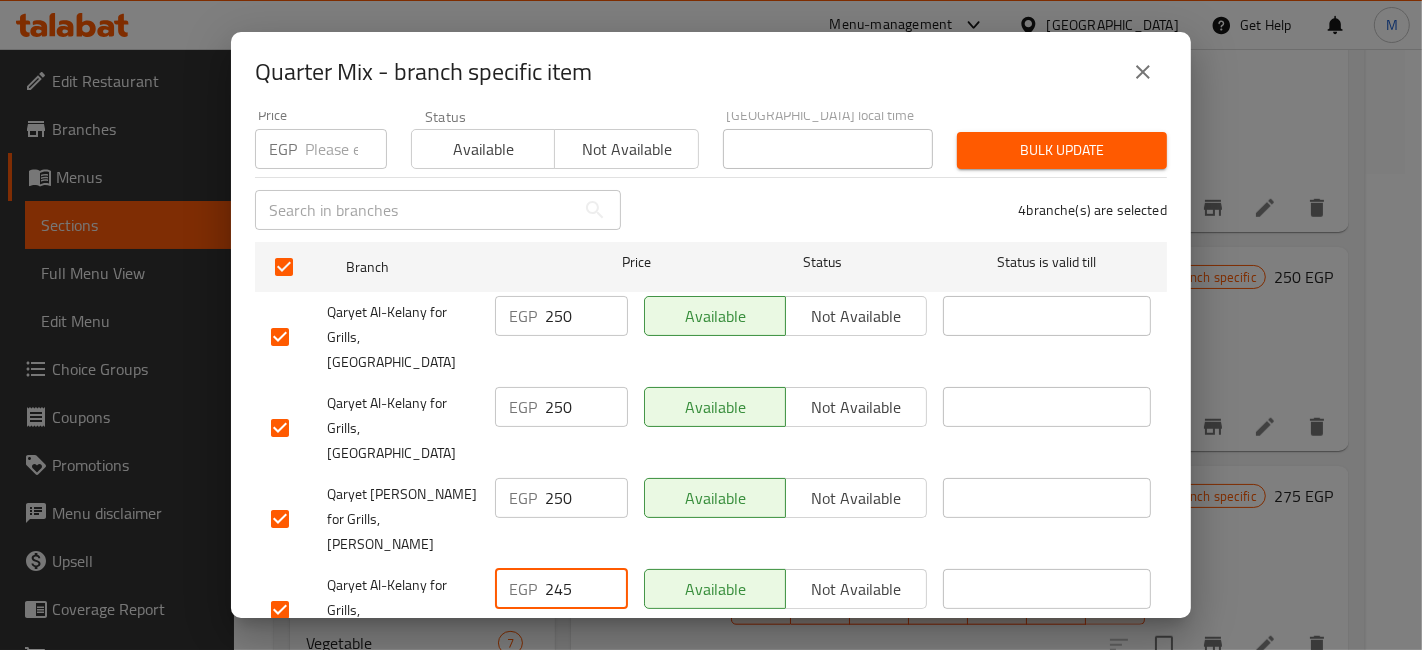 click on "245" at bounding box center [586, 589] 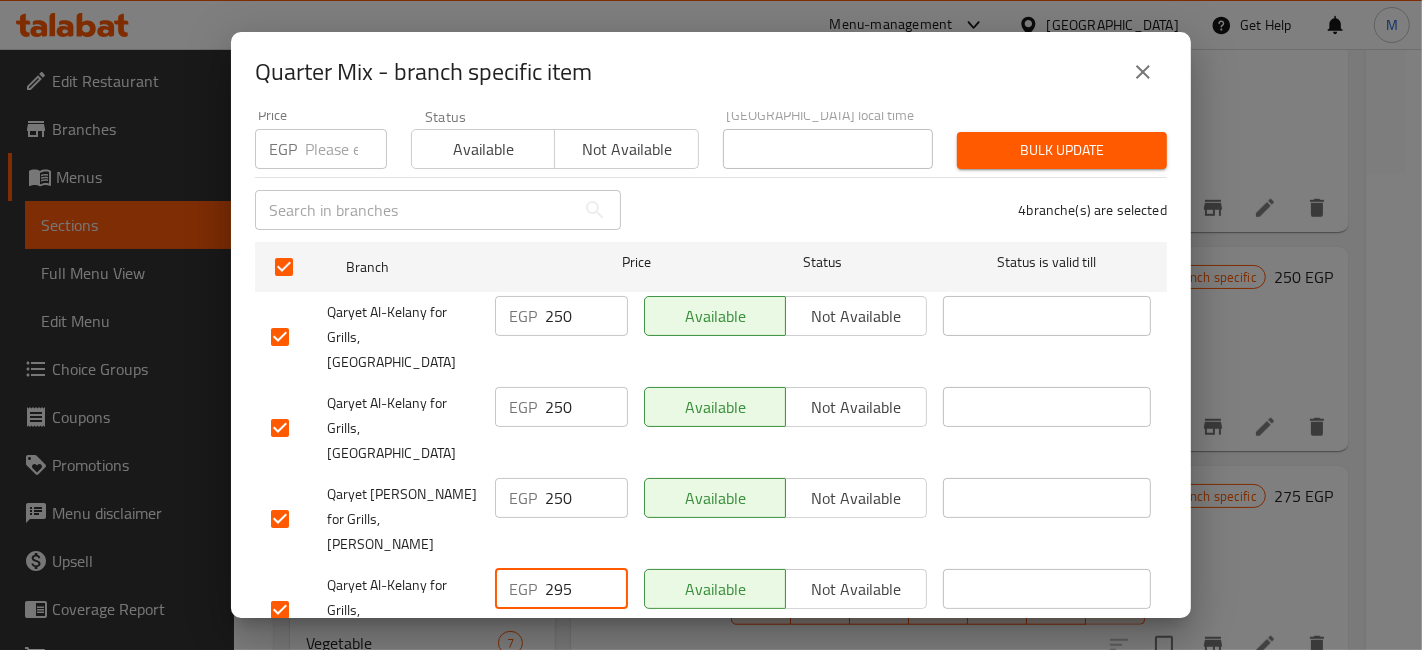 type on "295" 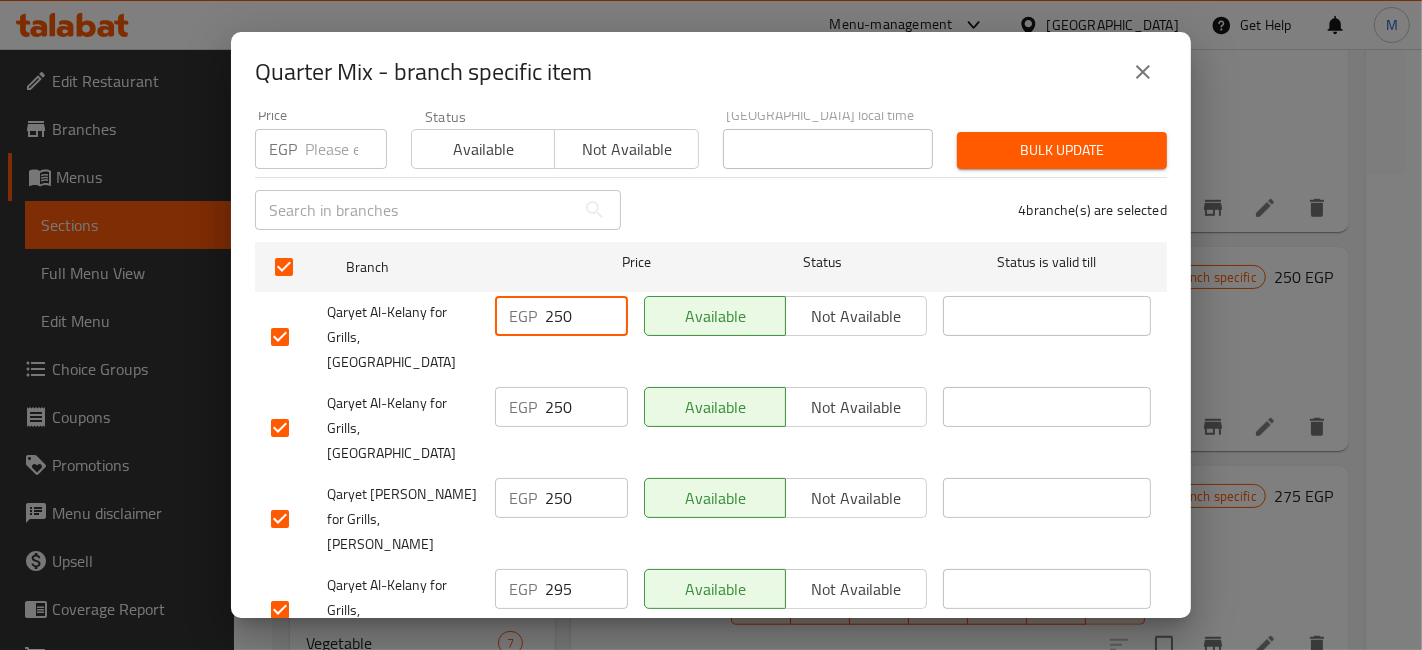 drag, startPoint x: 567, startPoint y: 299, endPoint x: 507, endPoint y: 315, distance: 62.0967 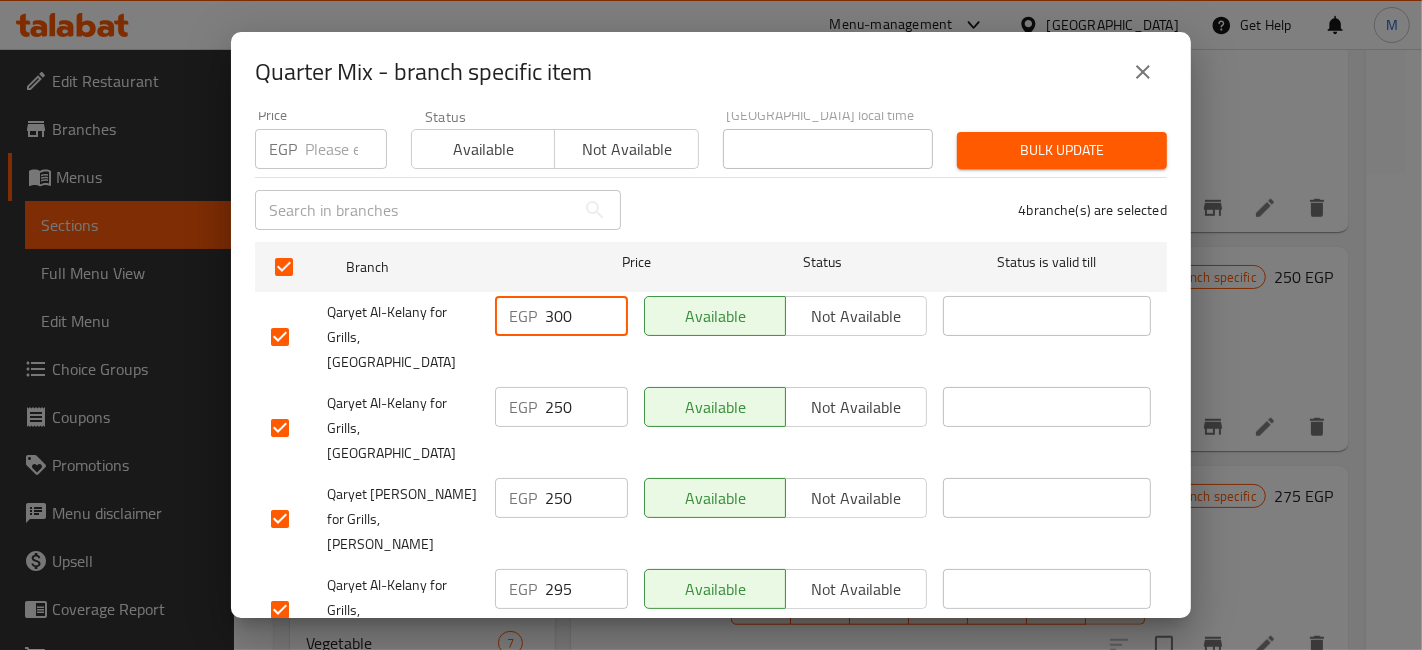 type on "300" 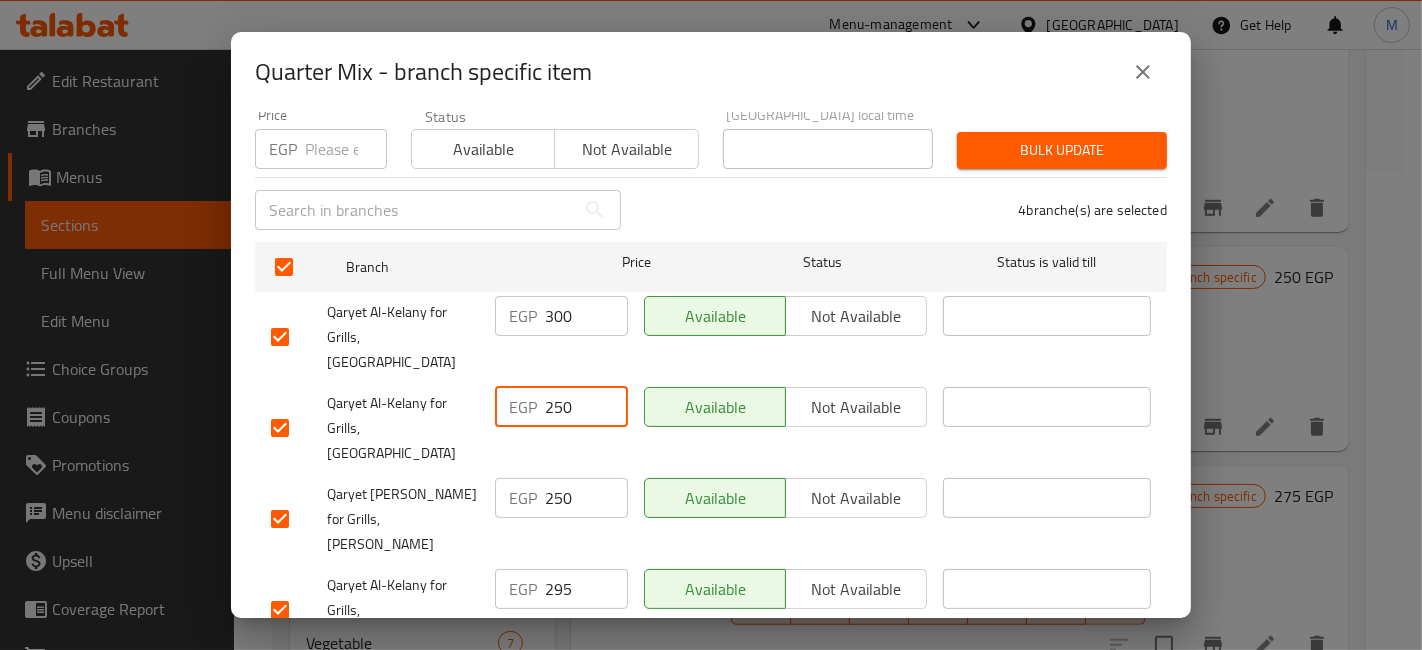 click on "250" at bounding box center (586, 407) 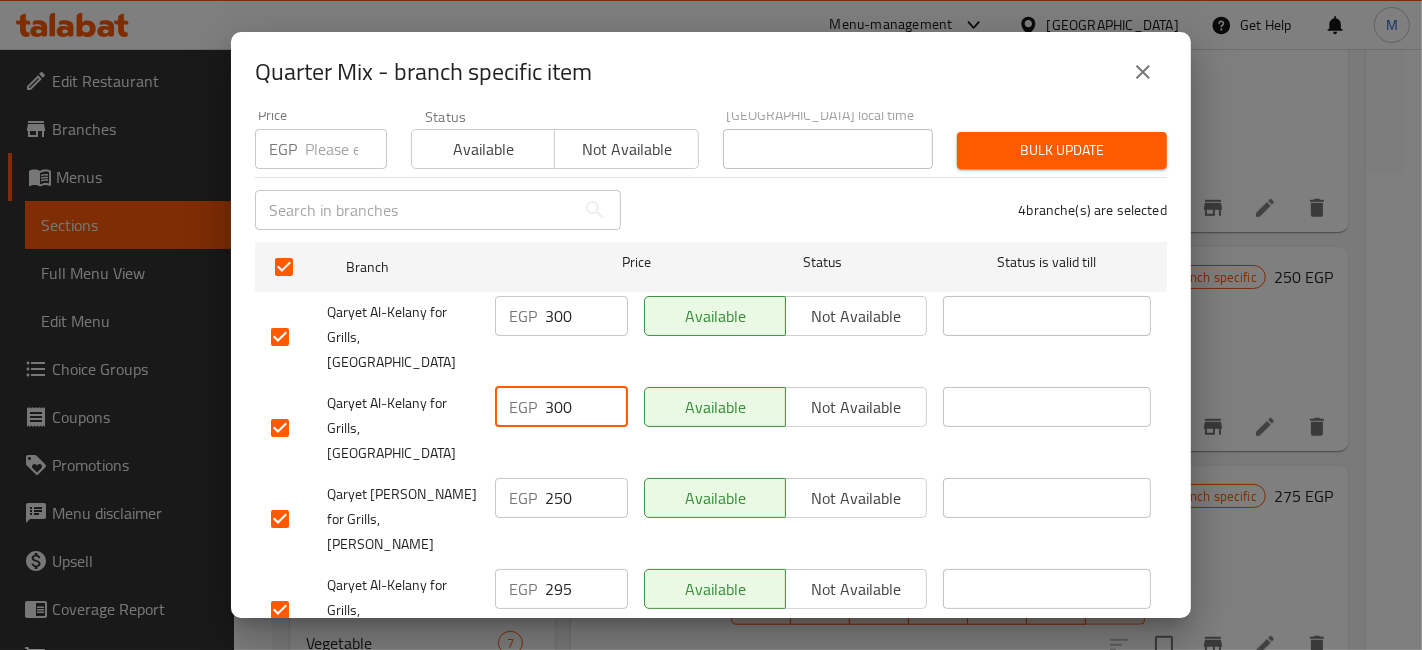 type on "300" 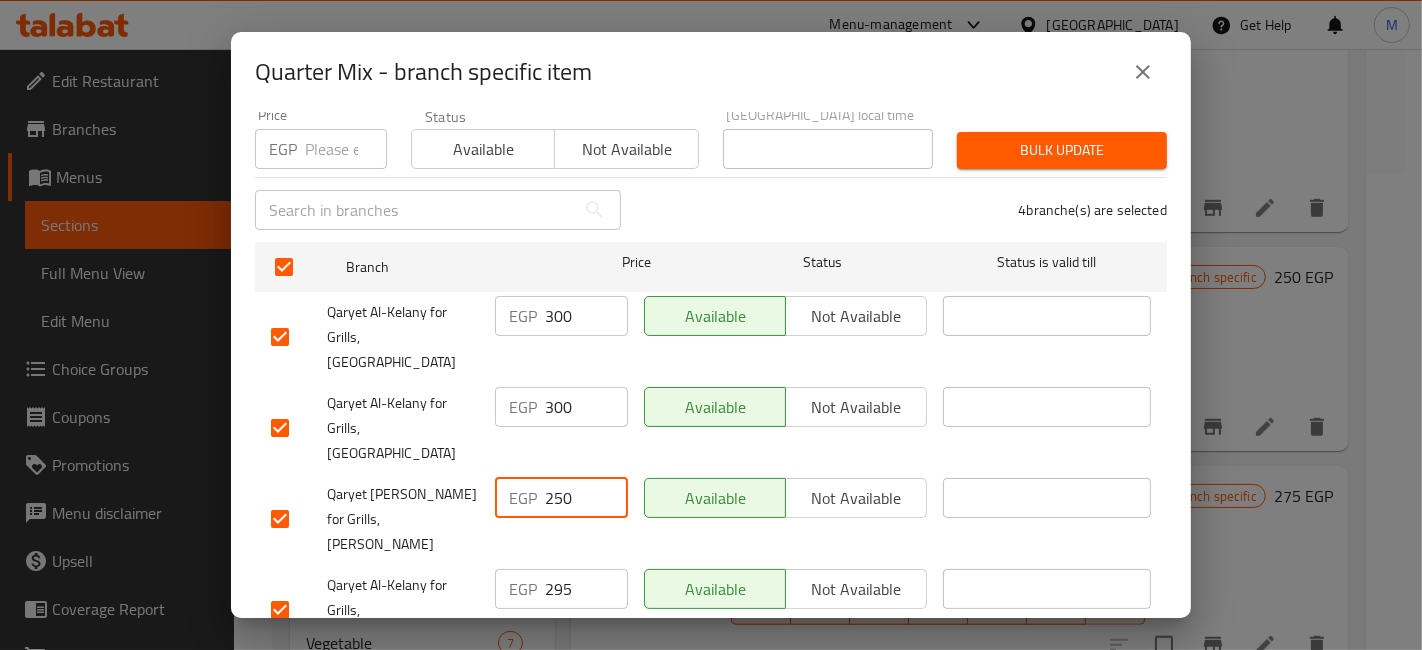 click on "250" at bounding box center [586, 498] 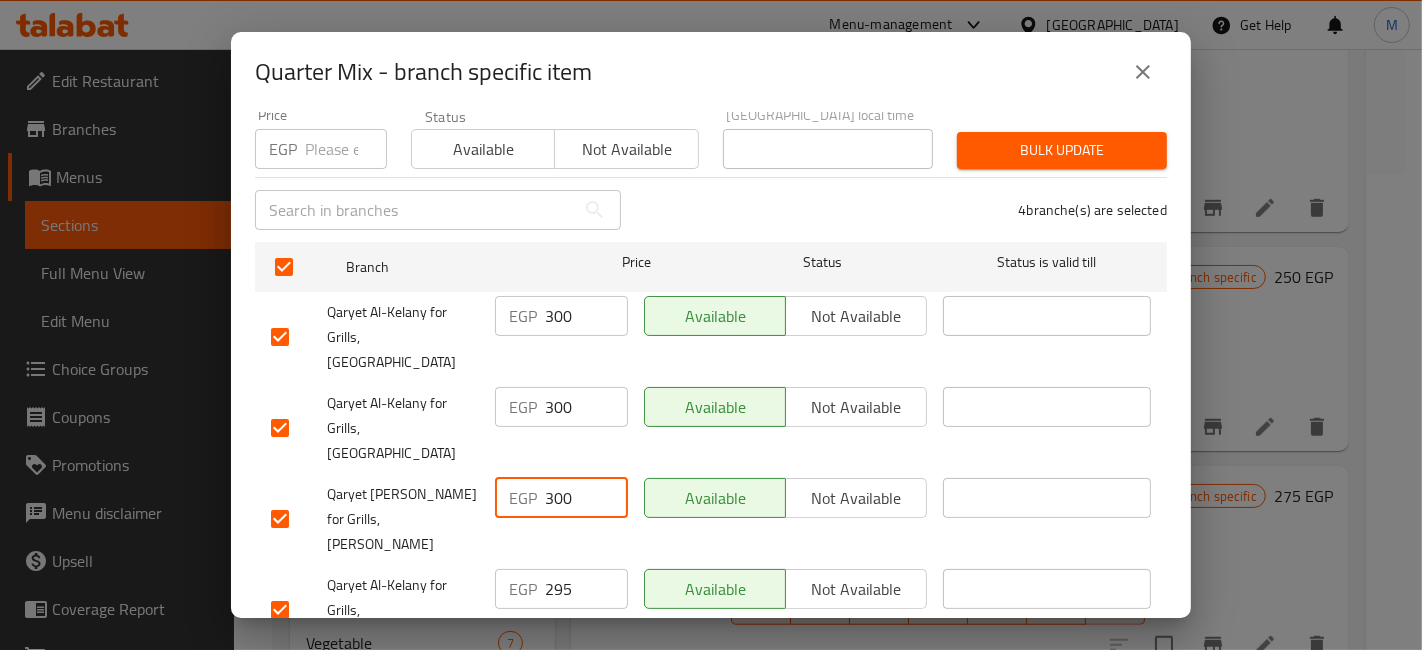 type on "300" 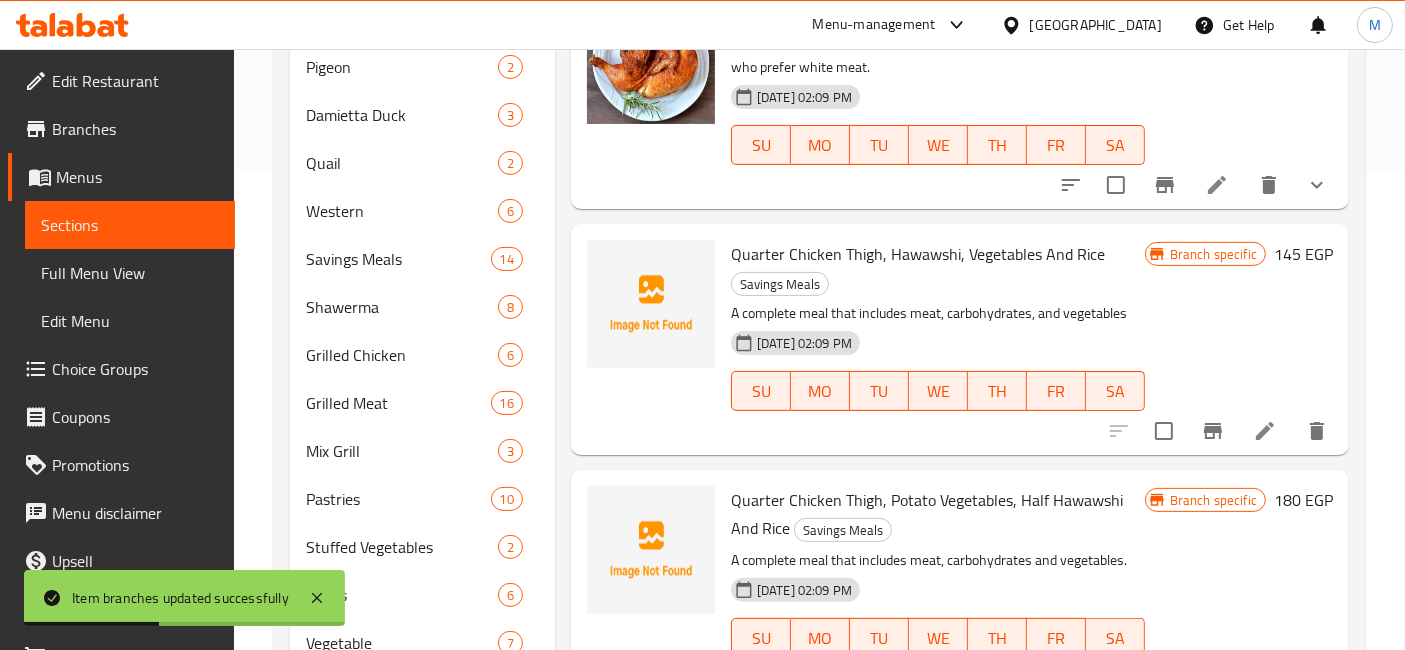 scroll, scrollTop: 0, scrollLeft: 0, axis: both 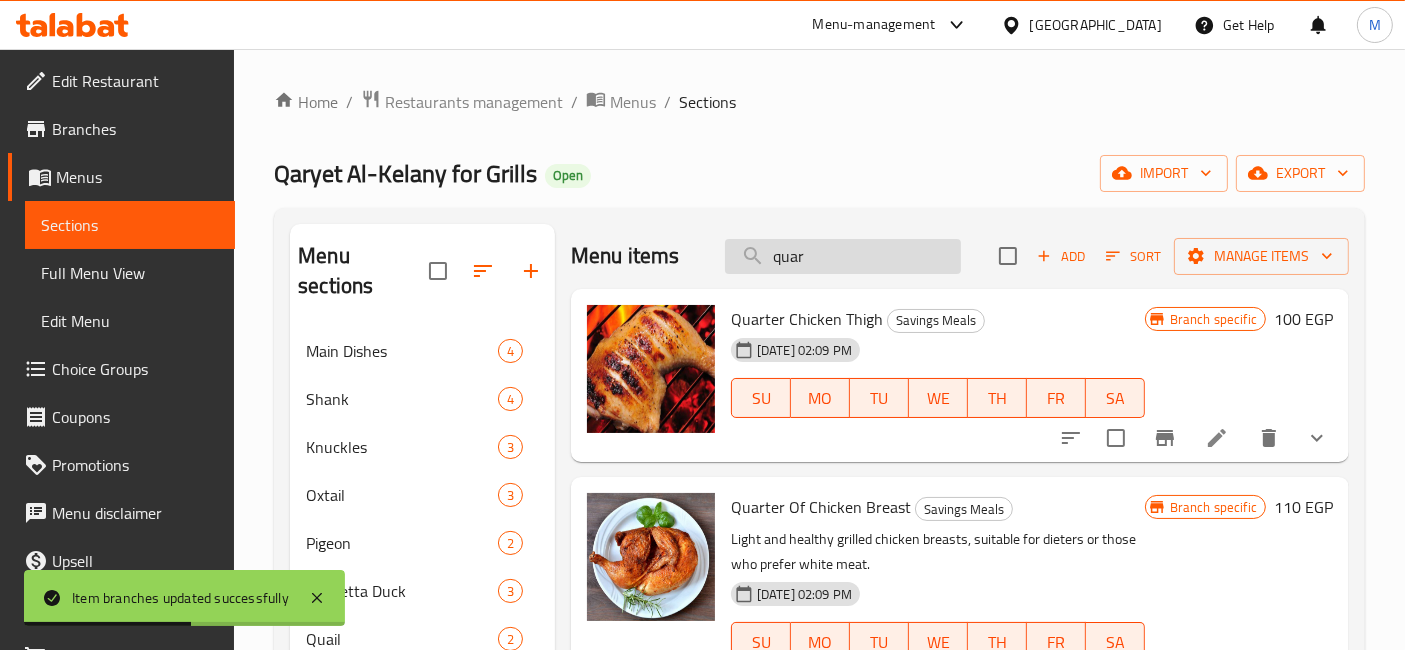 click on "quar" at bounding box center [843, 256] 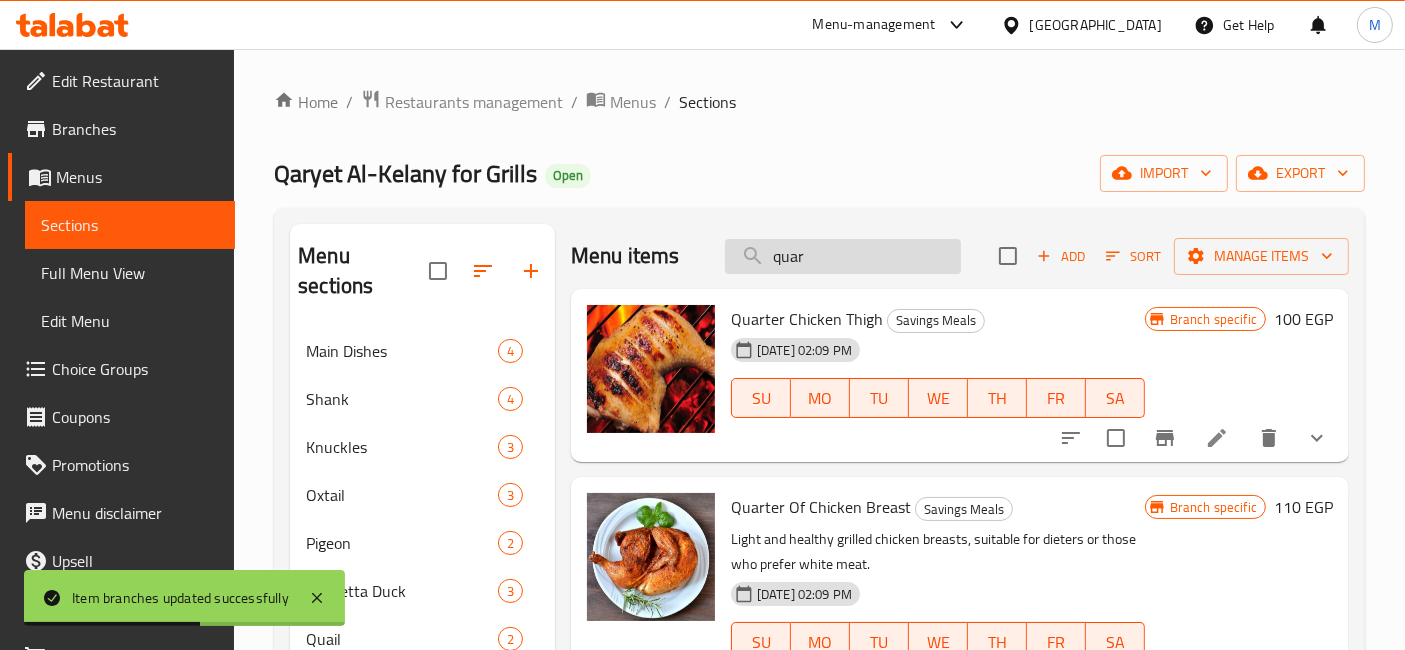 click on "quar" at bounding box center (843, 256) 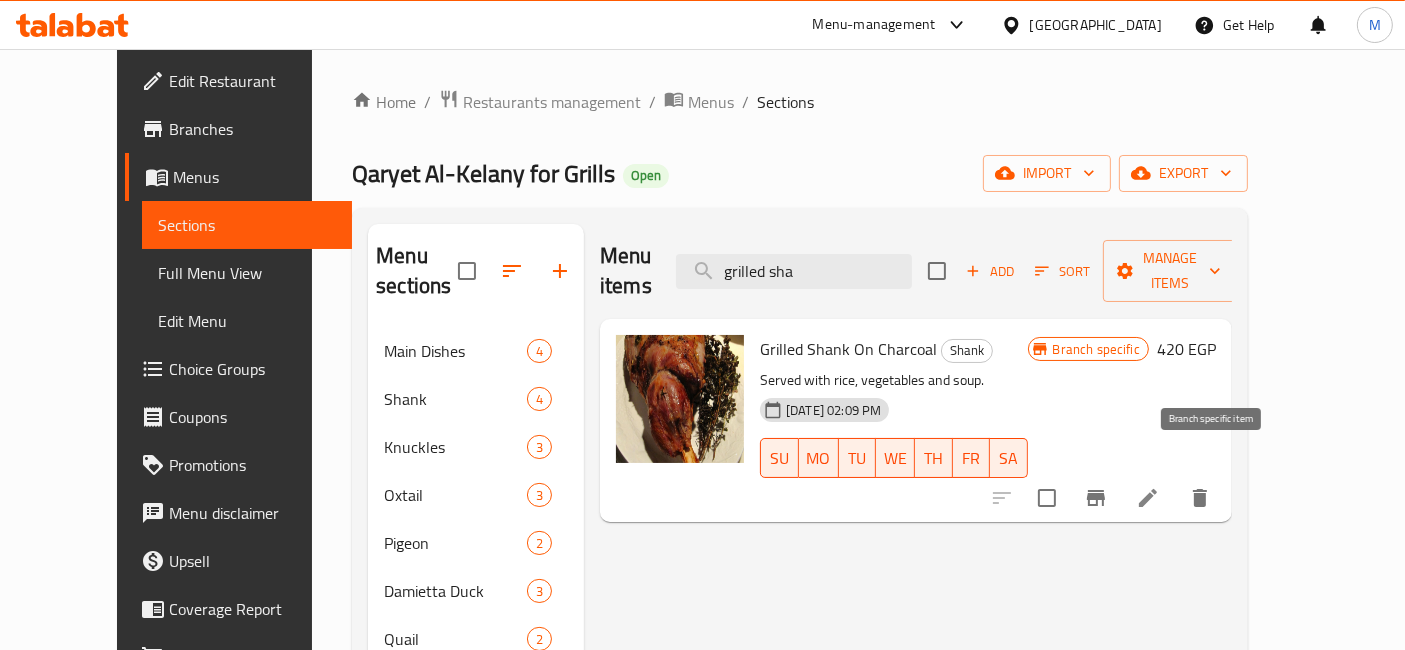type on "grilled sha" 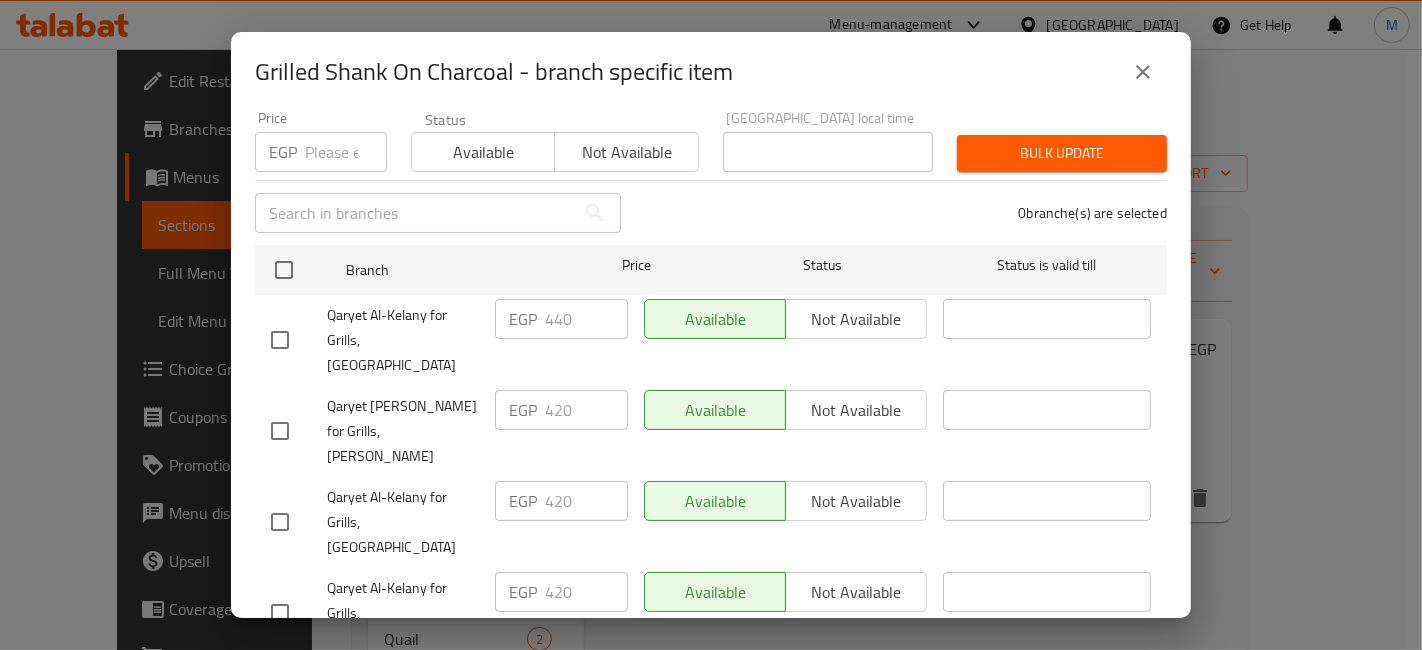 scroll, scrollTop: 197, scrollLeft: 0, axis: vertical 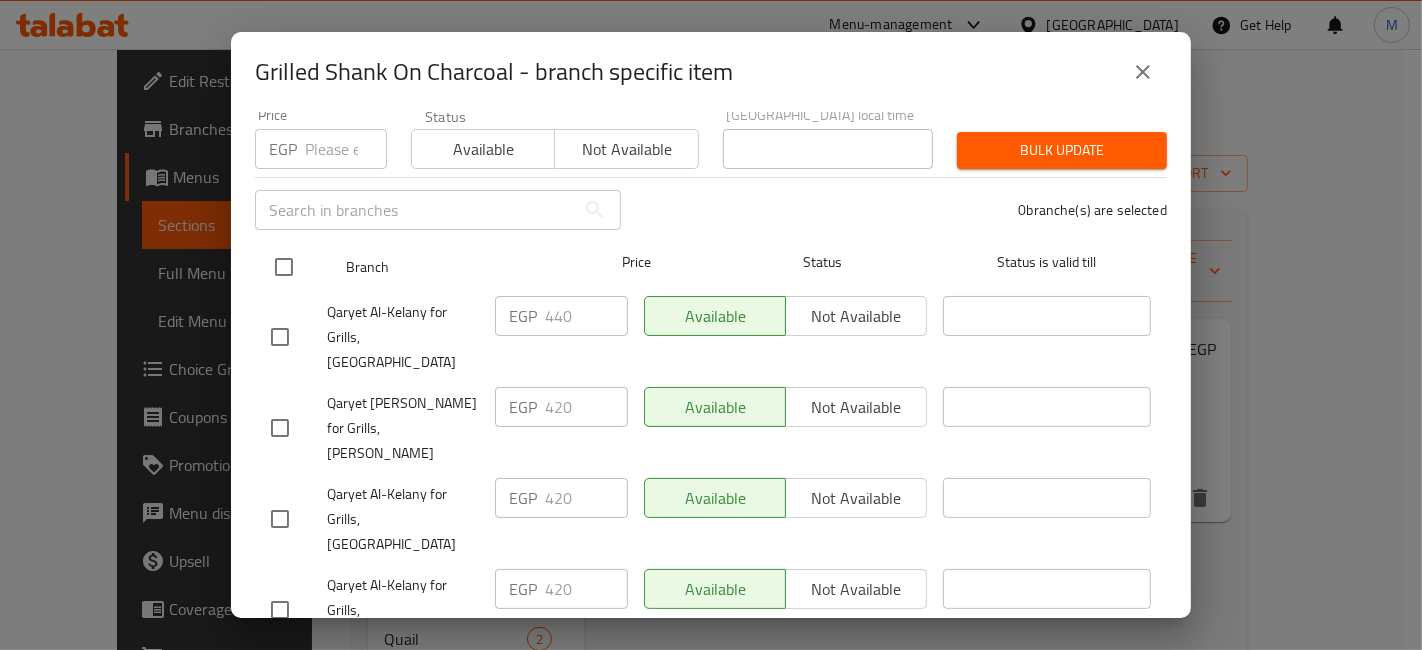 click at bounding box center (284, 267) 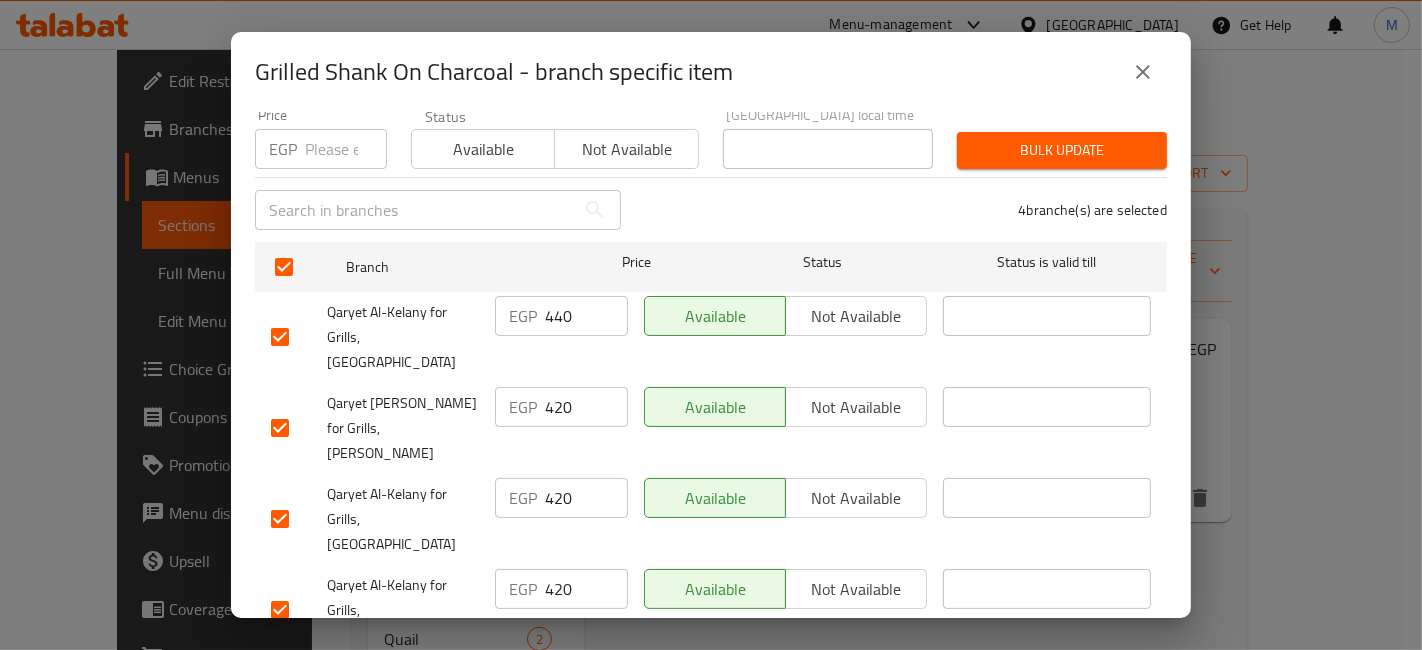 click at bounding box center [346, 149] 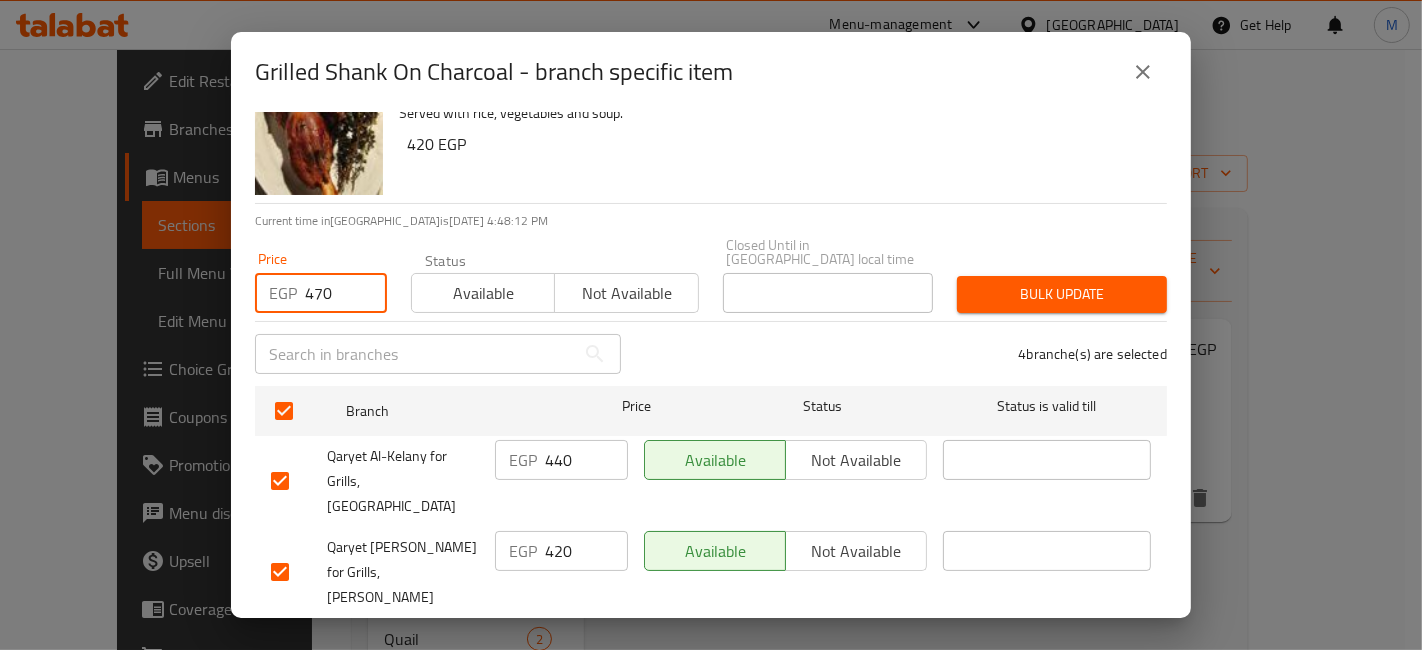scroll, scrollTop: 0, scrollLeft: 0, axis: both 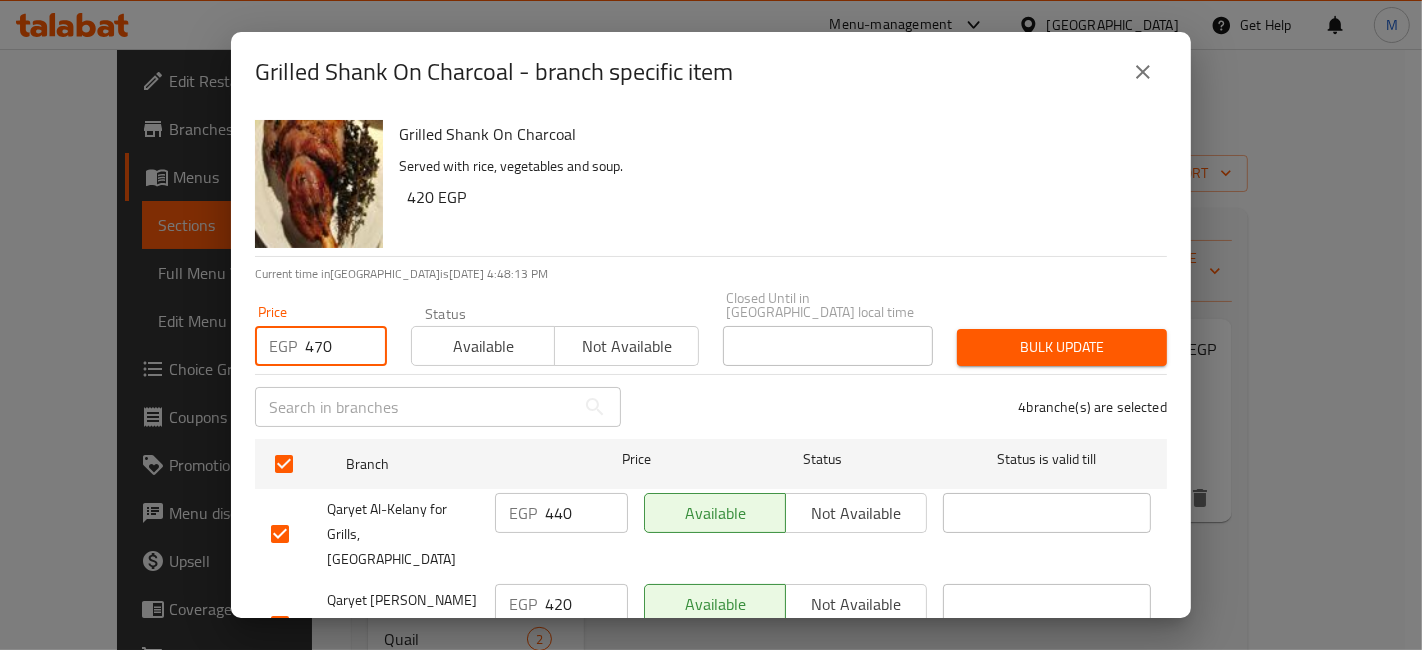 type on "470" 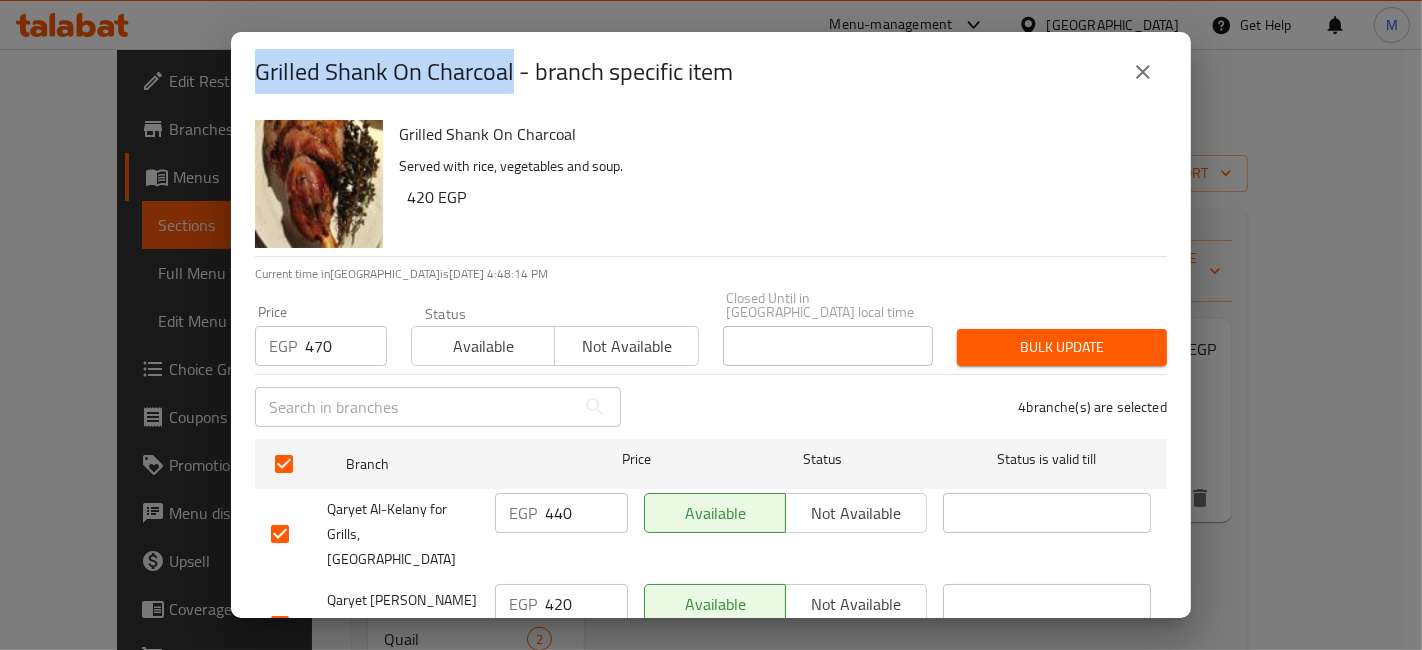 drag, startPoint x: 511, startPoint y: 78, endPoint x: 242, endPoint y: 70, distance: 269.11893 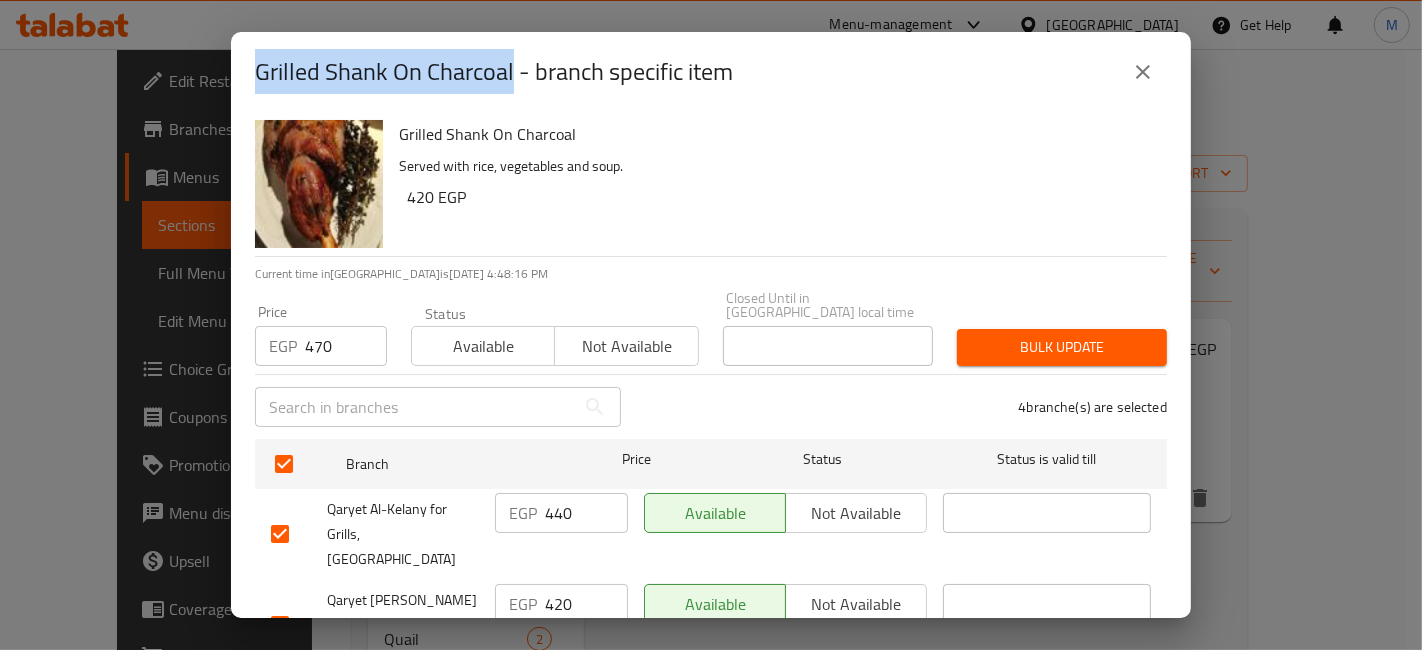 click on "Served with rice, vegetables and soup." at bounding box center (775, 166) 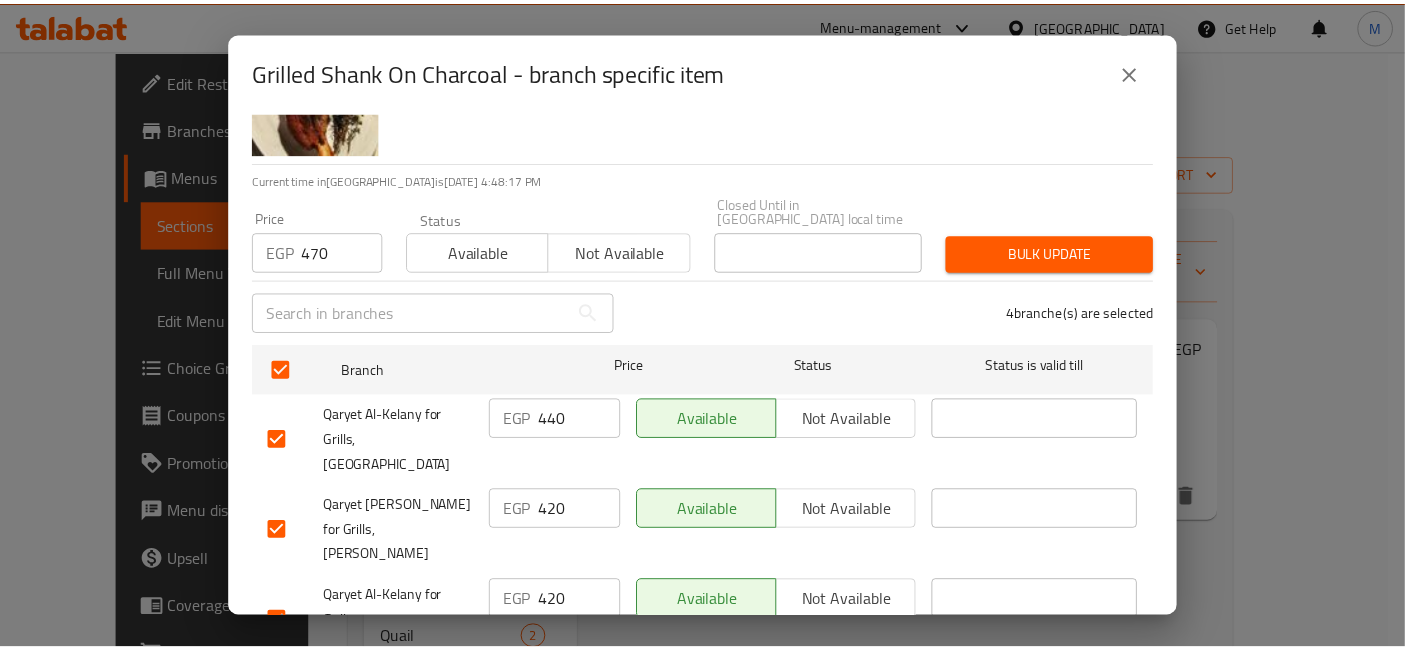 scroll, scrollTop: 197, scrollLeft: 0, axis: vertical 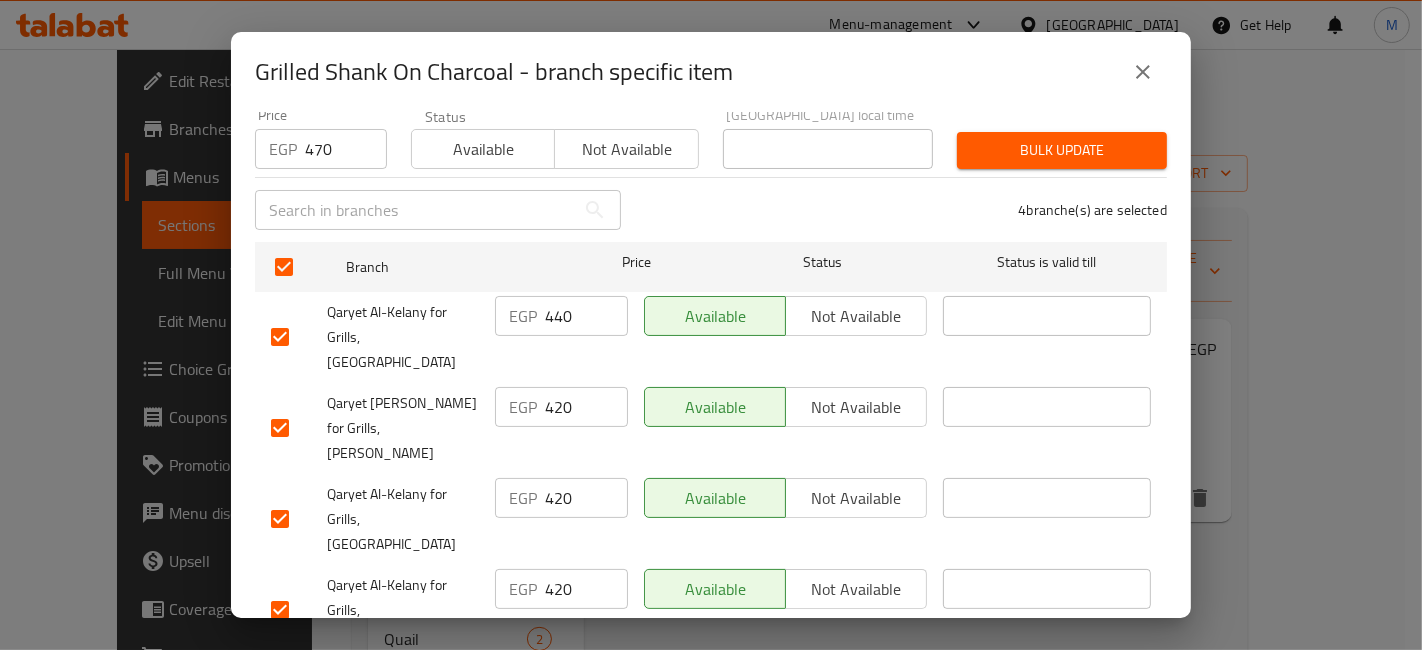 click on "Bulk update" at bounding box center [1062, 150] 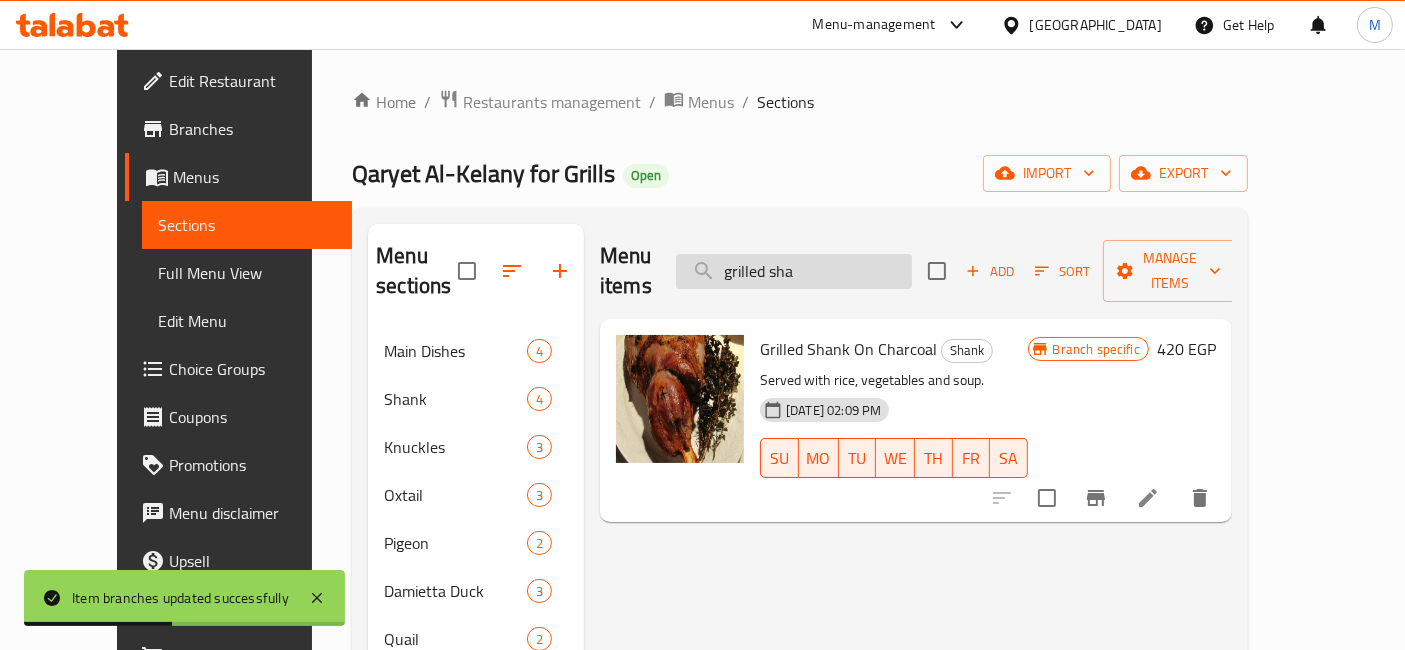 click on "grilled sha" at bounding box center (794, 271) 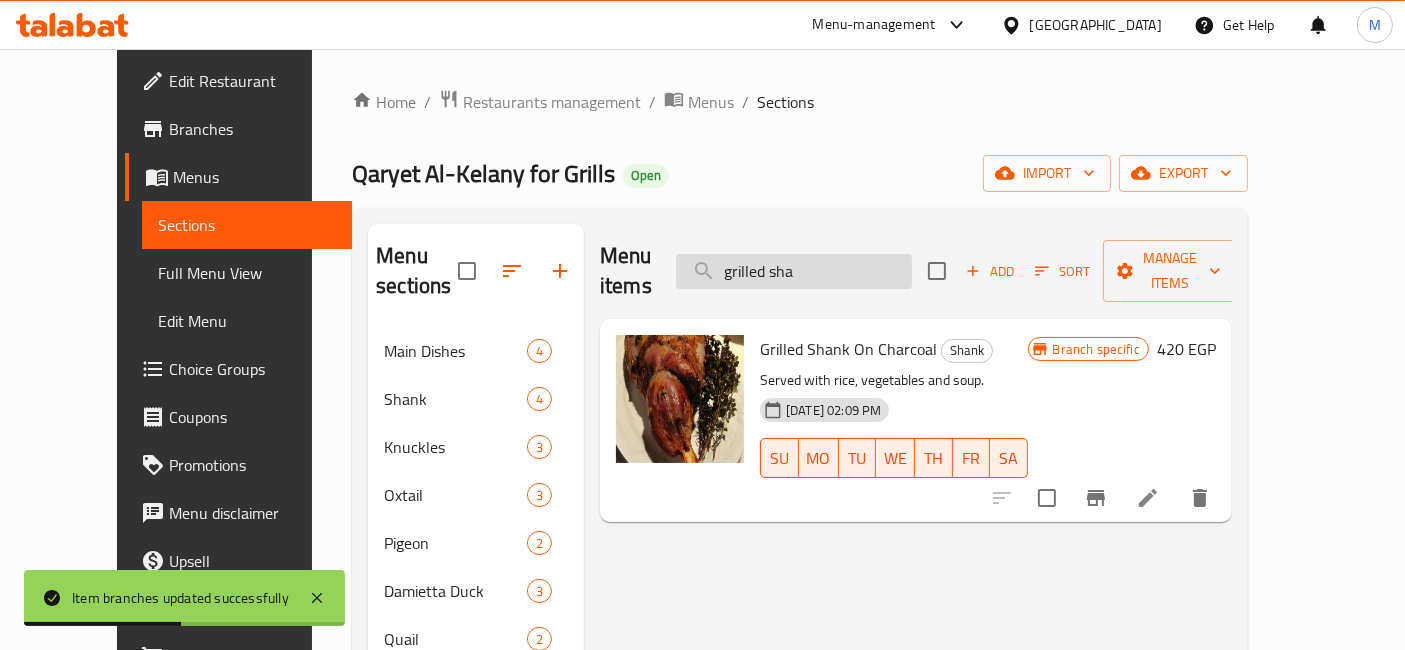 click on "grilled sha" at bounding box center (794, 271) 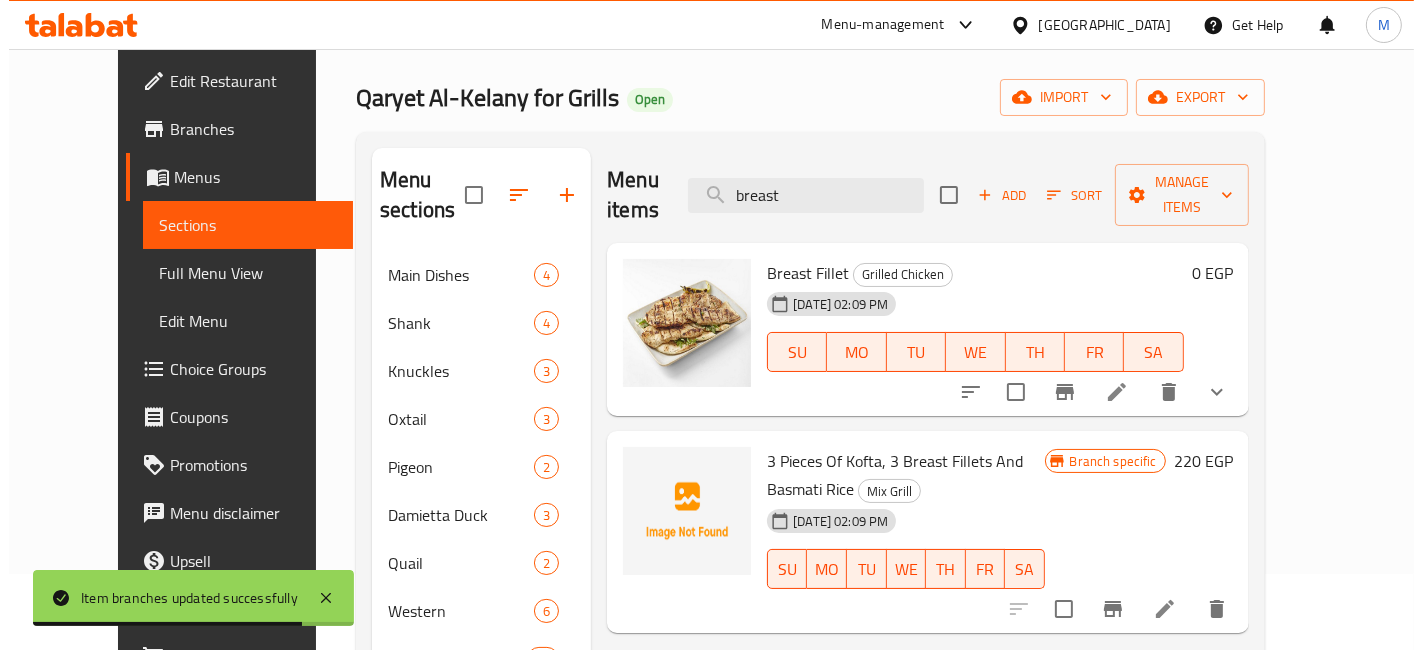 scroll, scrollTop: 111, scrollLeft: 0, axis: vertical 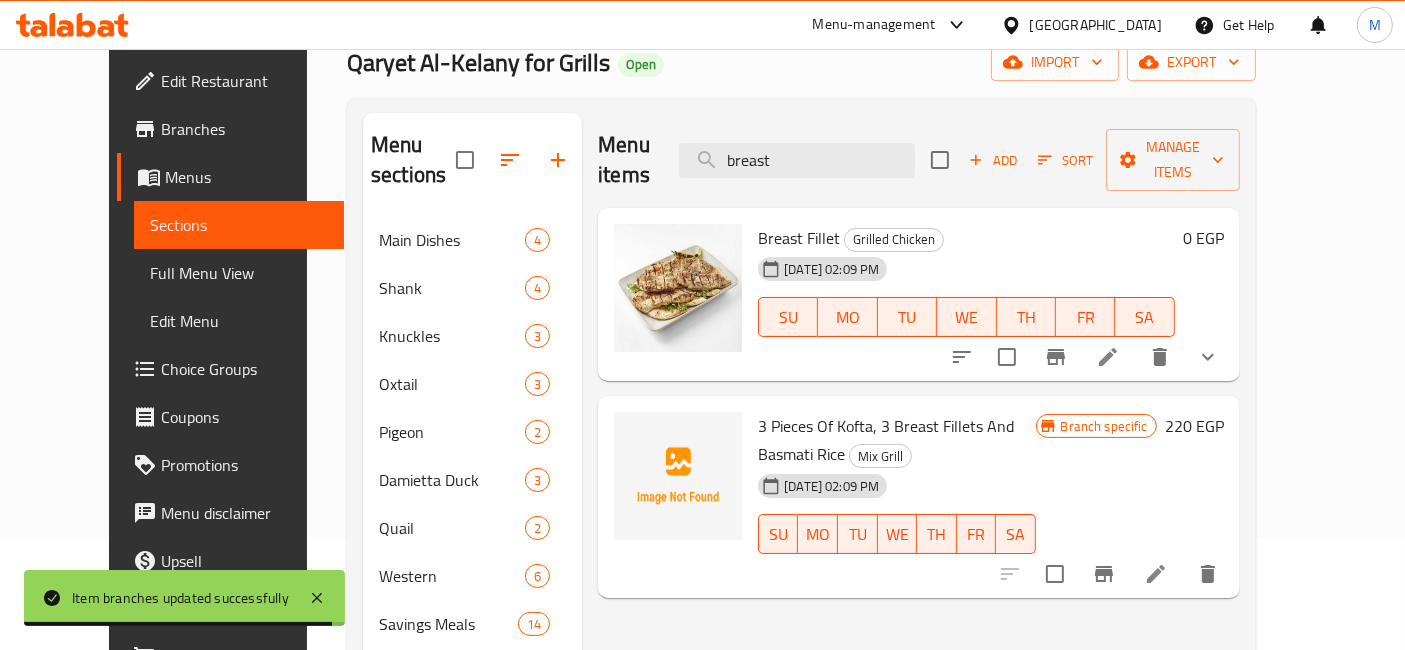 type on "breast" 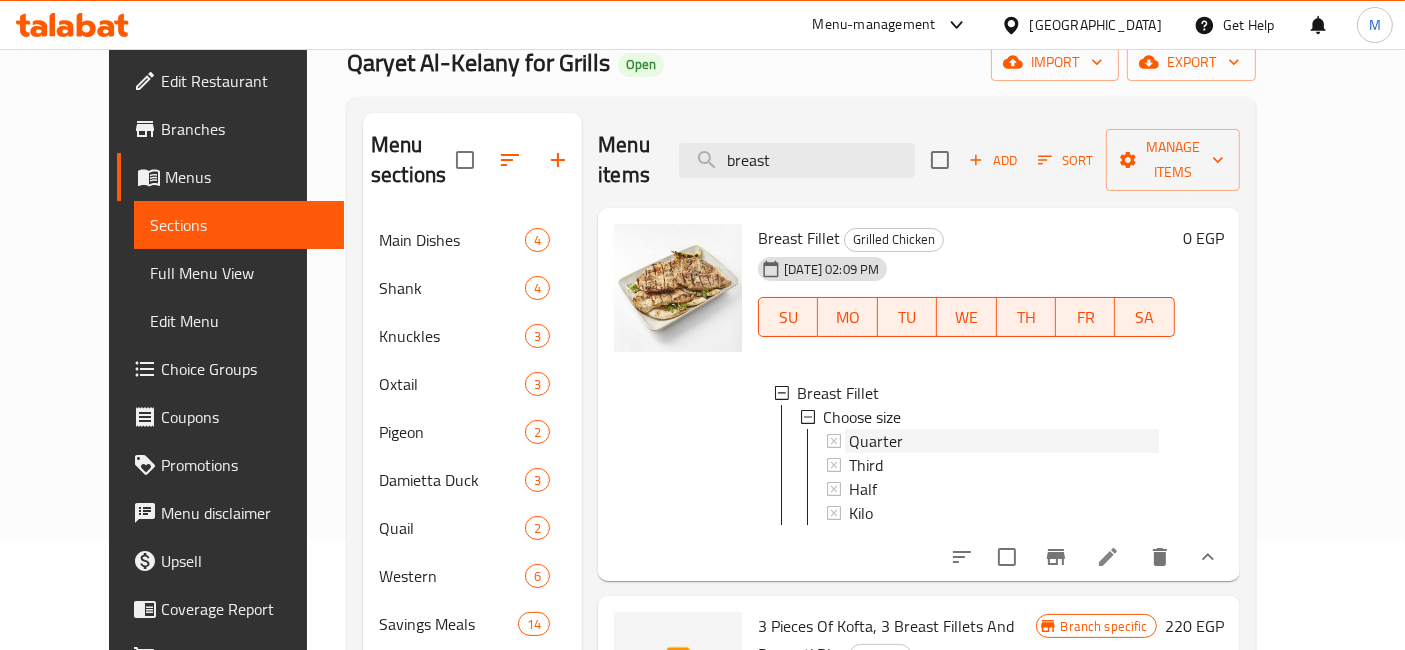 click on "Quarter" at bounding box center (876, 441) 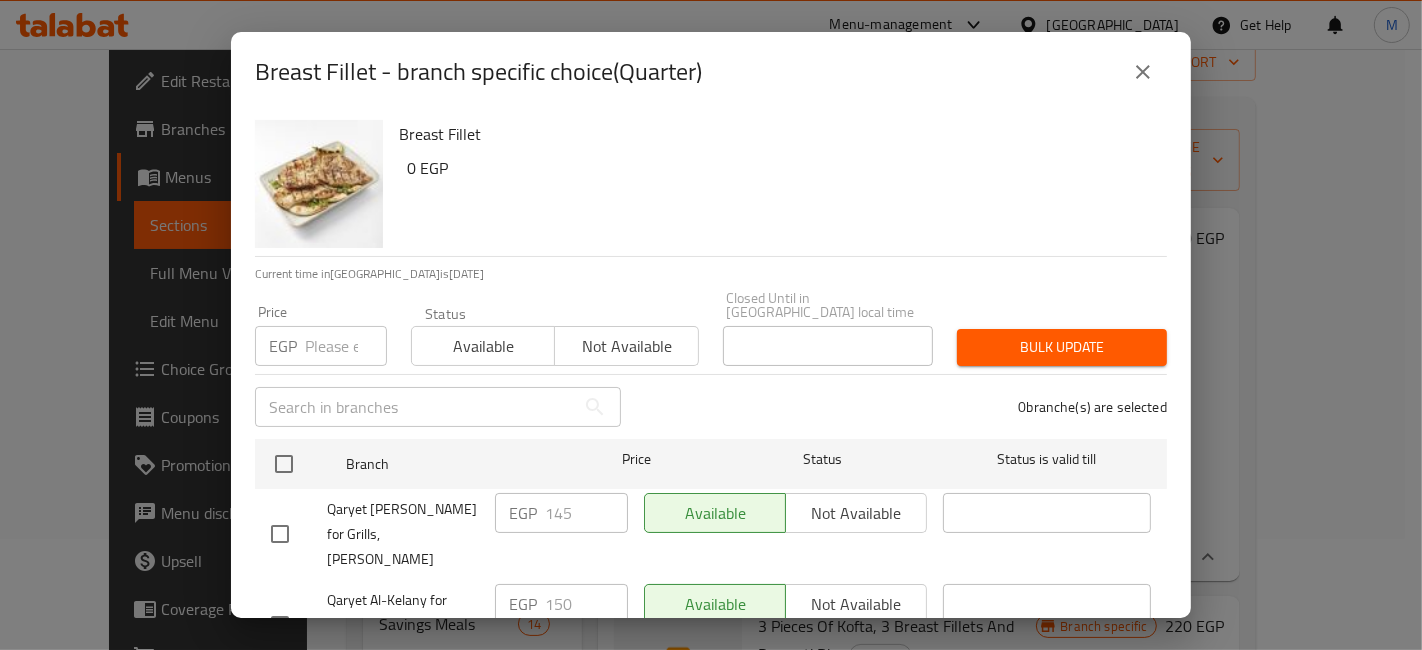 scroll, scrollTop: 197, scrollLeft: 0, axis: vertical 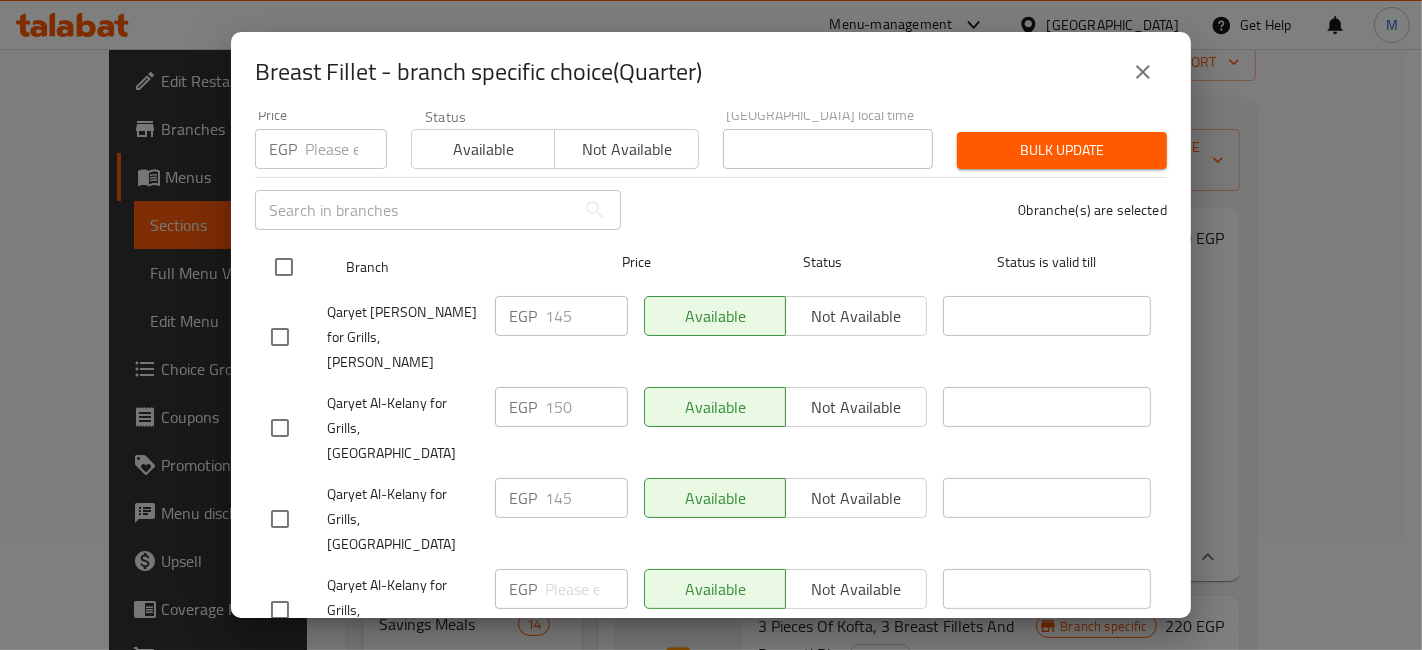 drag, startPoint x: 281, startPoint y: 267, endPoint x: 301, endPoint y: 254, distance: 23.853722 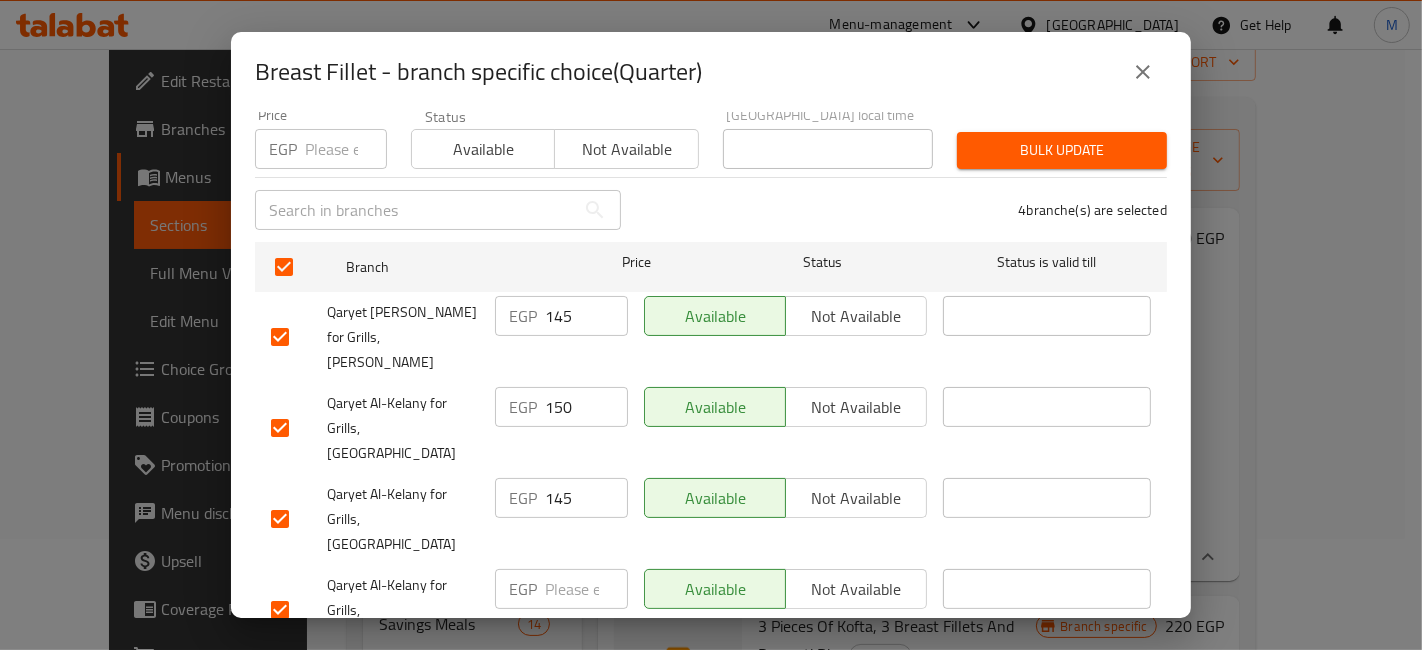 click at bounding box center (346, 149) 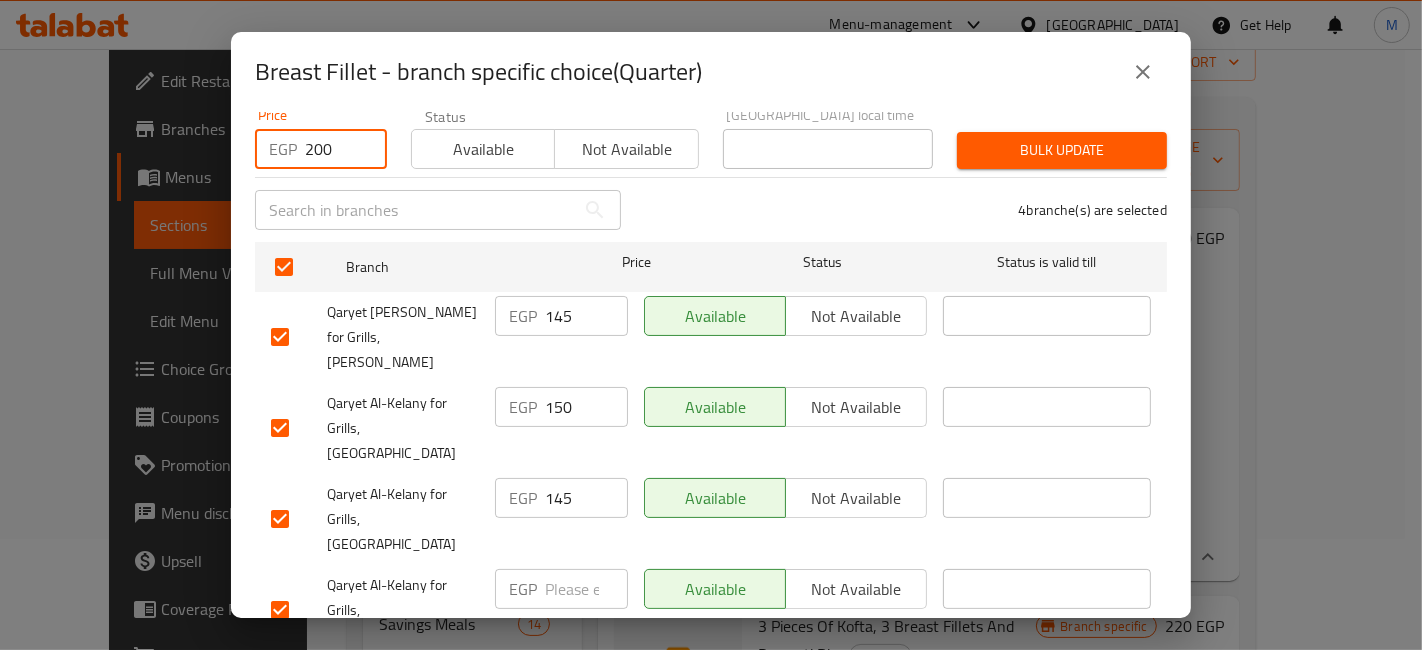 type on "200" 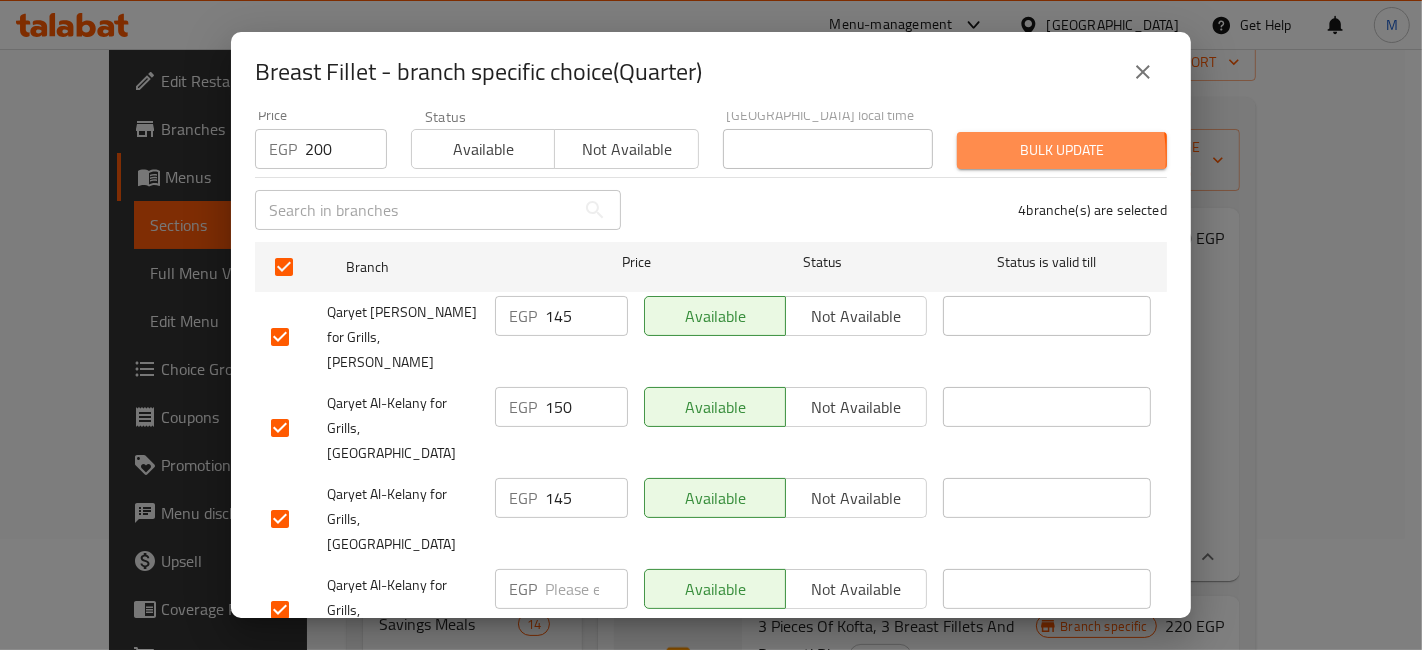 click on "Bulk update" at bounding box center [1062, 150] 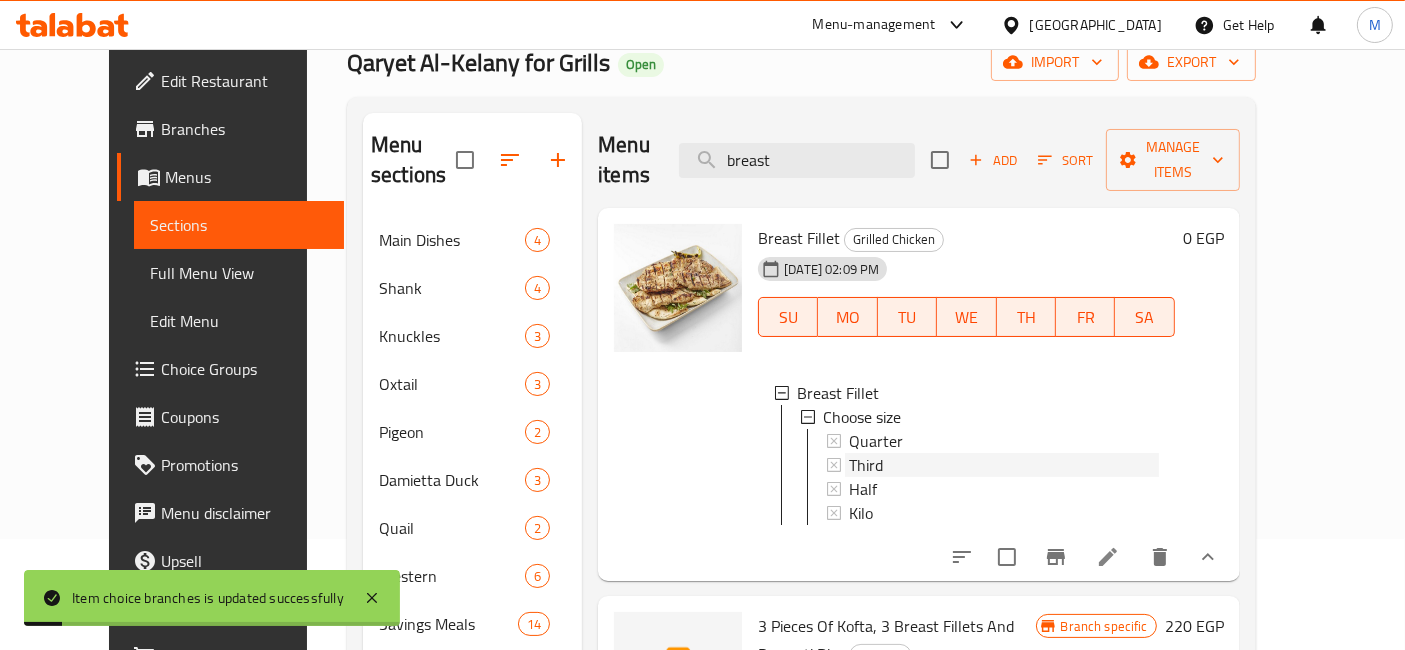 click on "Third" at bounding box center [866, 465] 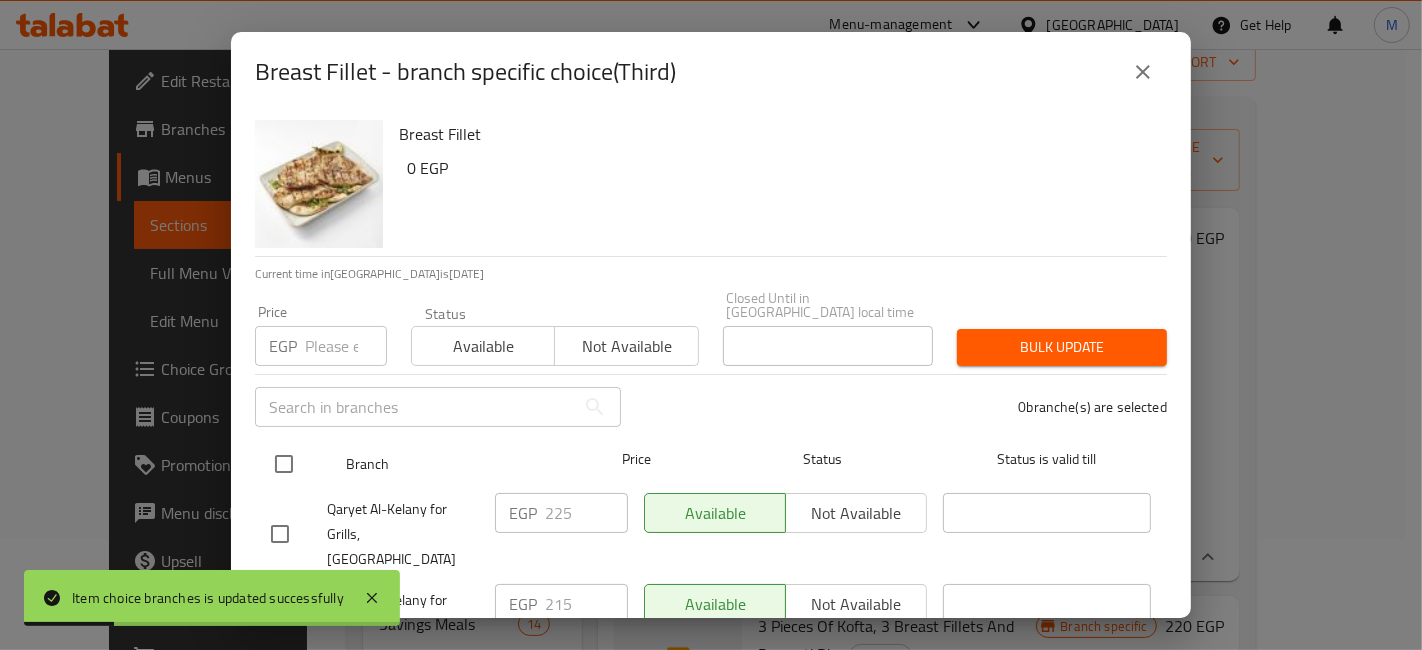 click at bounding box center [284, 464] 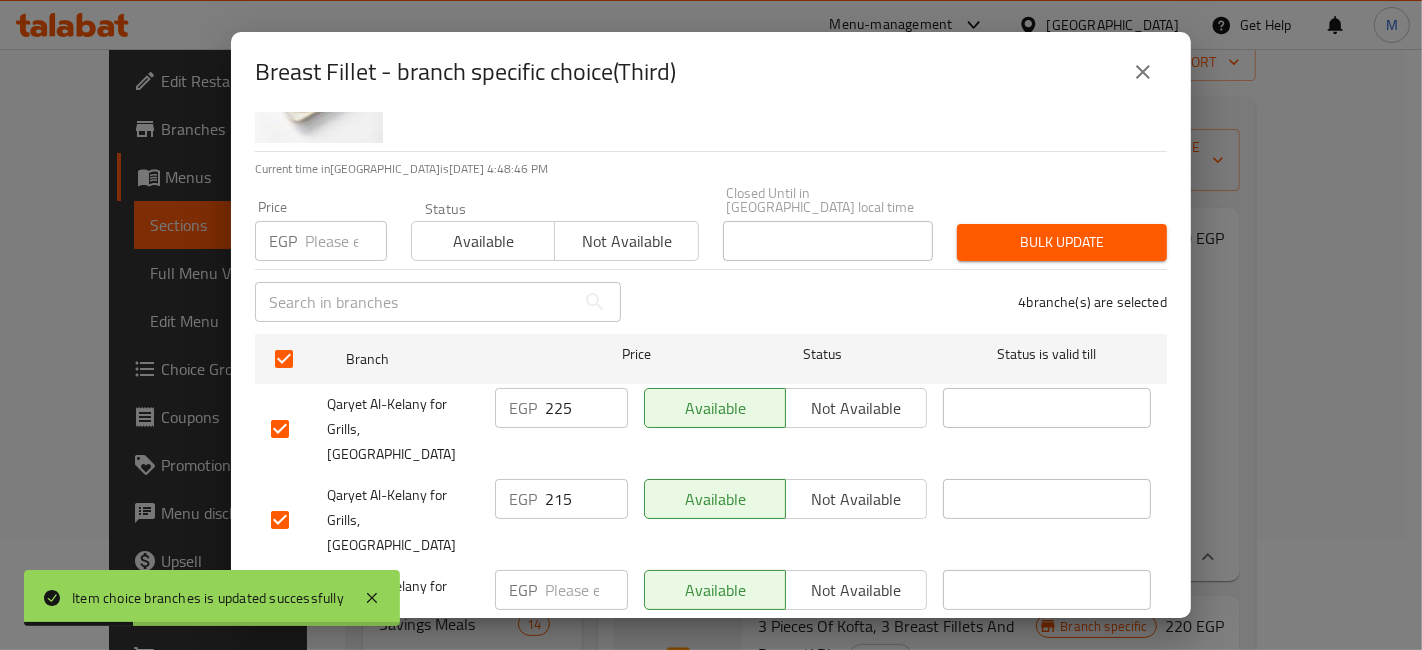 scroll, scrollTop: 197, scrollLeft: 0, axis: vertical 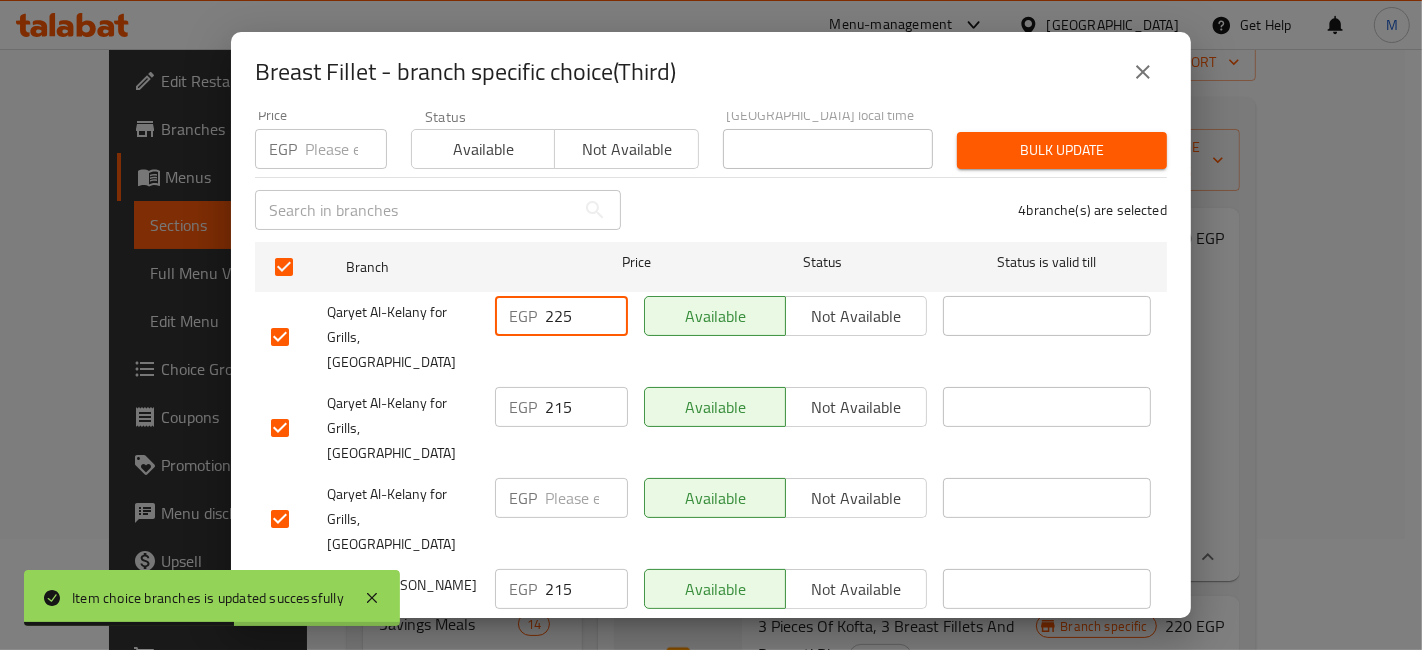 click on "225" at bounding box center [586, 316] 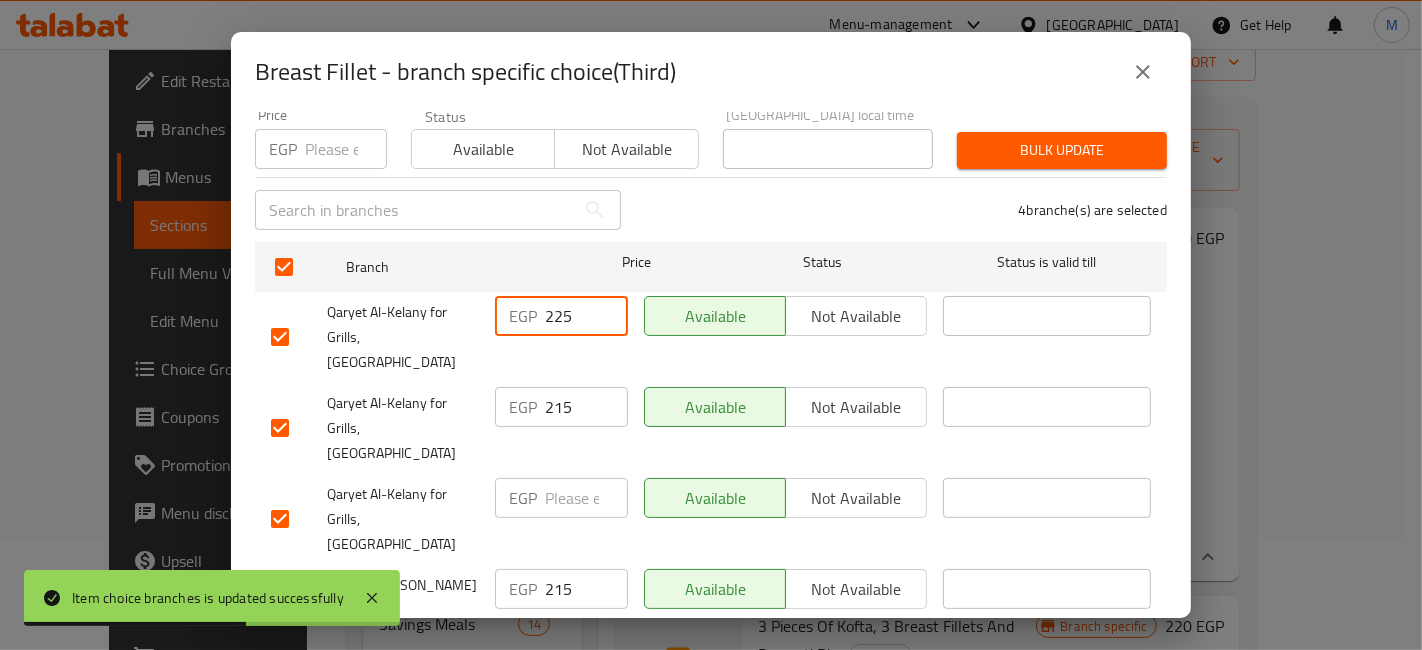 click on "225" at bounding box center (586, 316) 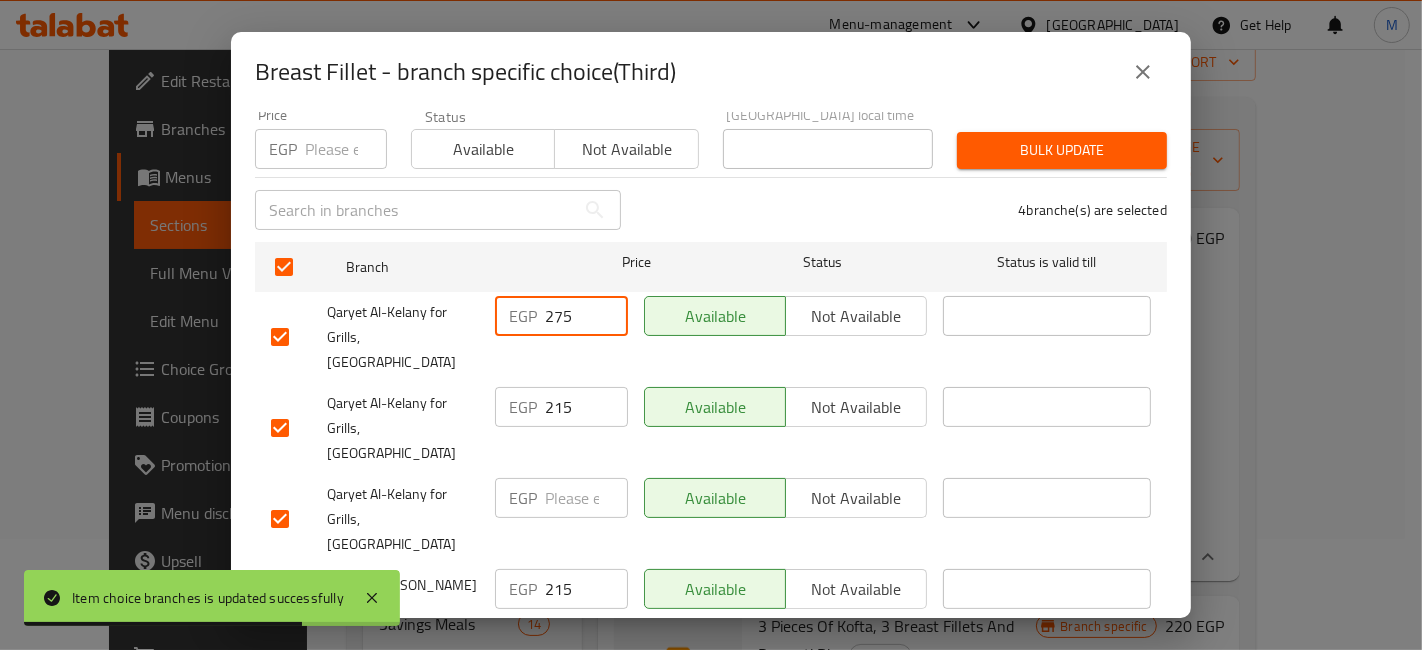 type on "275" 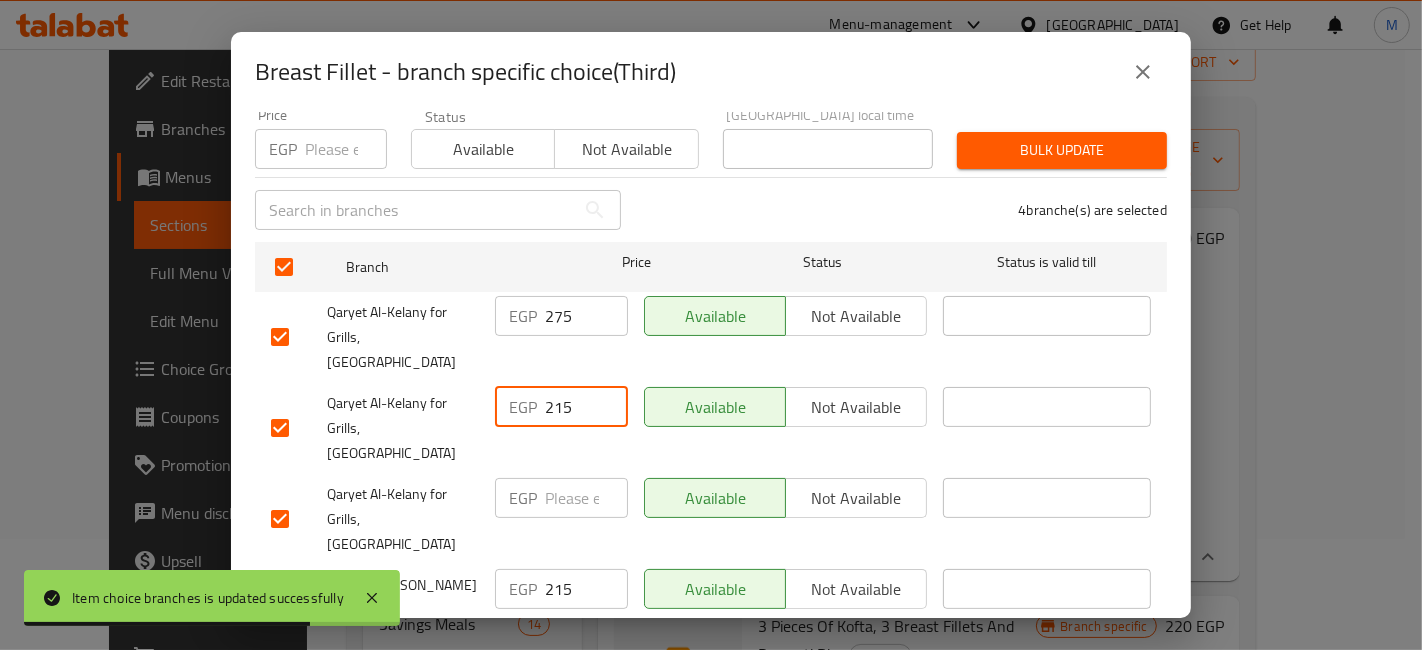 click on "215" at bounding box center [586, 407] 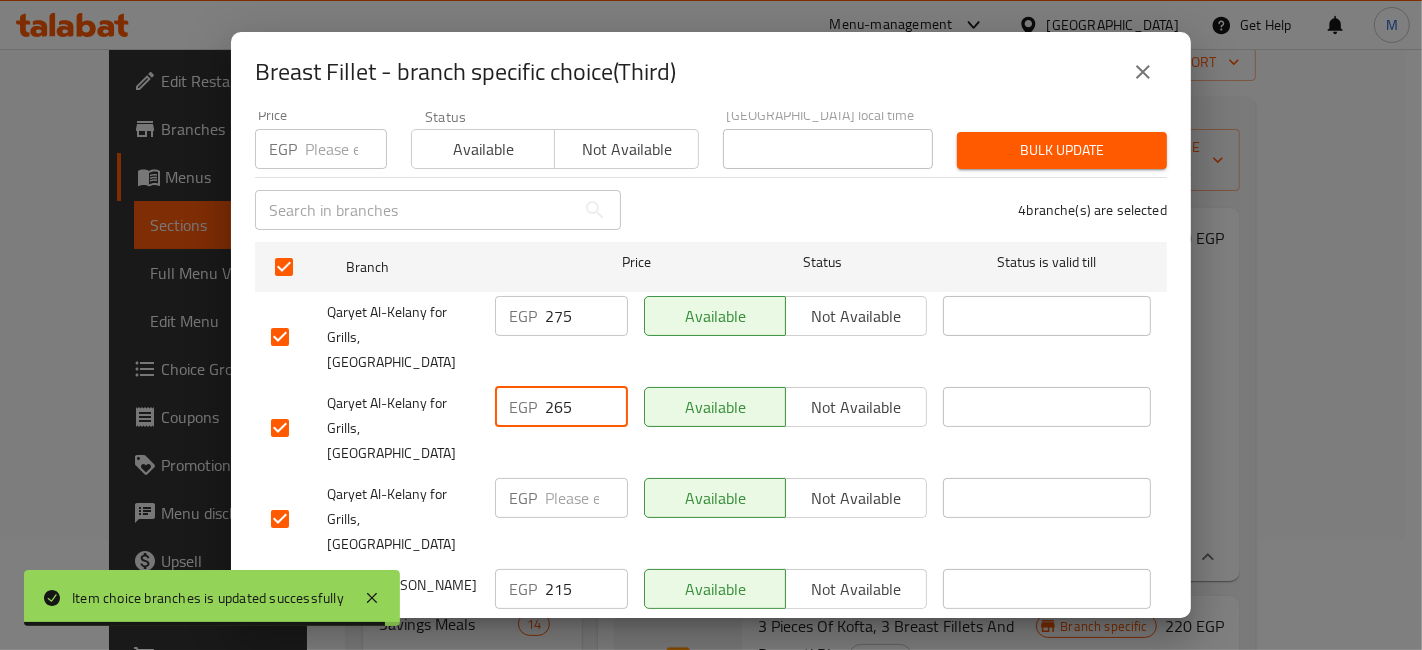 type on "265" 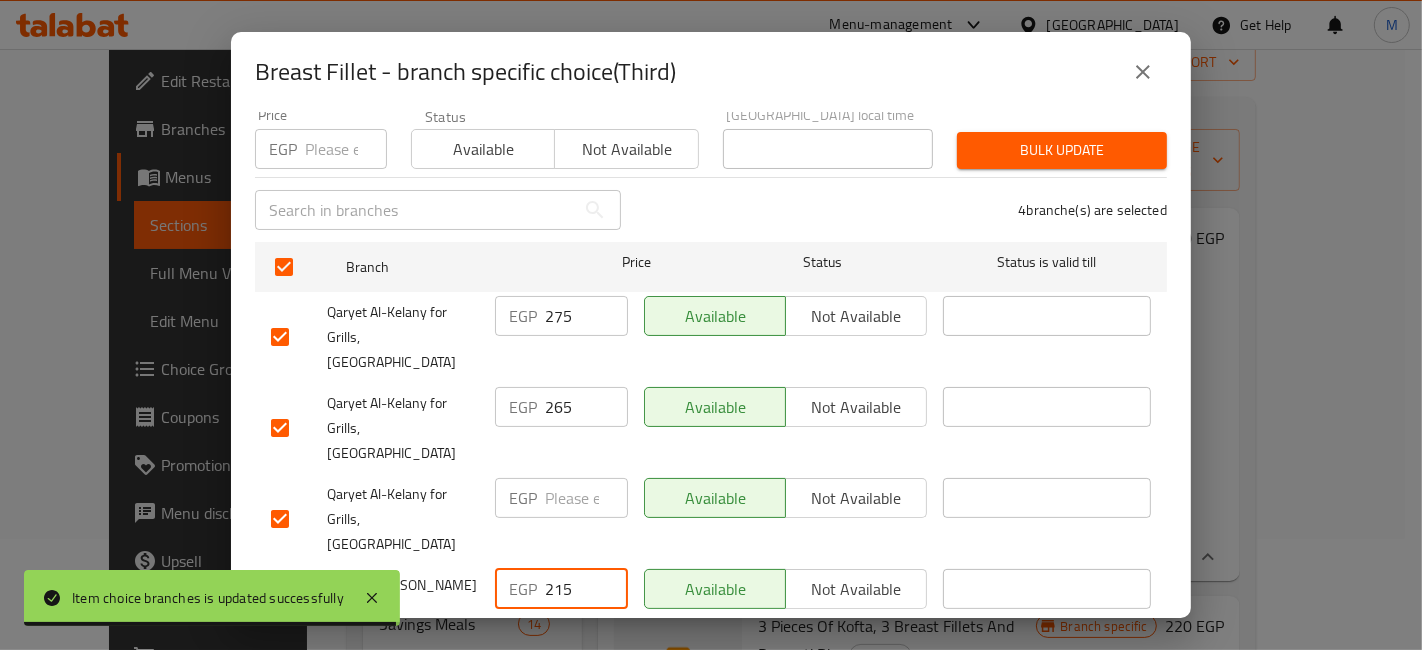 click on "215" at bounding box center (586, 589) 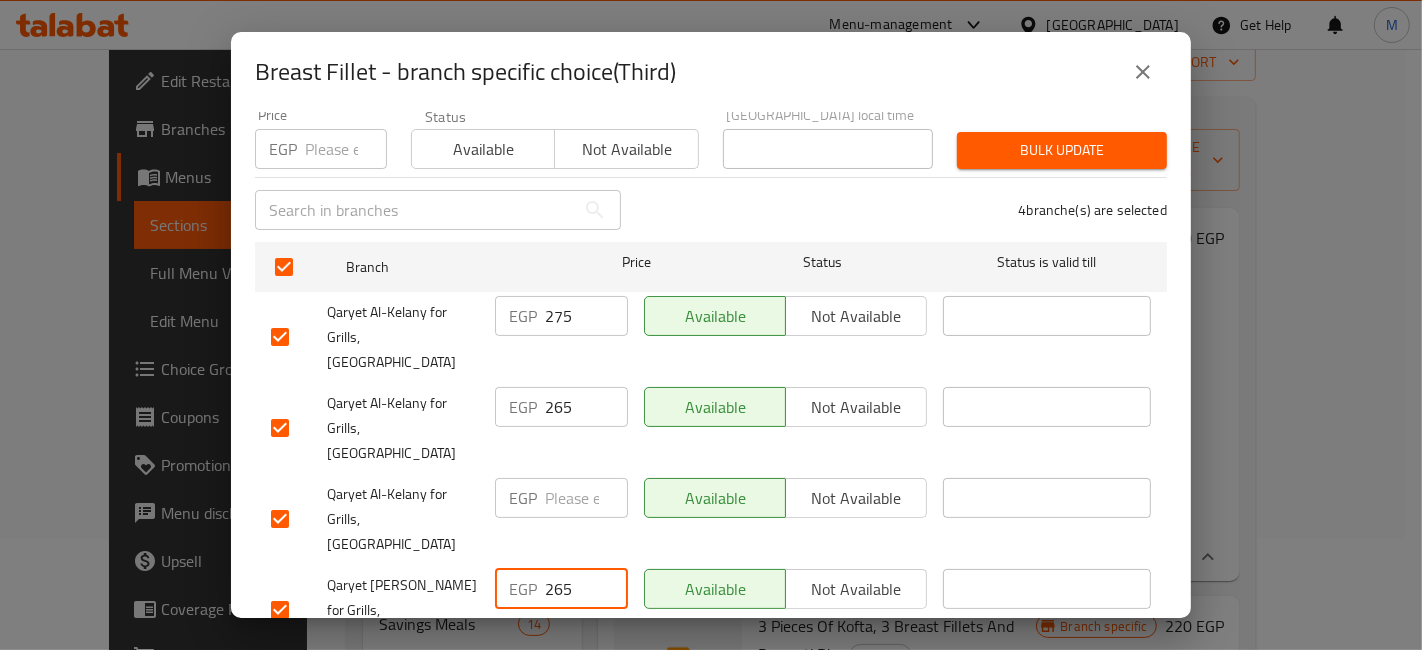 type on "265" 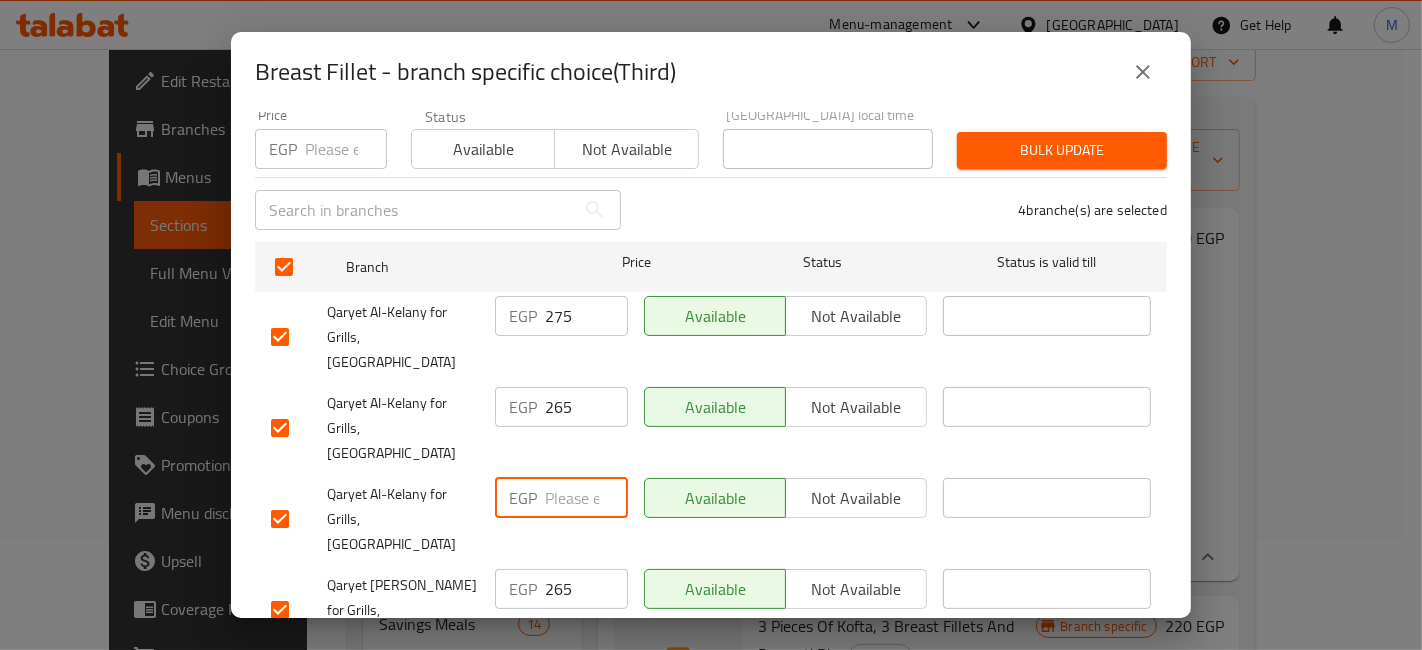 click at bounding box center [586, 498] 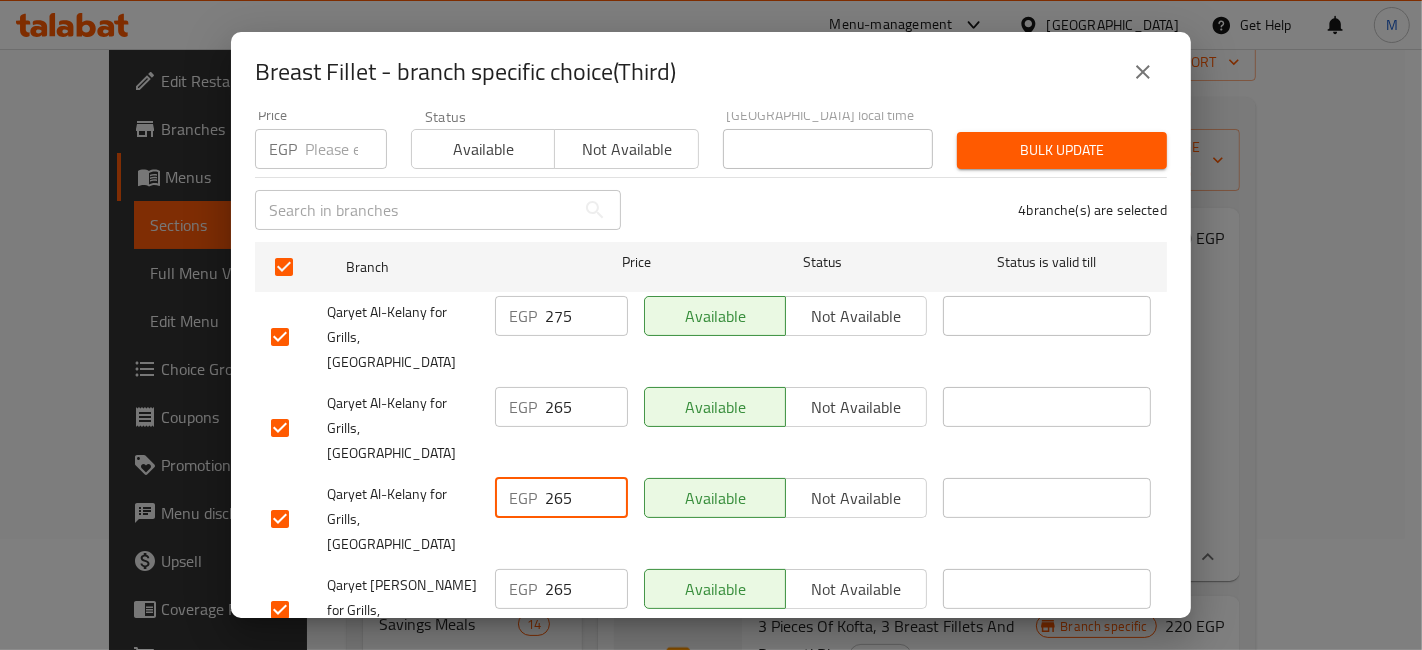 type on "265" 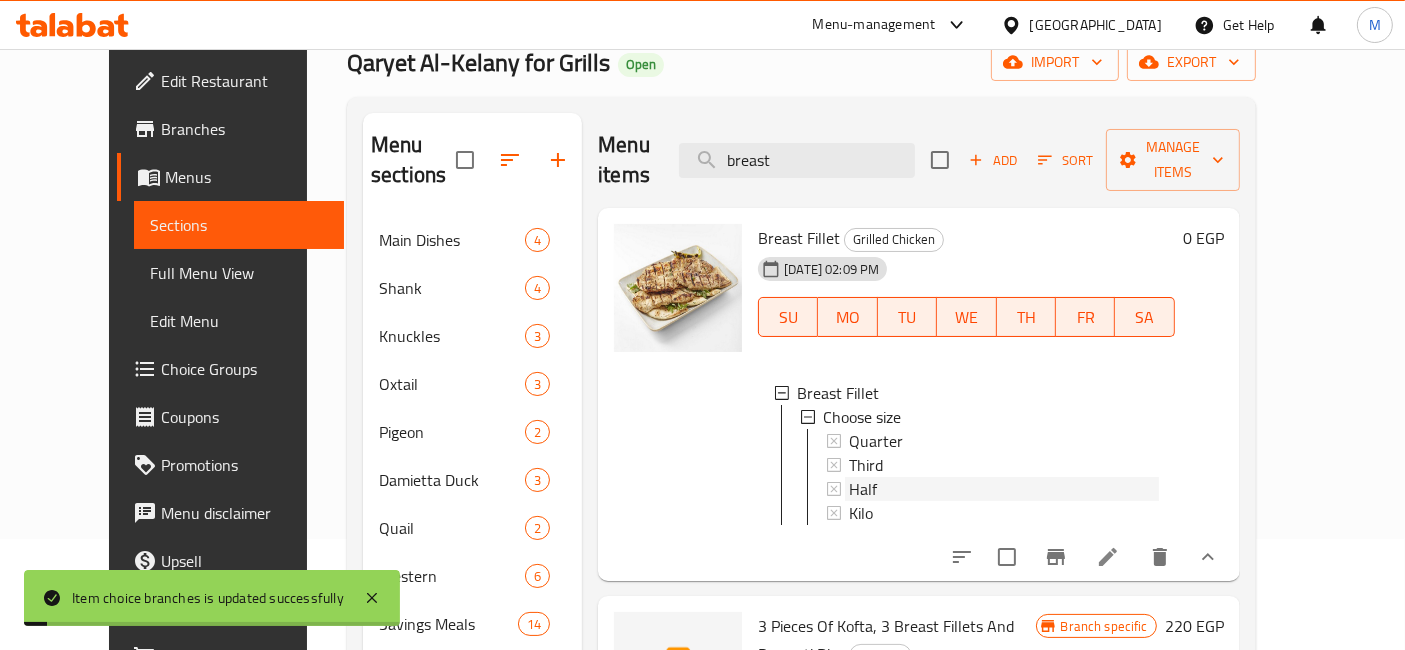 click on "Half" at bounding box center [863, 489] 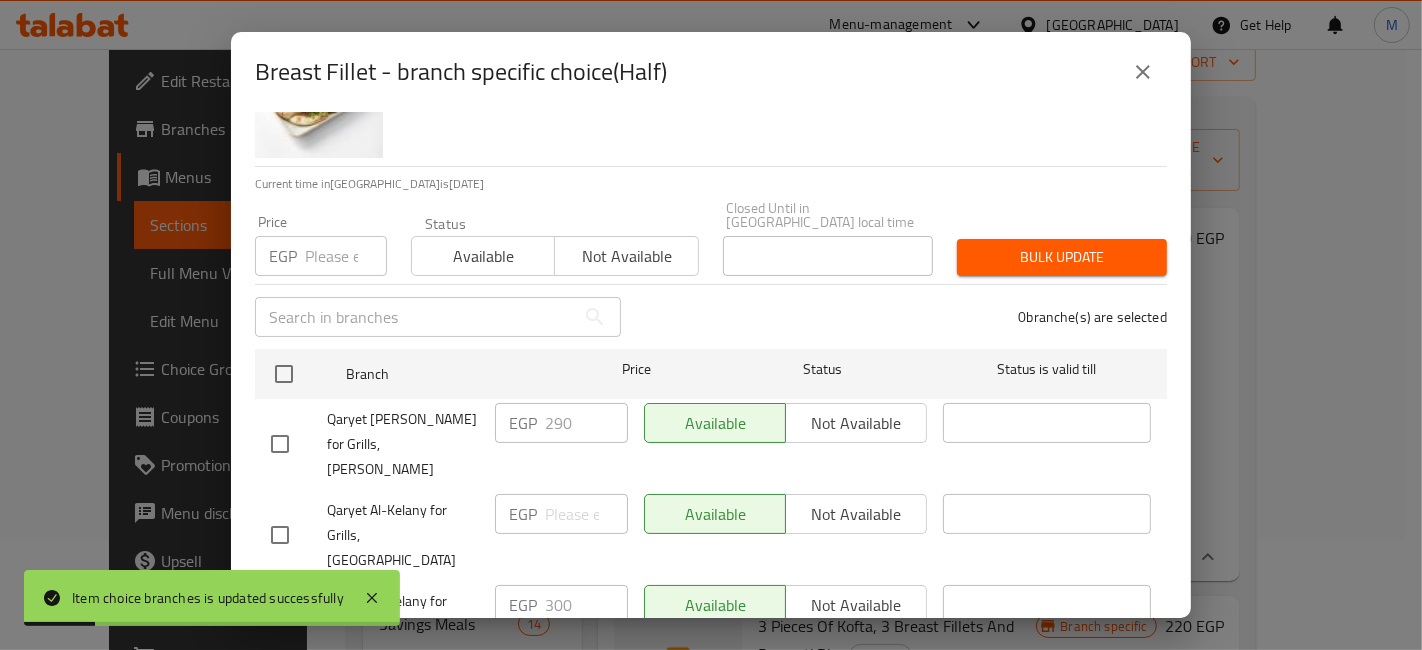 scroll, scrollTop: 197, scrollLeft: 0, axis: vertical 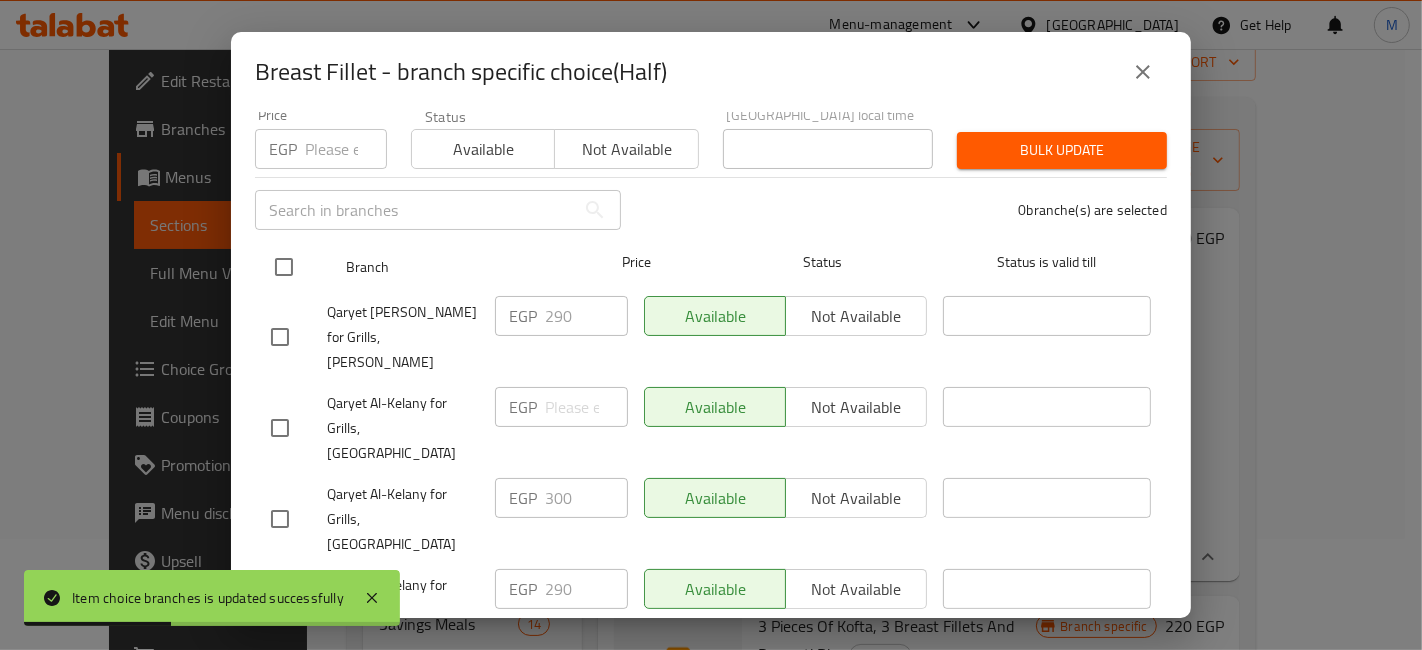click at bounding box center (284, 267) 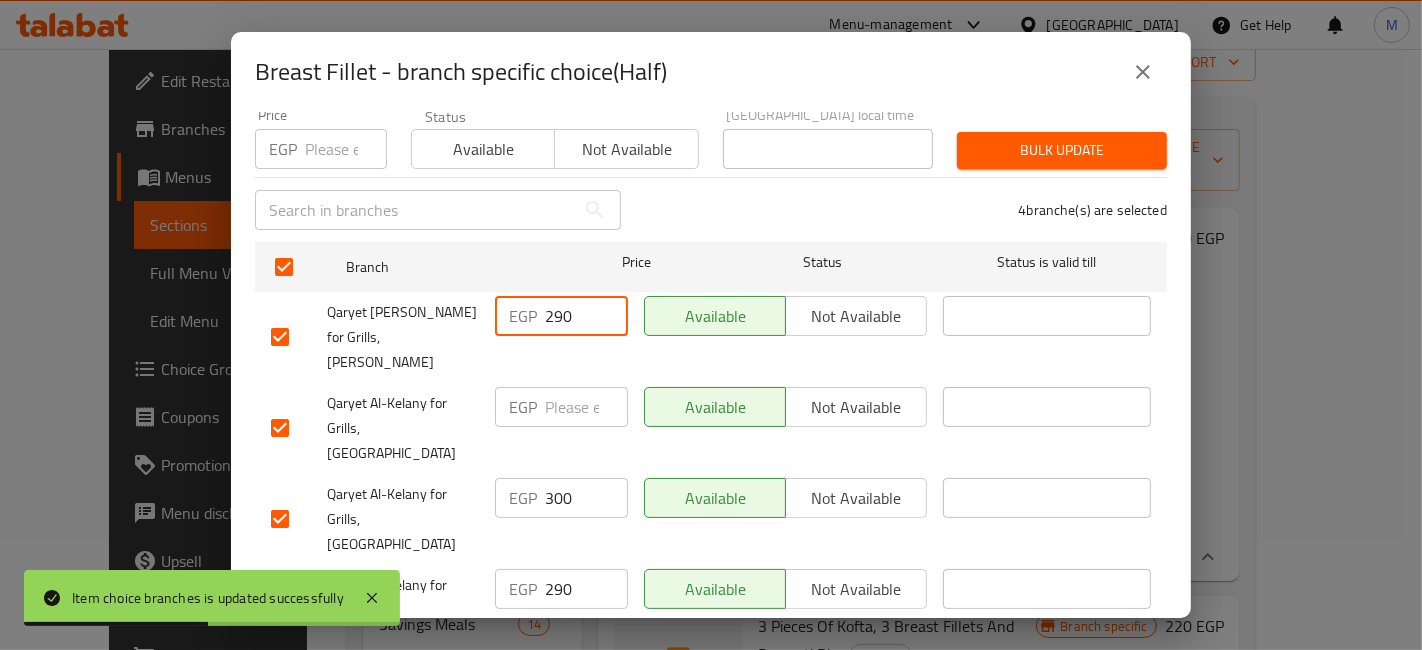 click on "290" at bounding box center [586, 316] 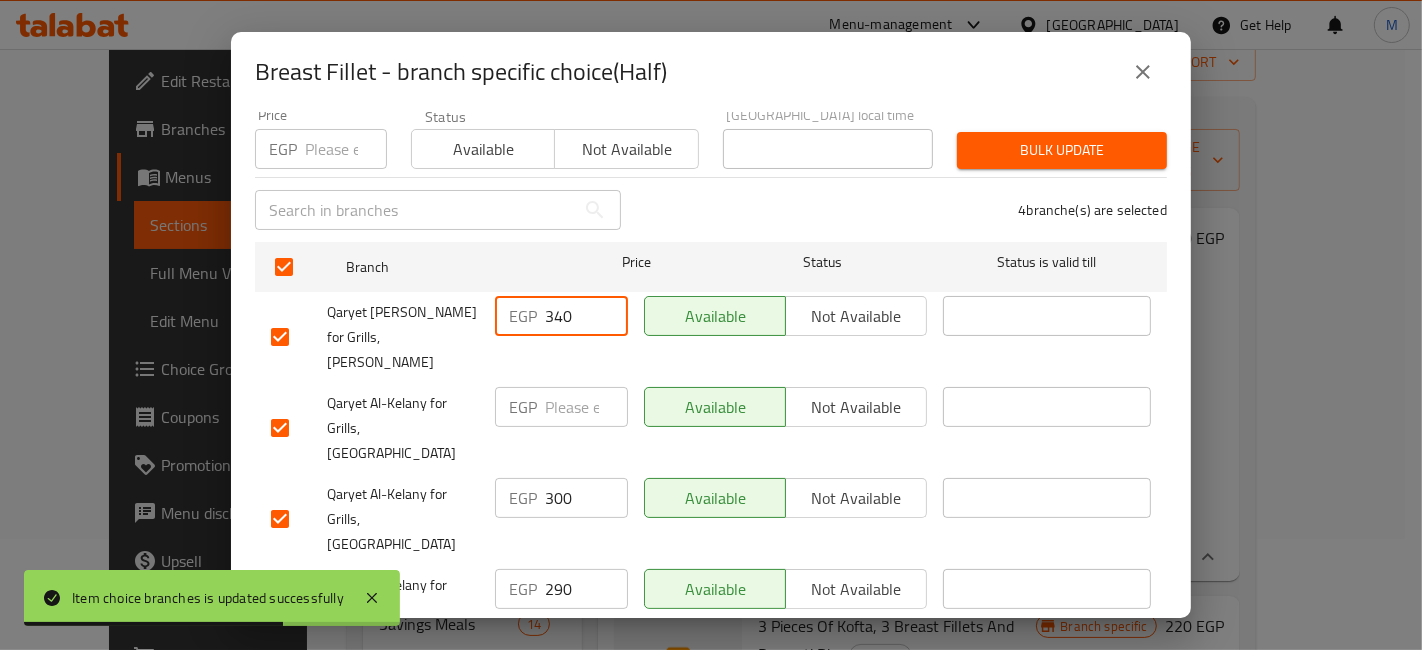 type on "340" 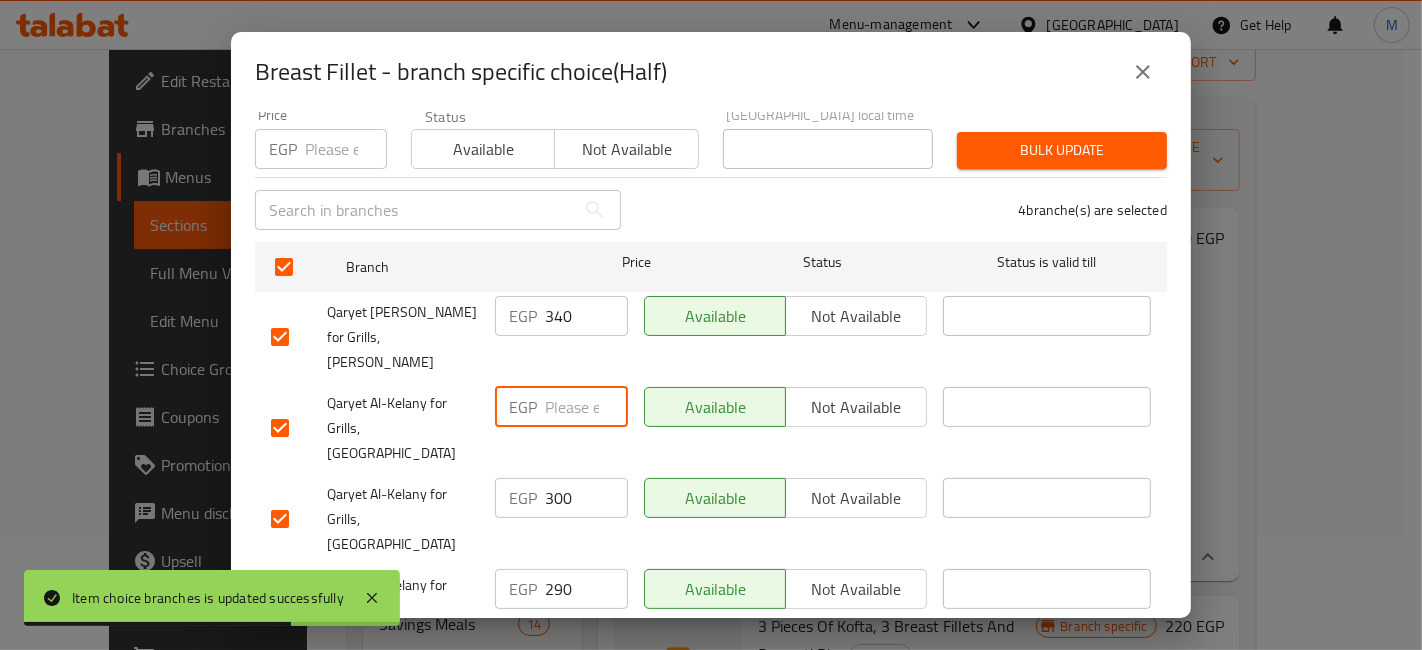 click at bounding box center [586, 407] 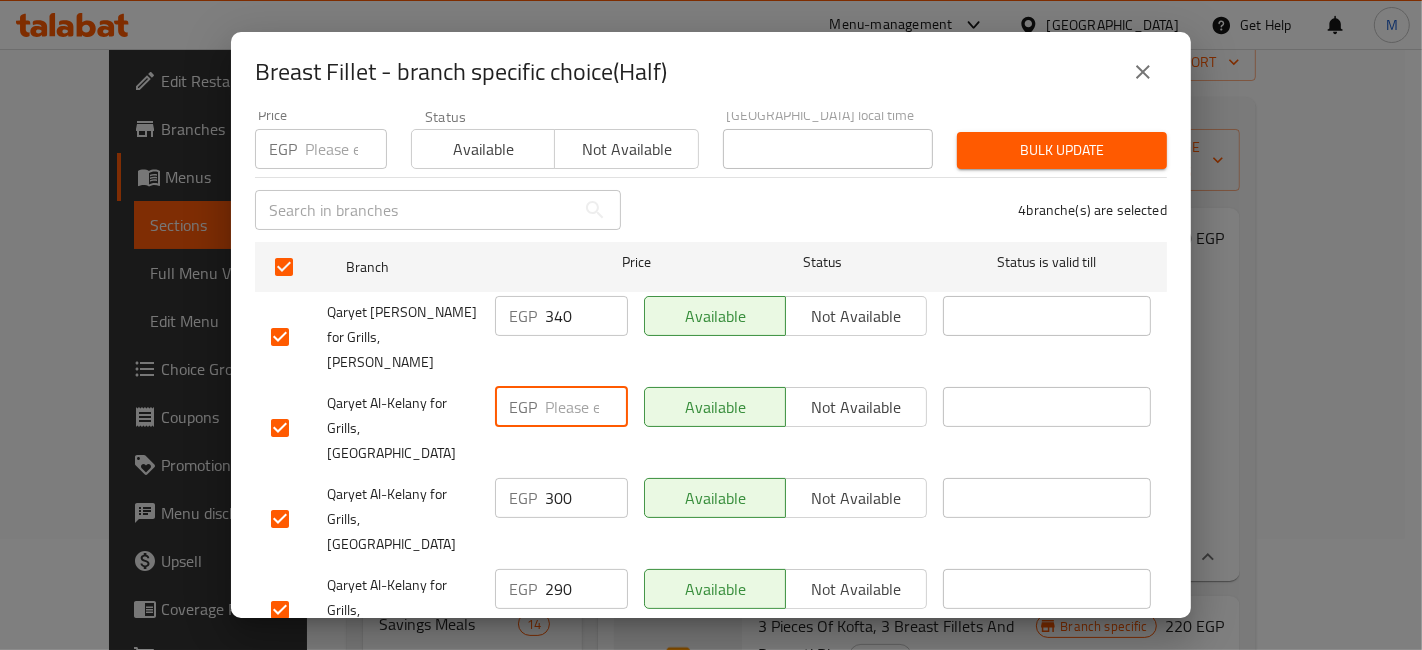 drag, startPoint x: 1125, startPoint y: 91, endPoint x: 1140, endPoint y: 82, distance: 17.492855 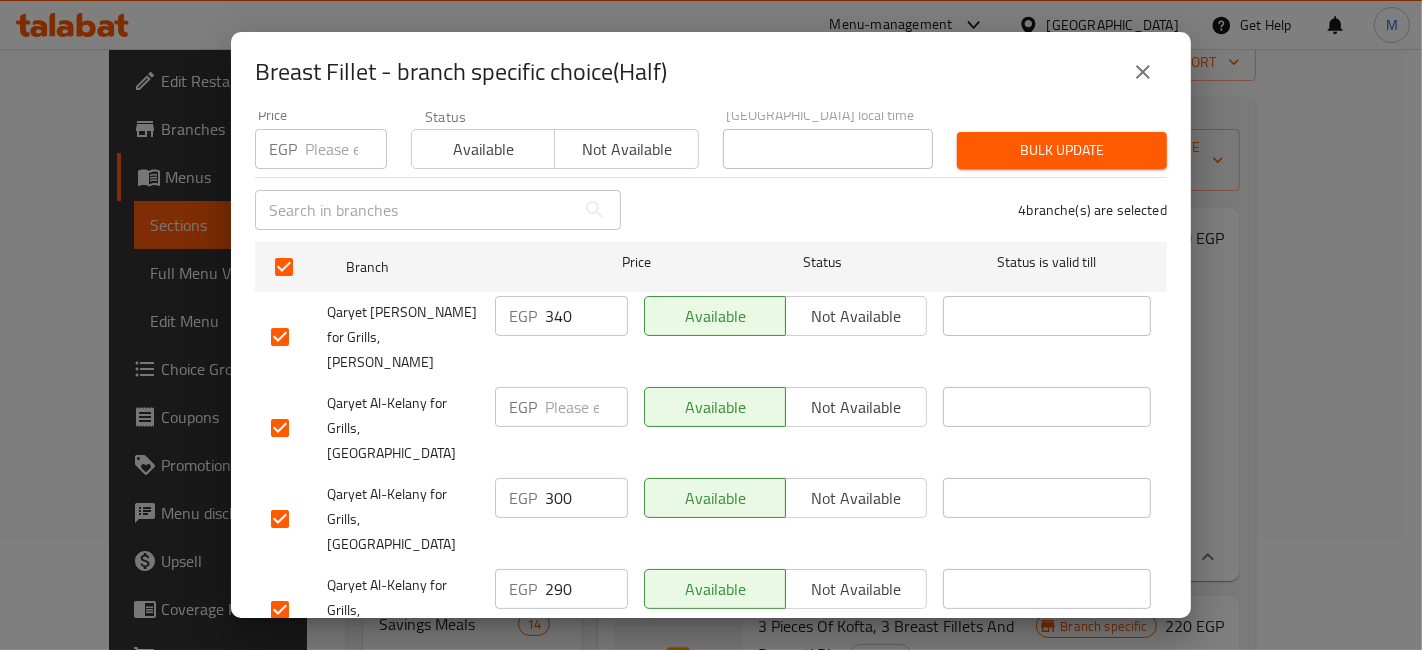 click 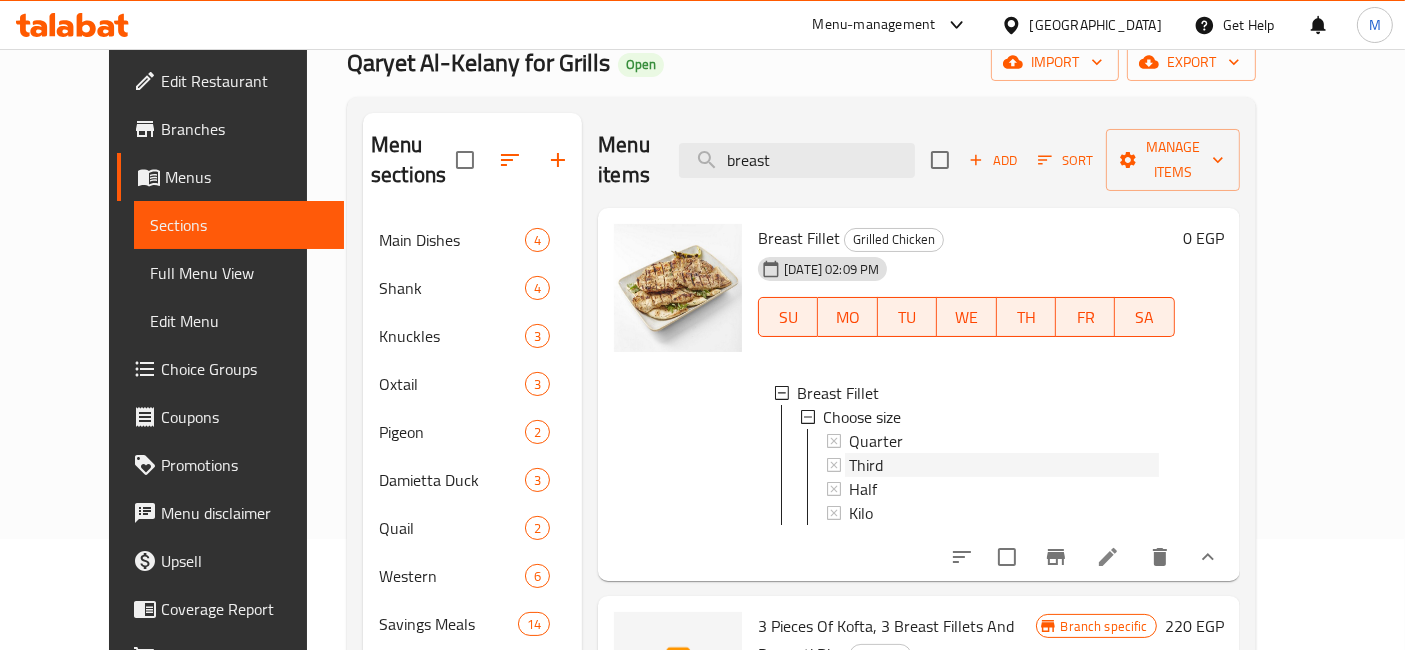 click on "Third" at bounding box center (866, 465) 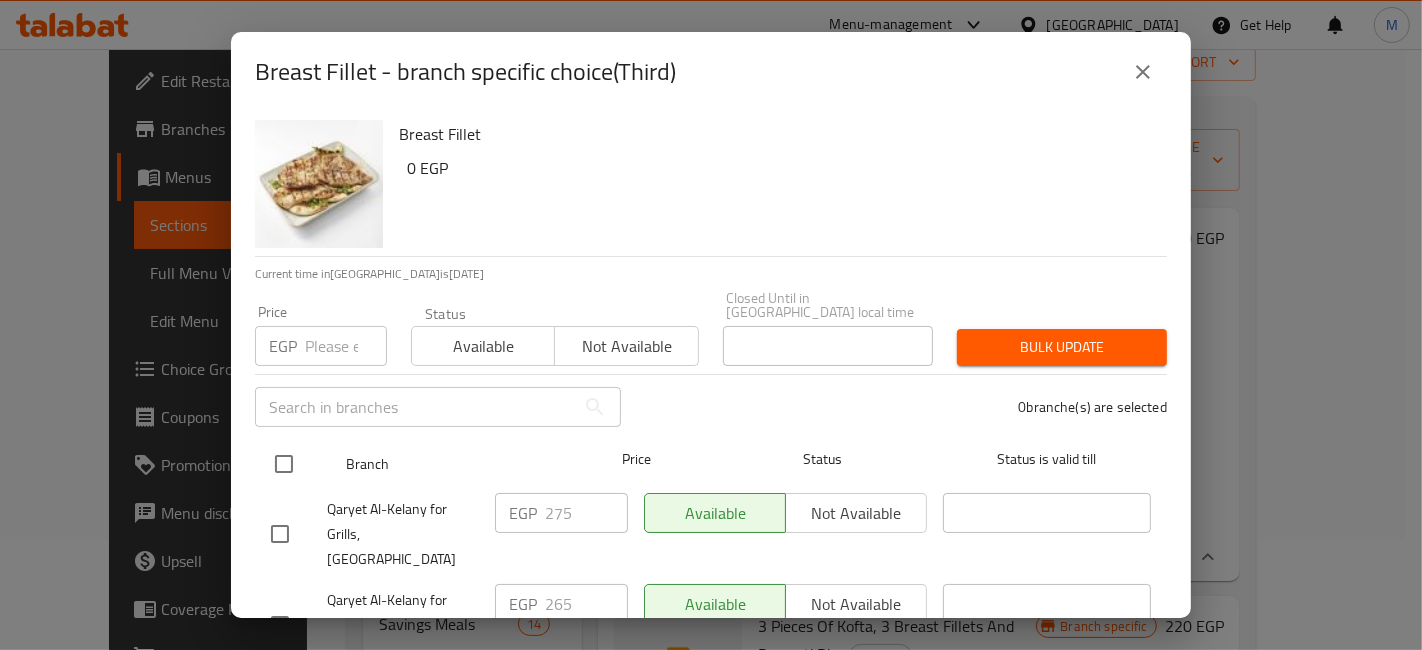 click at bounding box center [284, 464] 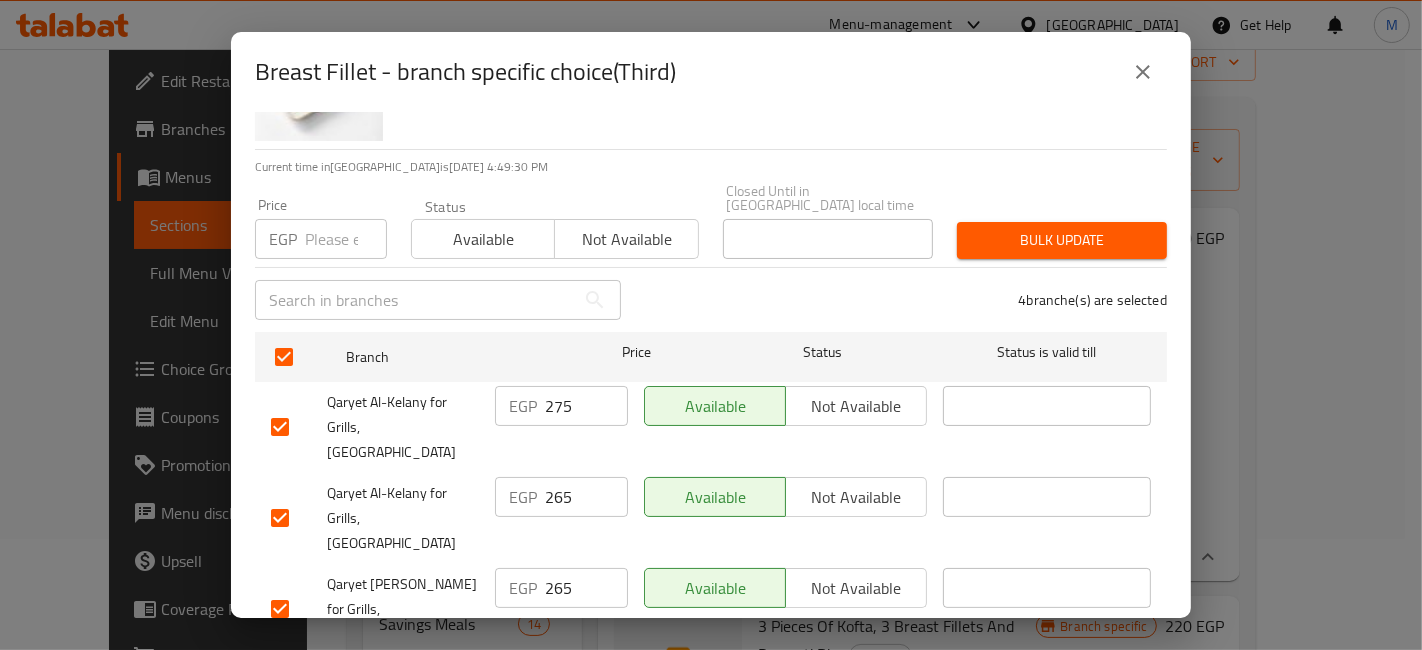 scroll, scrollTop: 197, scrollLeft: 0, axis: vertical 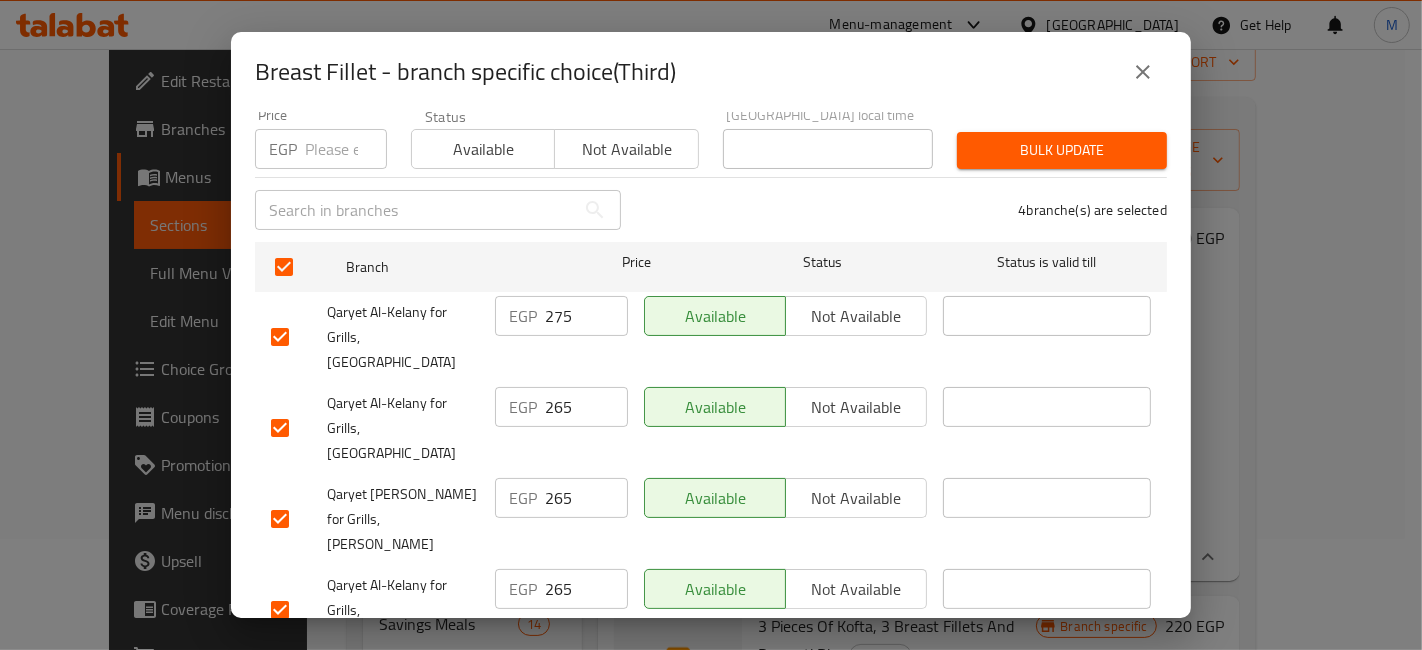 click on "275" at bounding box center [586, 316] 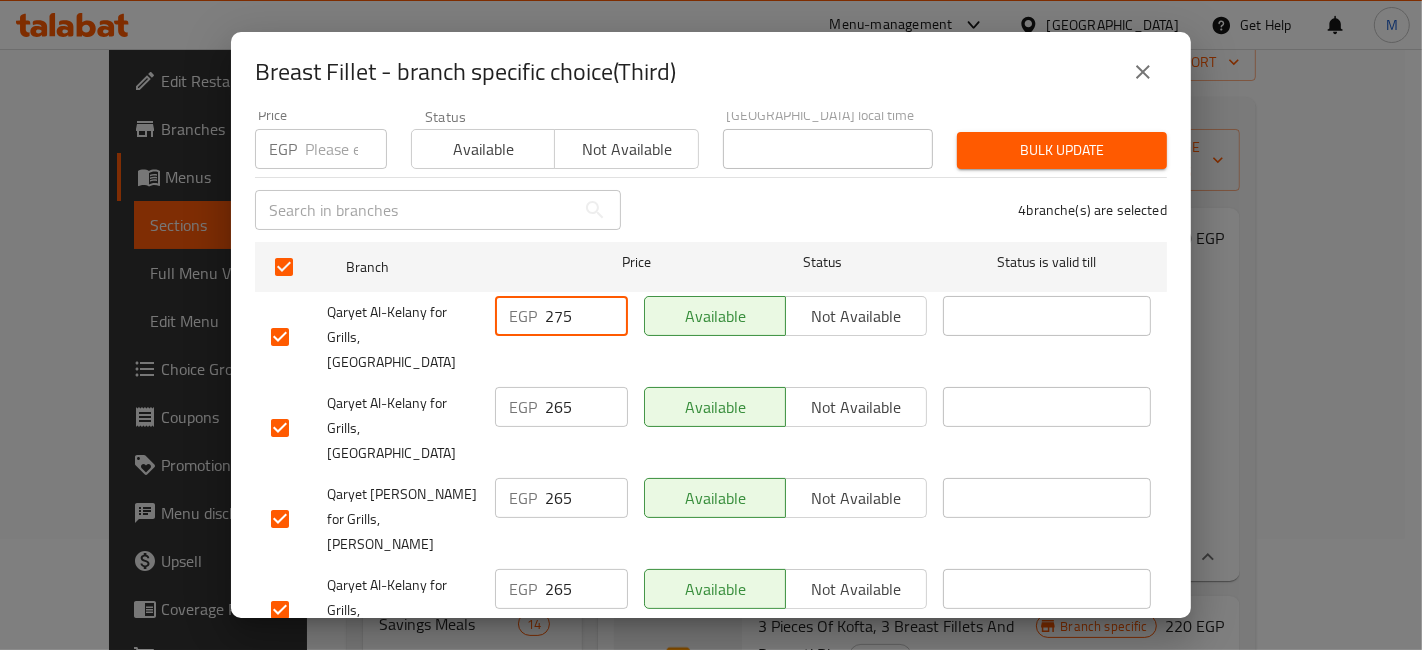 click on "275" at bounding box center (586, 316) 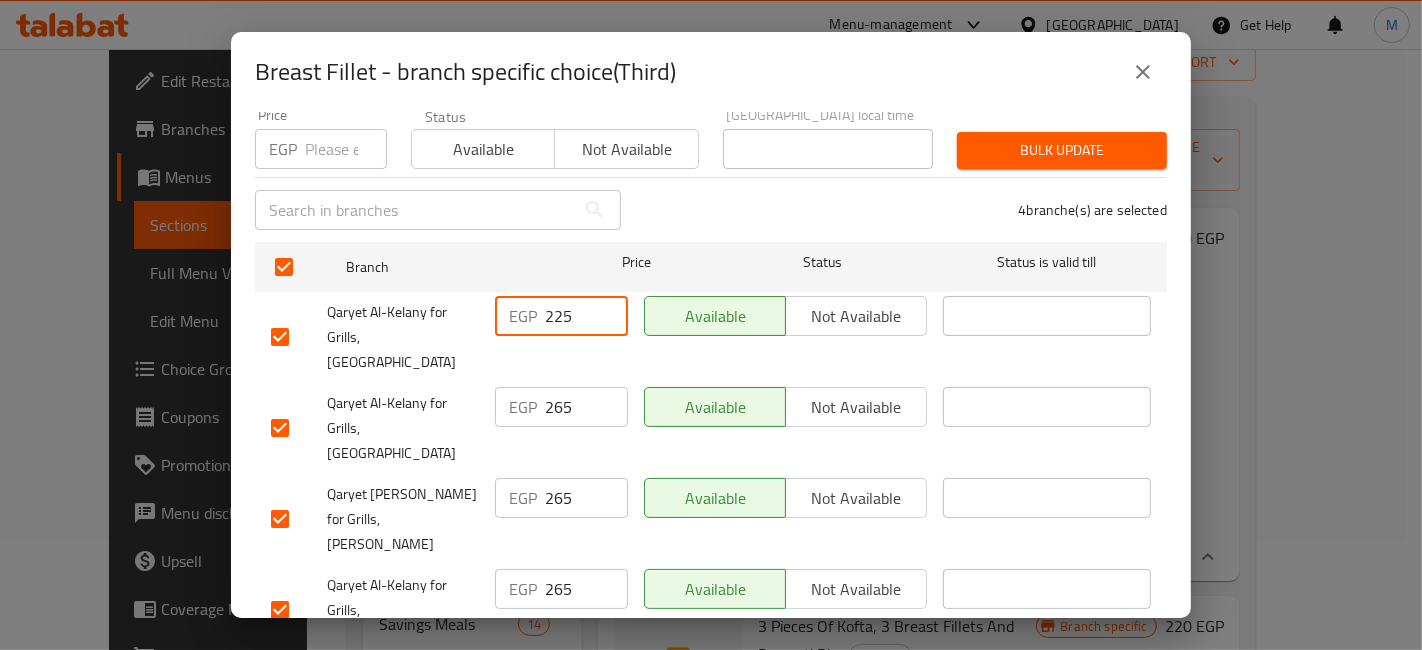 type on "225" 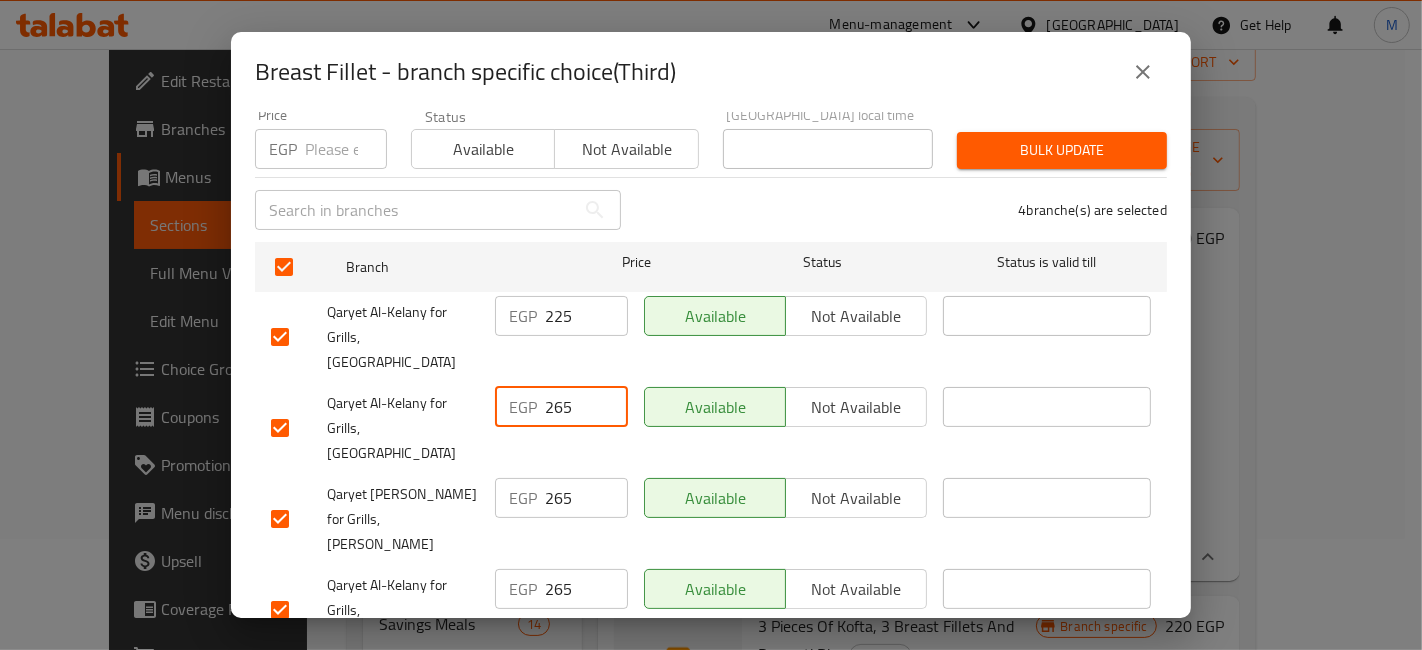 click on "265" at bounding box center (586, 407) 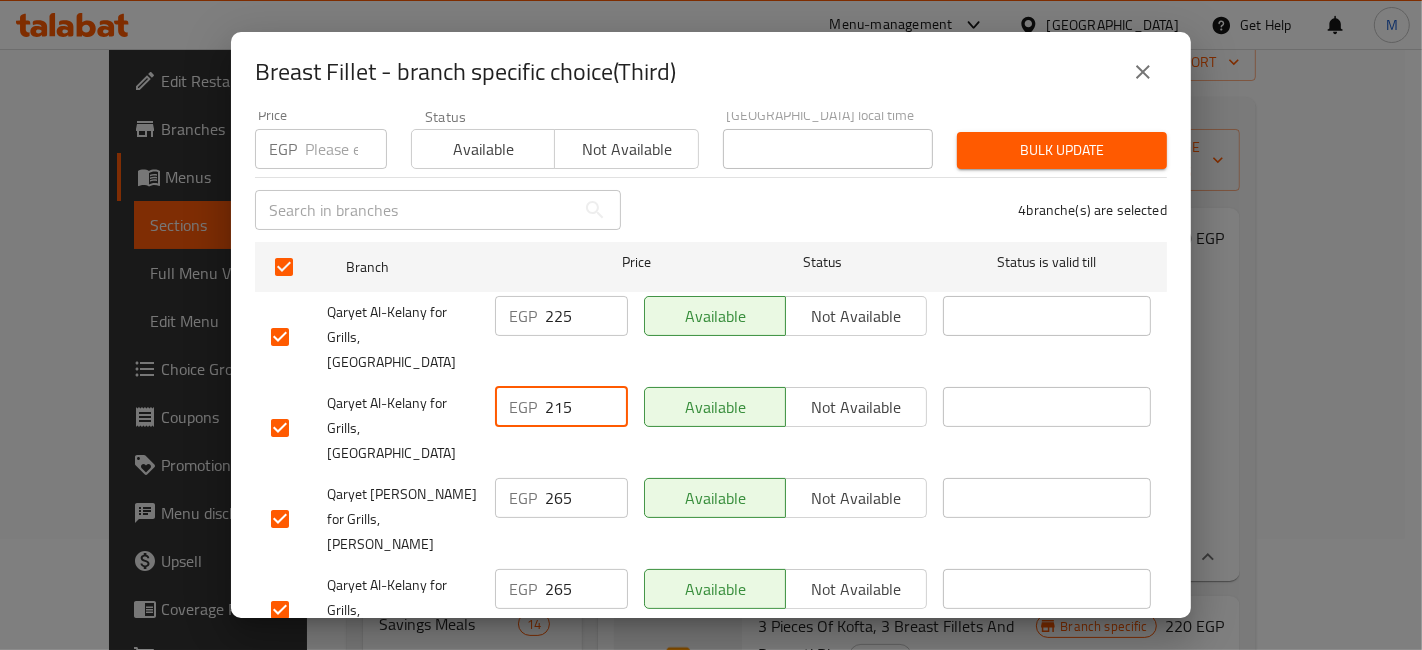 type on "215" 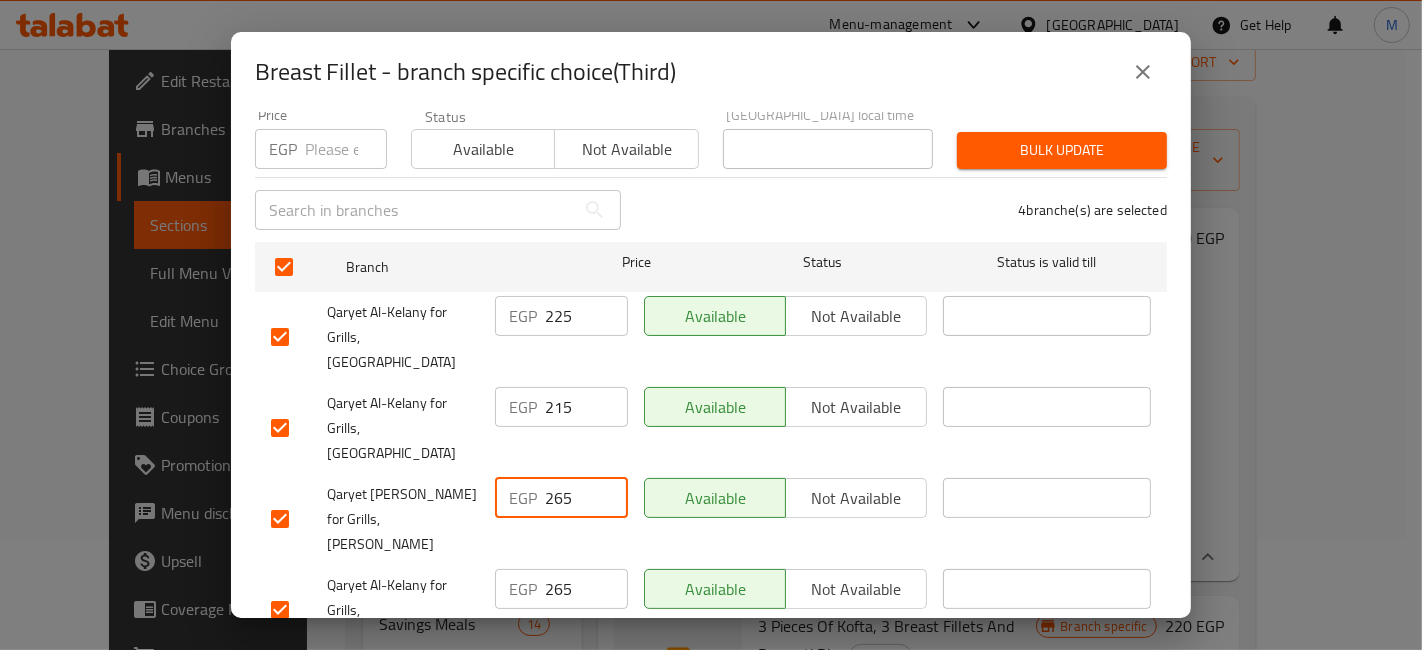 click on "265" at bounding box center [586, 498] 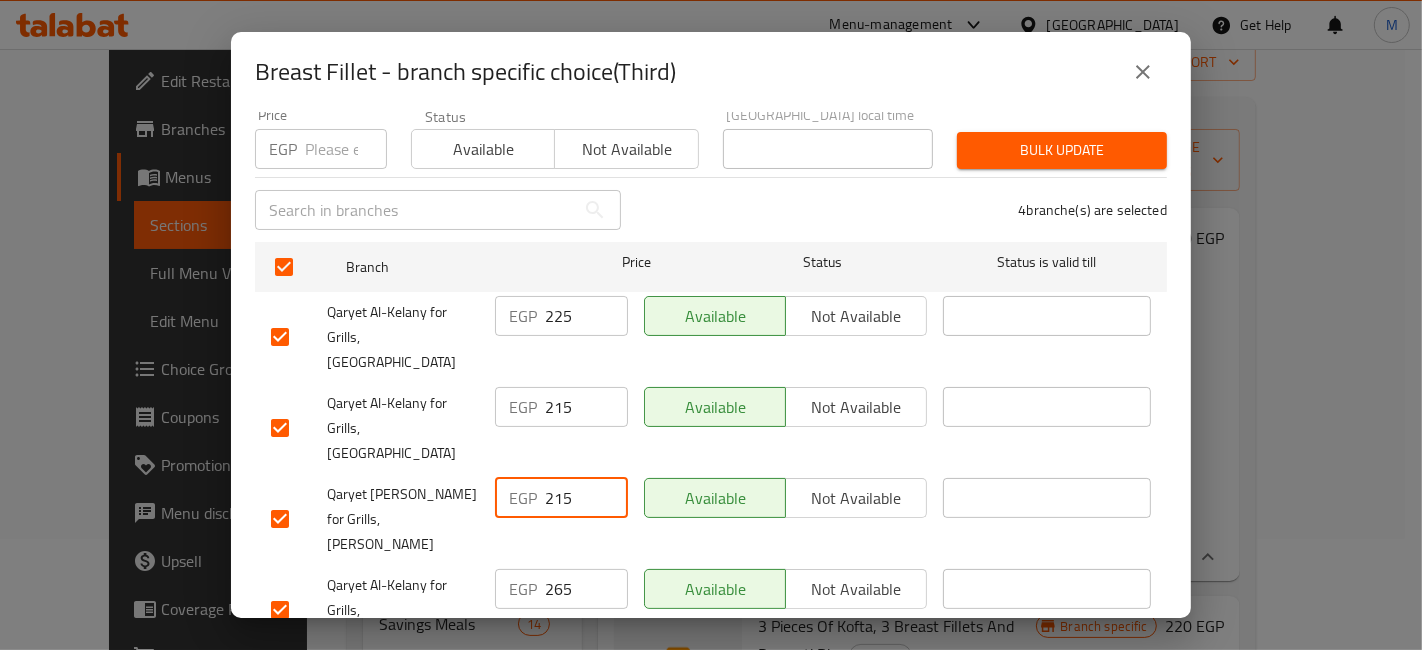 type on "215" 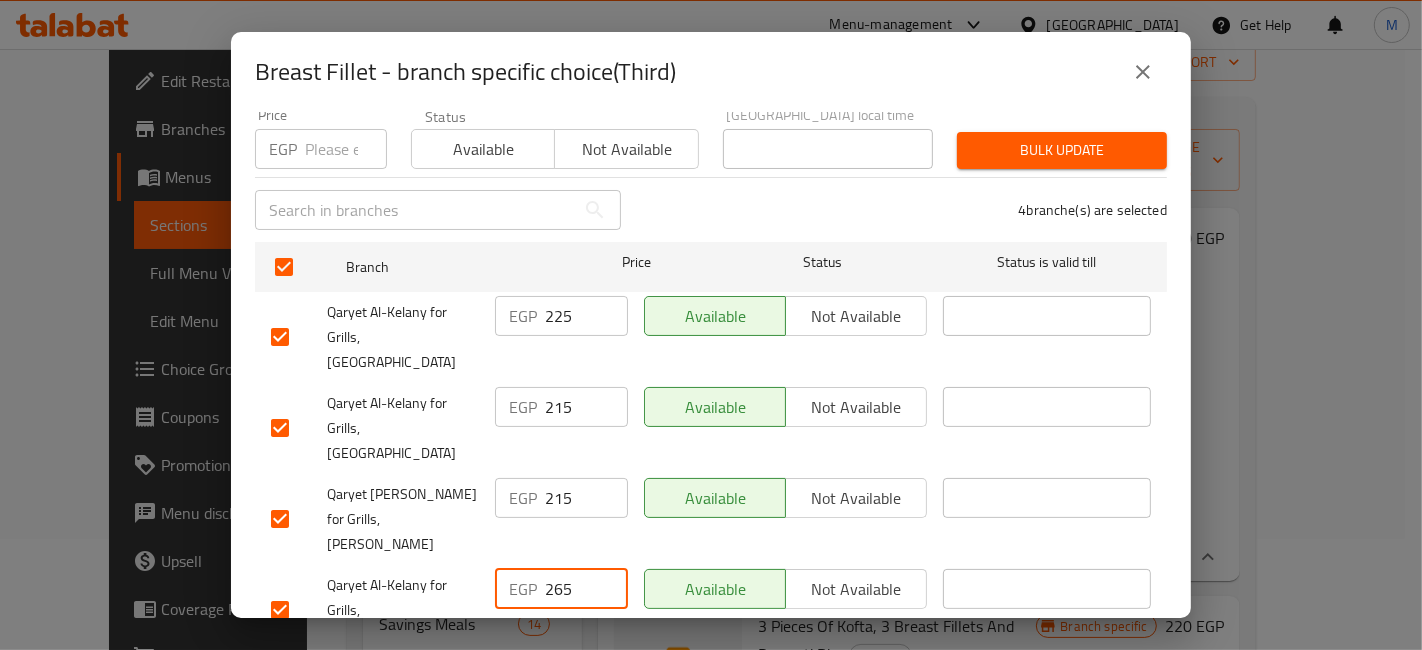 click on "265" at bounding box center [586, 589] 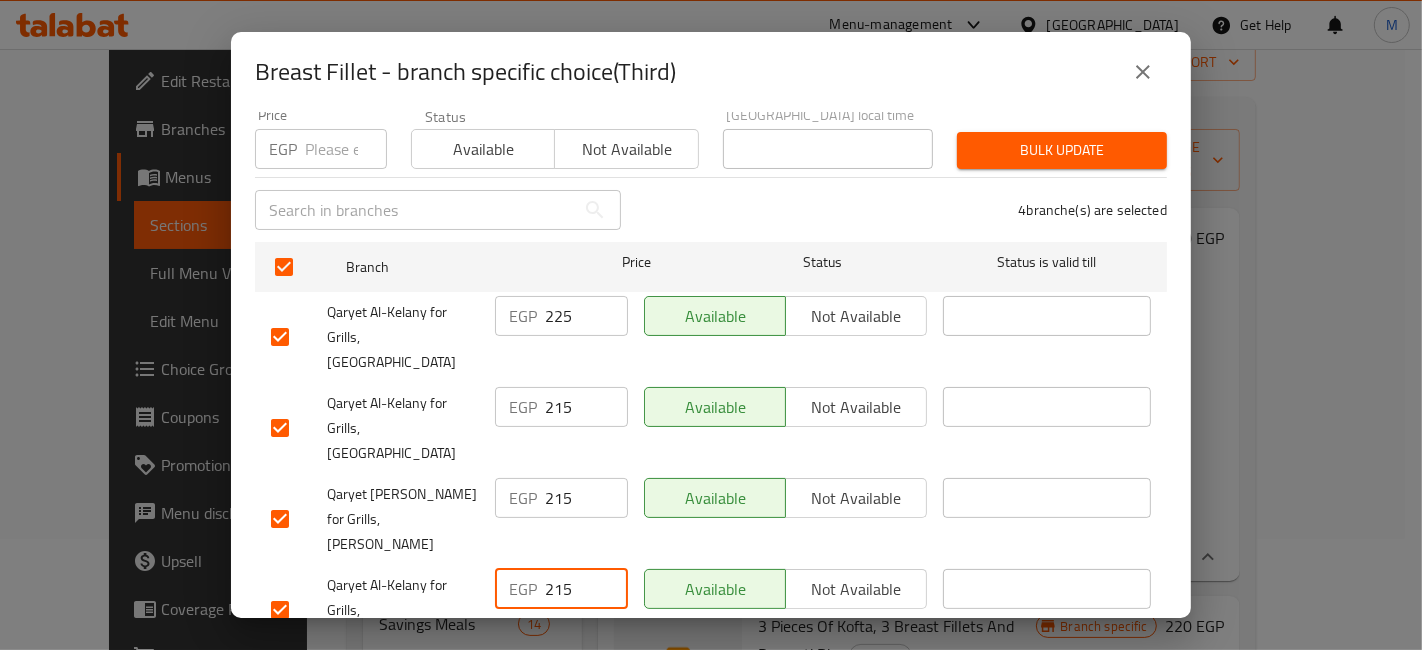 type on "215" 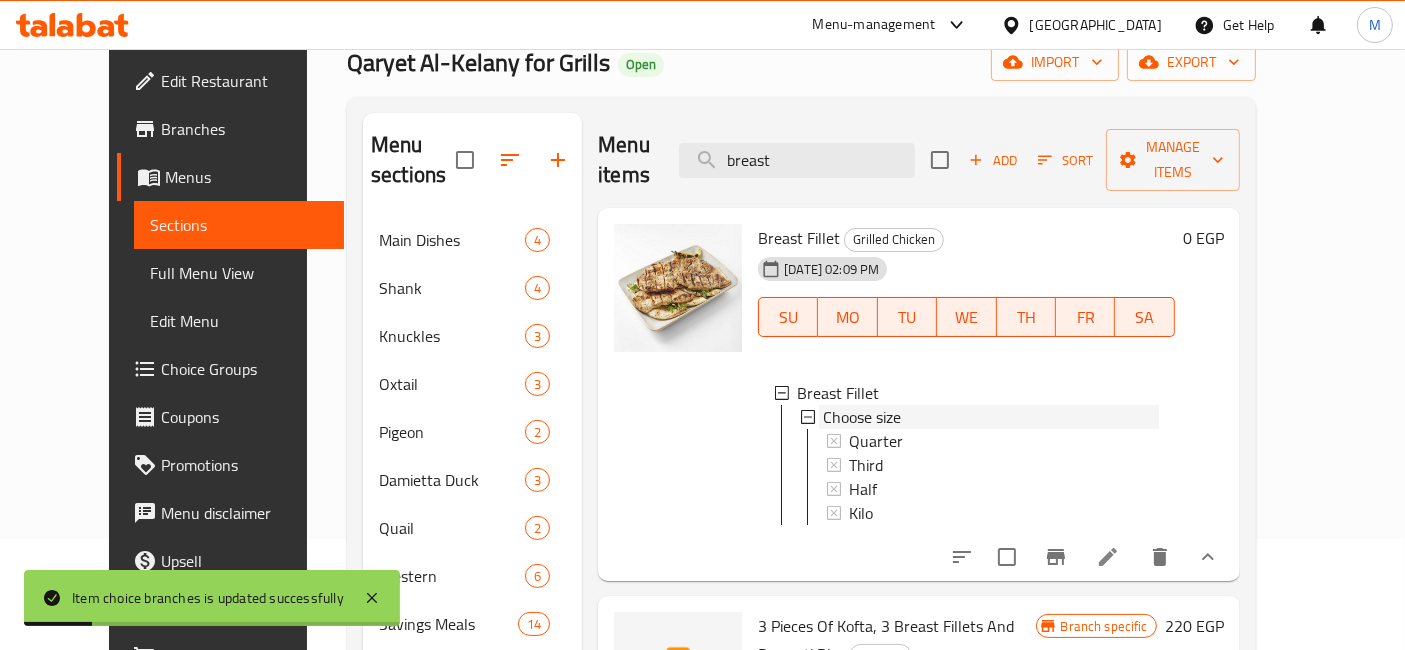 click on "Choose size" at bounding box center [862, 417] 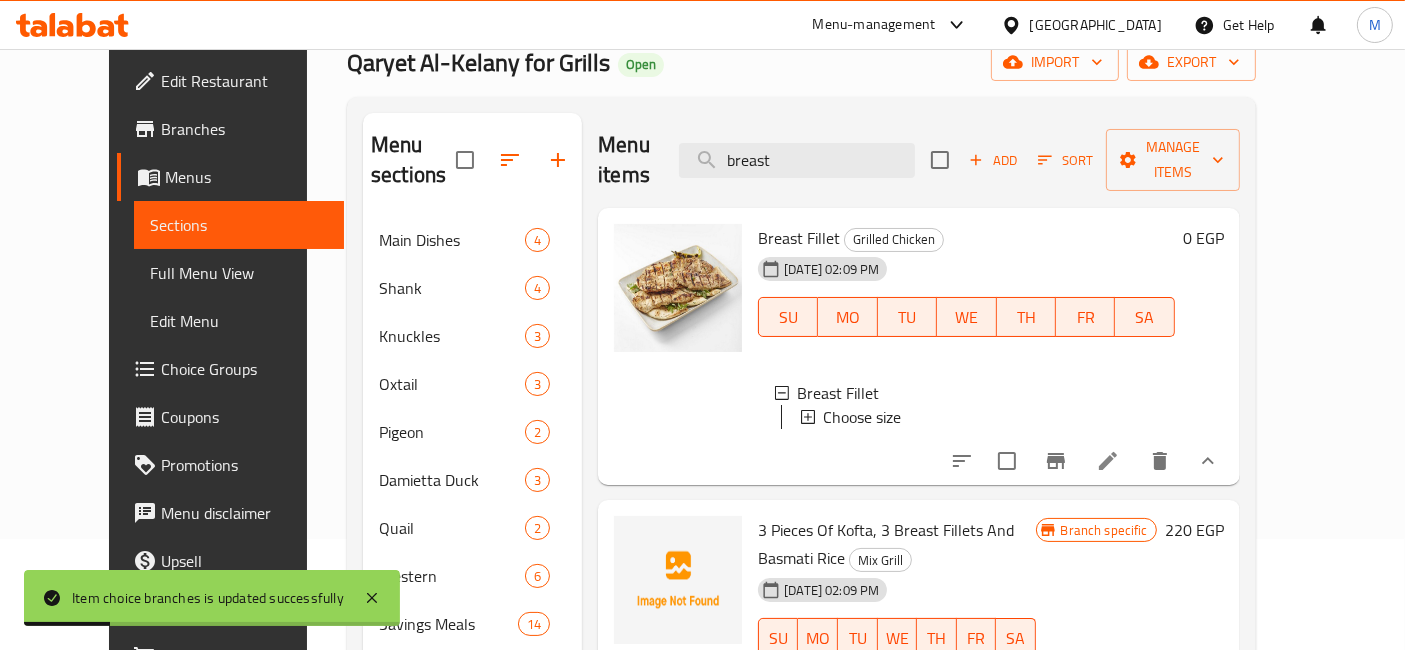 click on "Choose size" at bounding box center [862, 417] 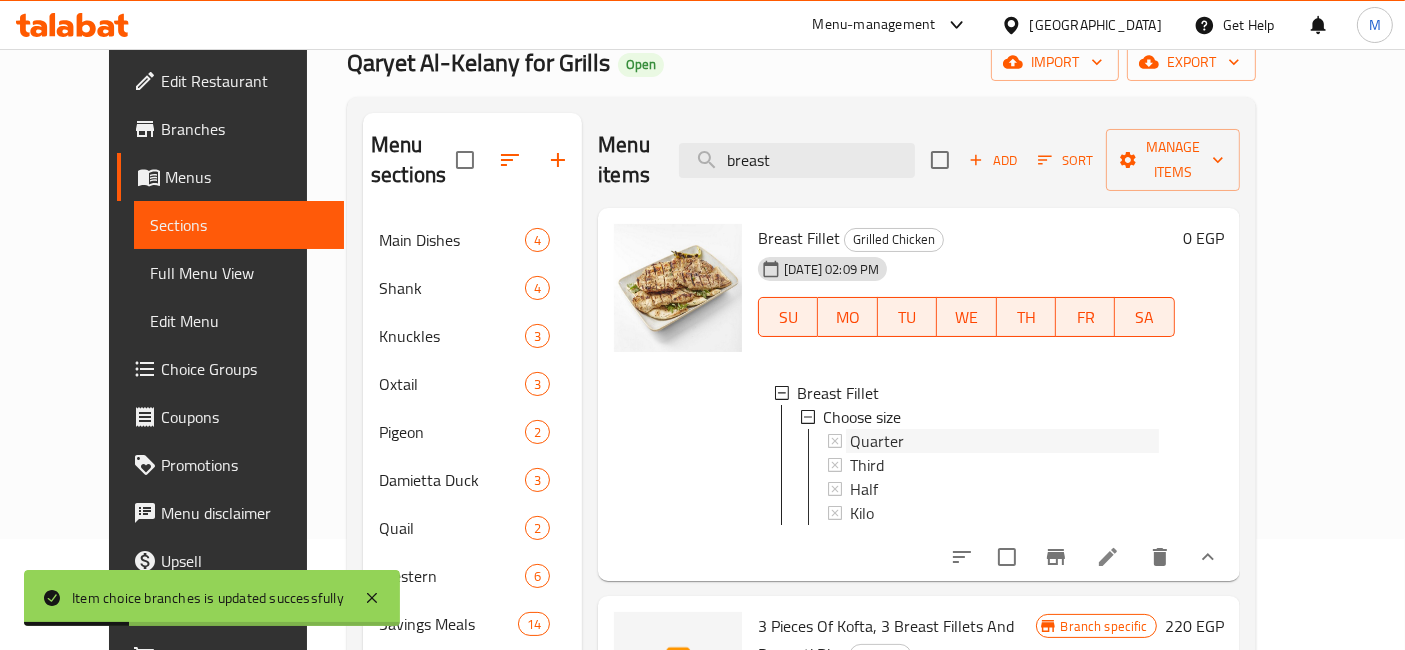click on "Quarter" at bounding box center (877, 441) 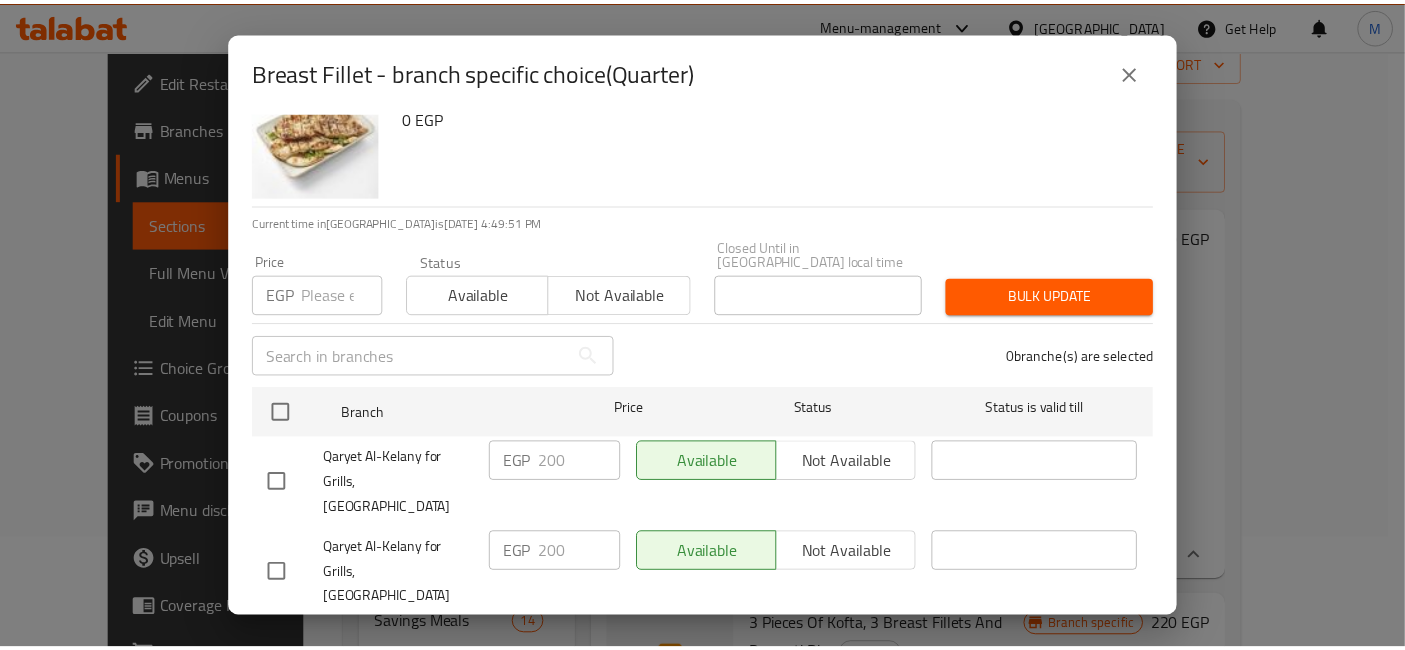 scroll, scrollTop: 197, scrollLeft: 0, axis: vertical 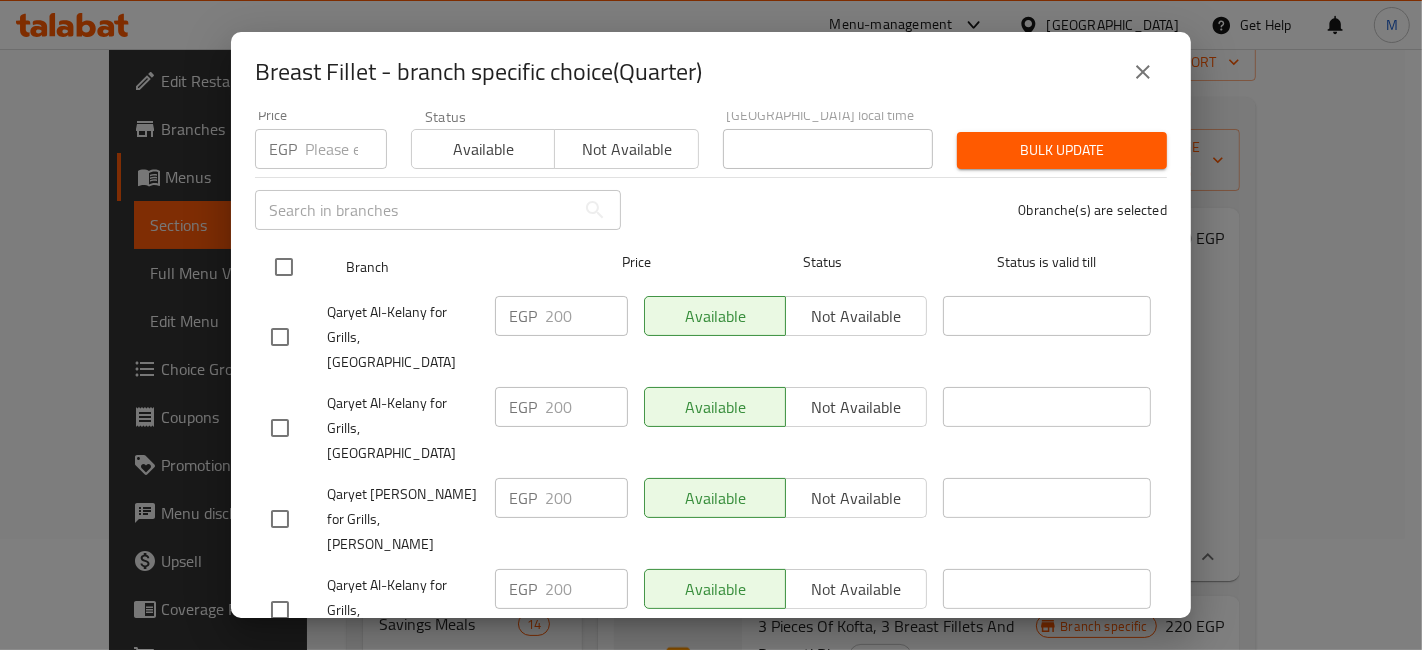 click at bounding box center [284, 267] 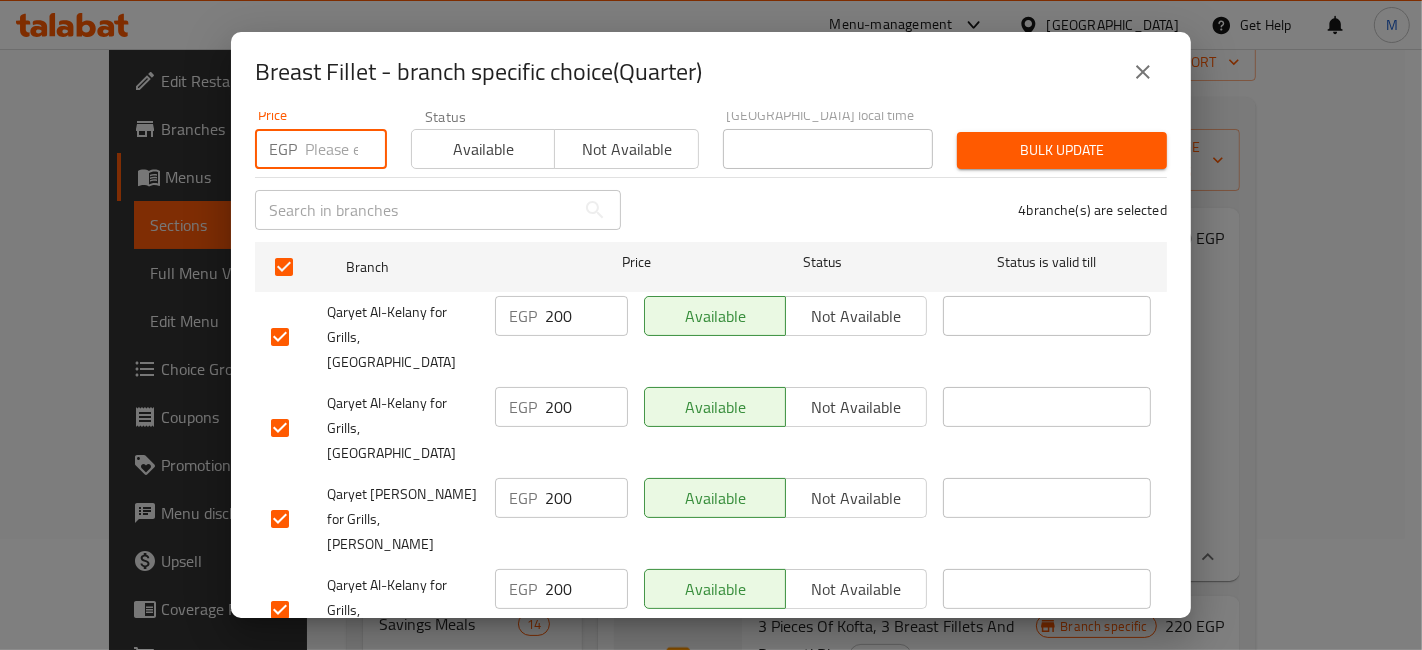 click at bounding box center (346, 149) 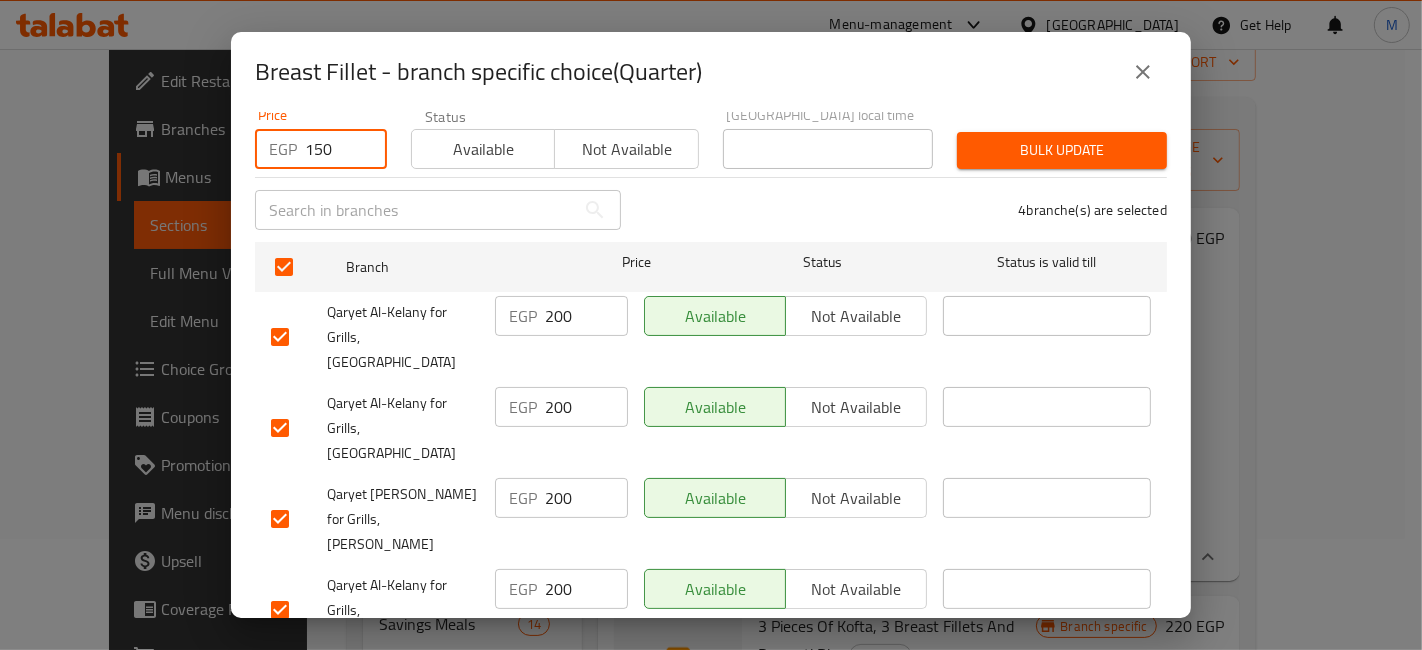 type on "150" 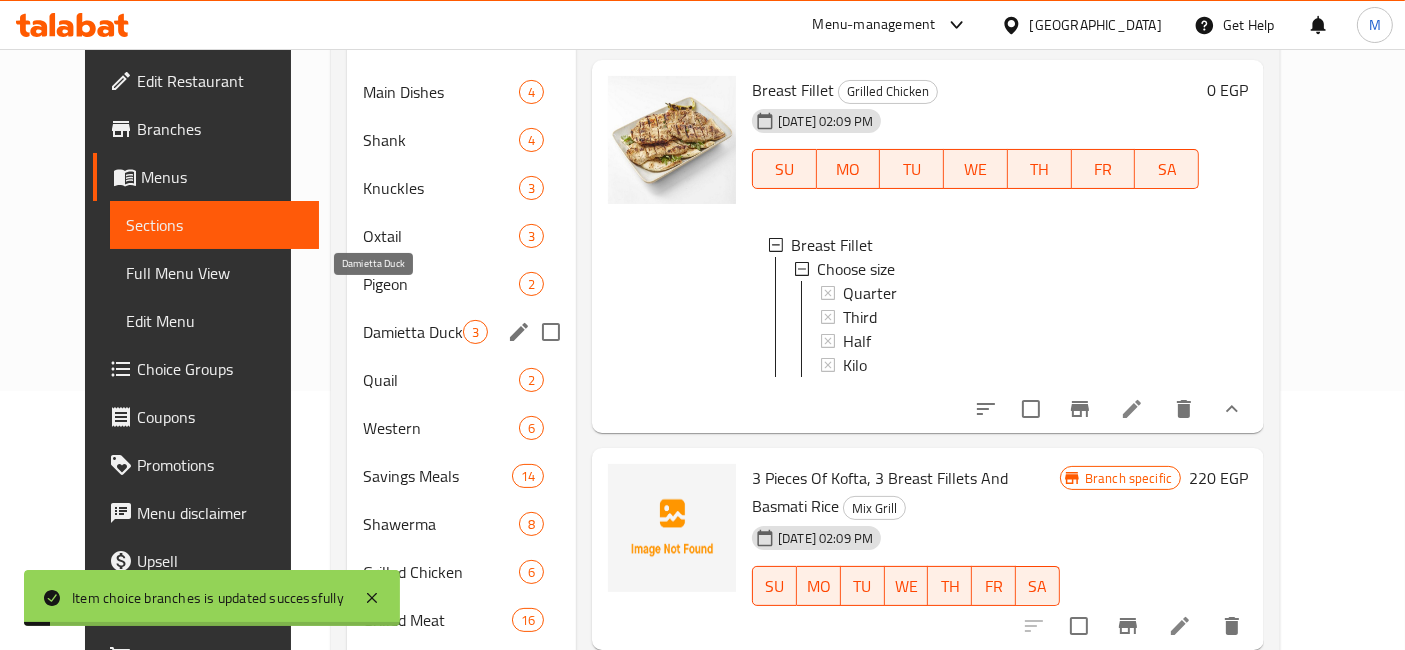 scroll, scrollTop: 333, scrollLeft: 0, axis: vertical 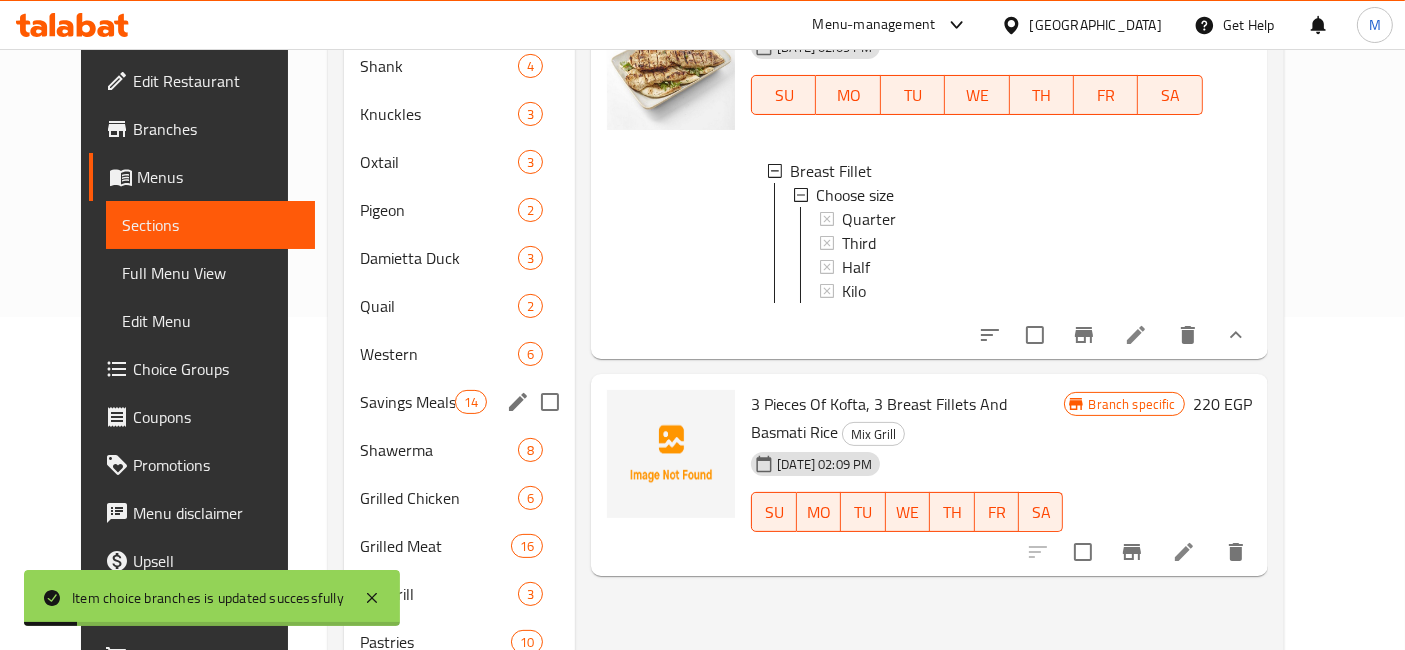 click on "Savings Meals 14" at bounding box center [459, 402] 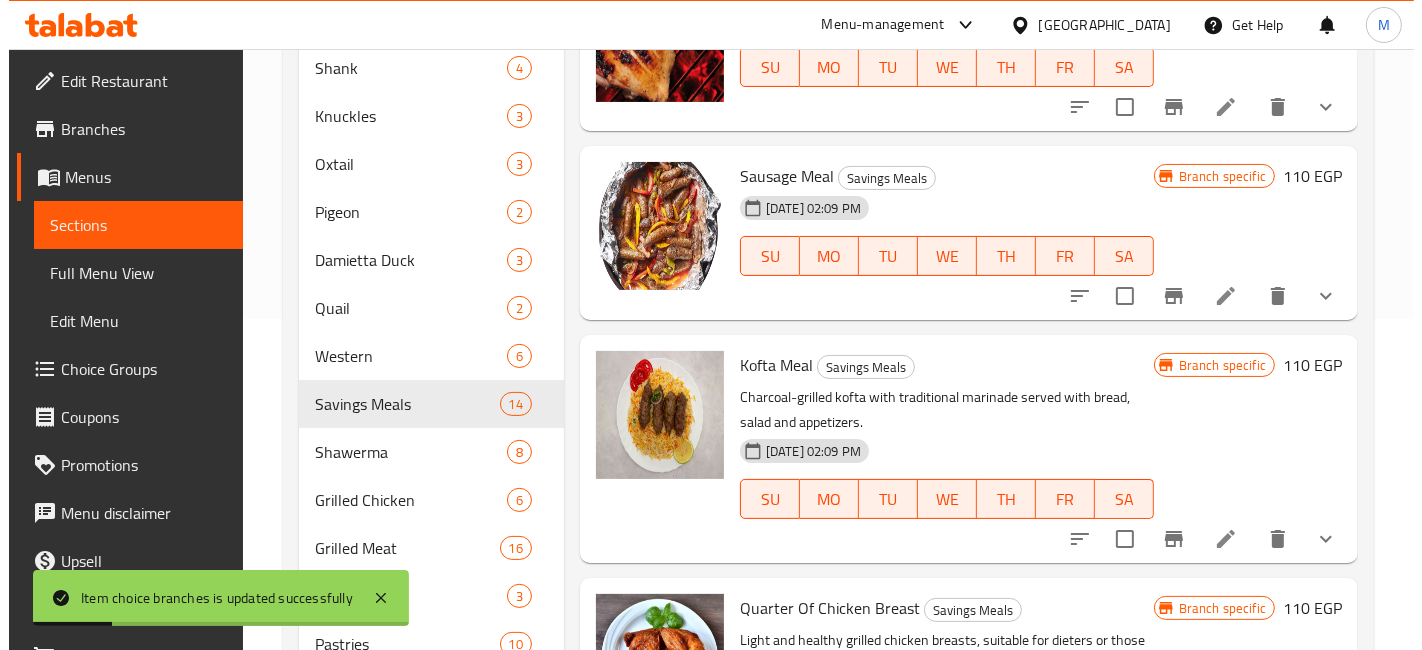 scroll, scrollTop: 0, scrollLeft: 0, axis: both 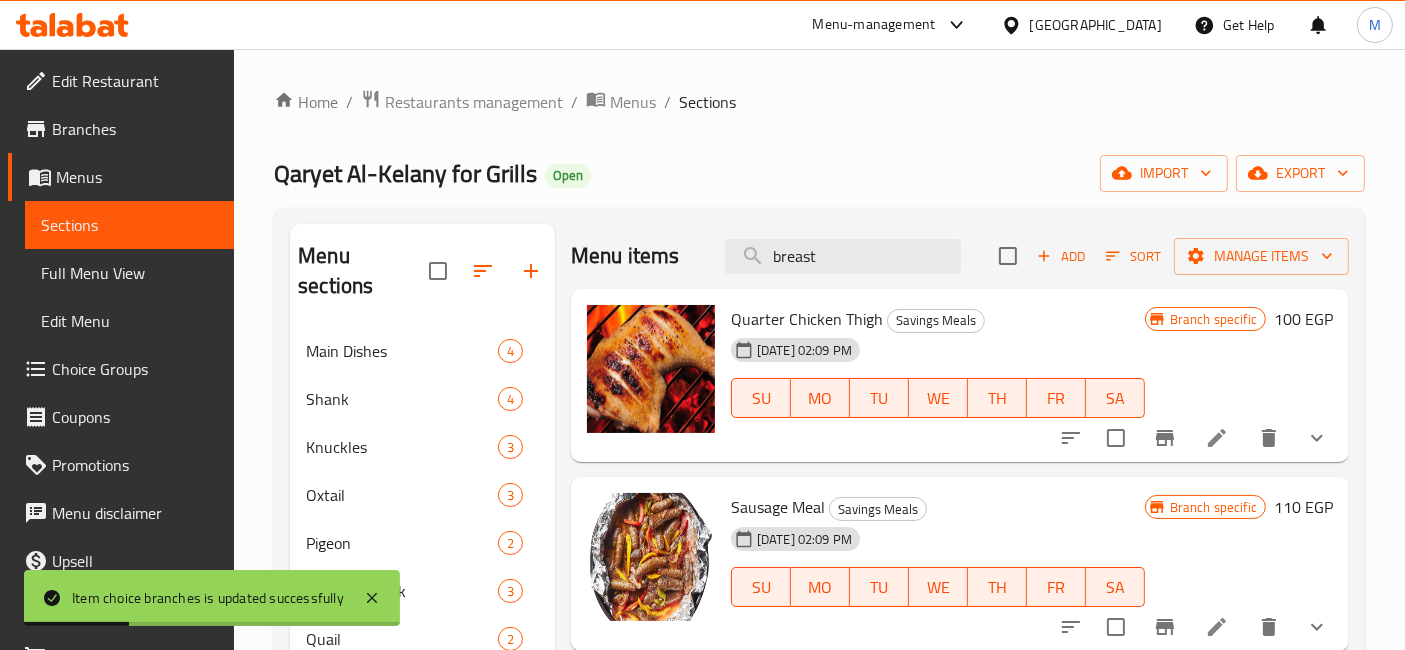 click at bounding box center [1165, 438] 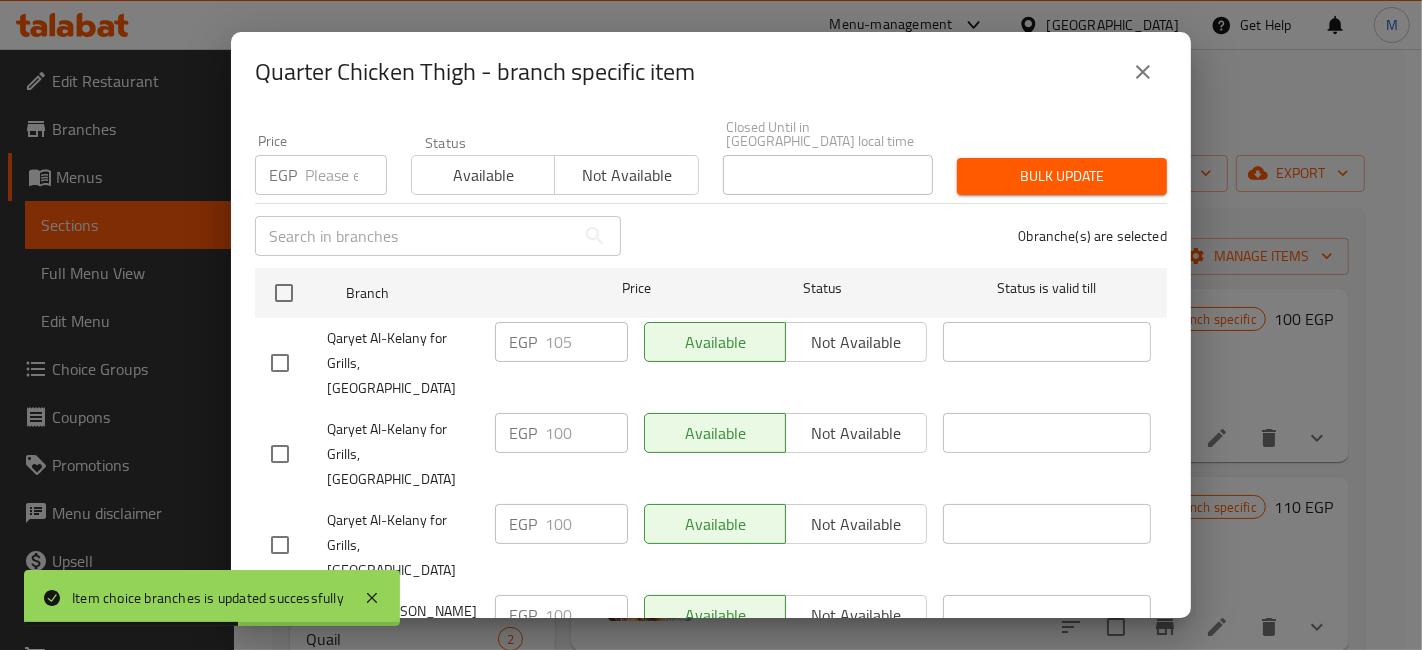 scroll, scrollTop: 197, scrollLeft: 0, axis: vertical 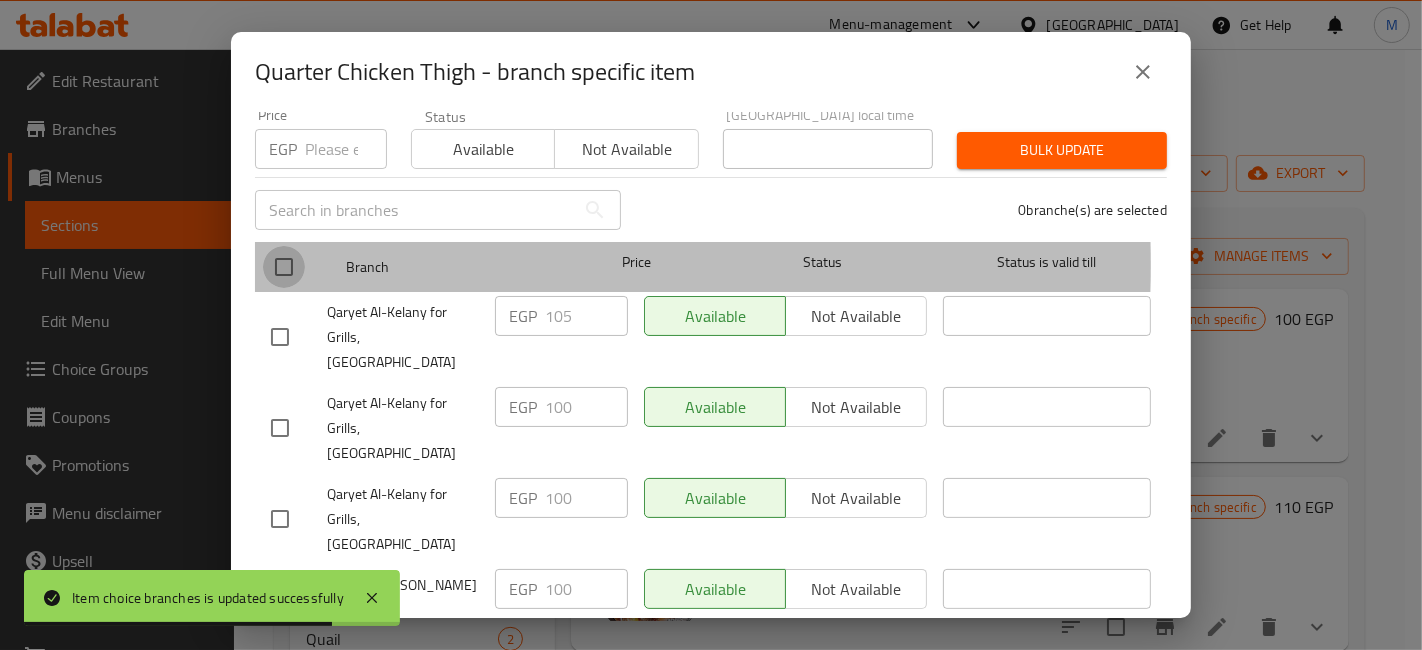 click at bounding box center (284, 267) 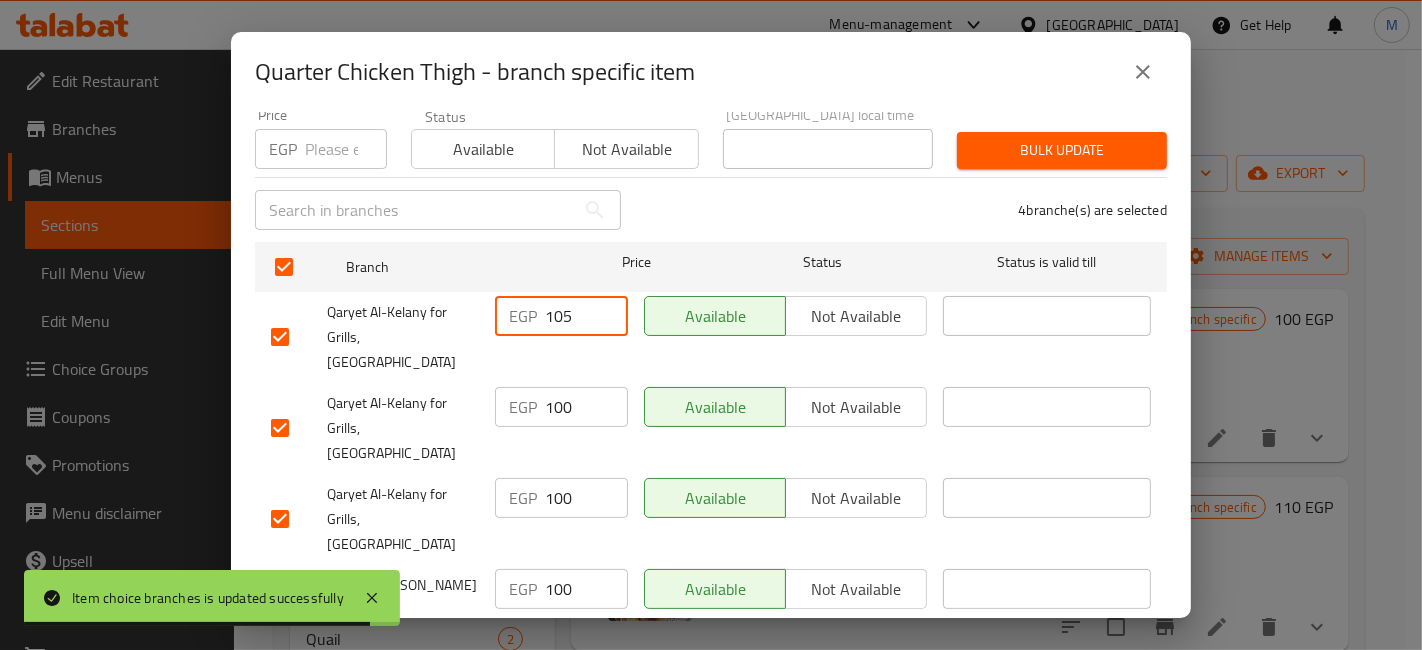 click on "105" at bounding box center [586, 316] 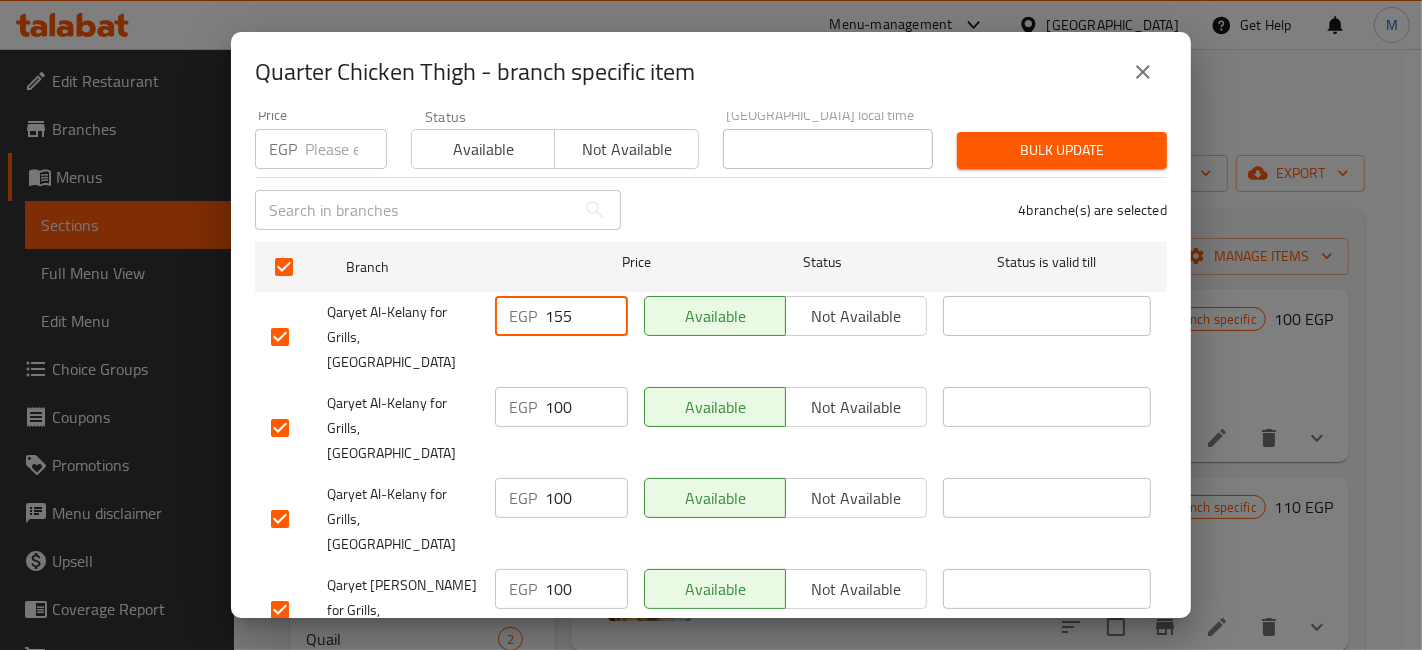 type on "155" 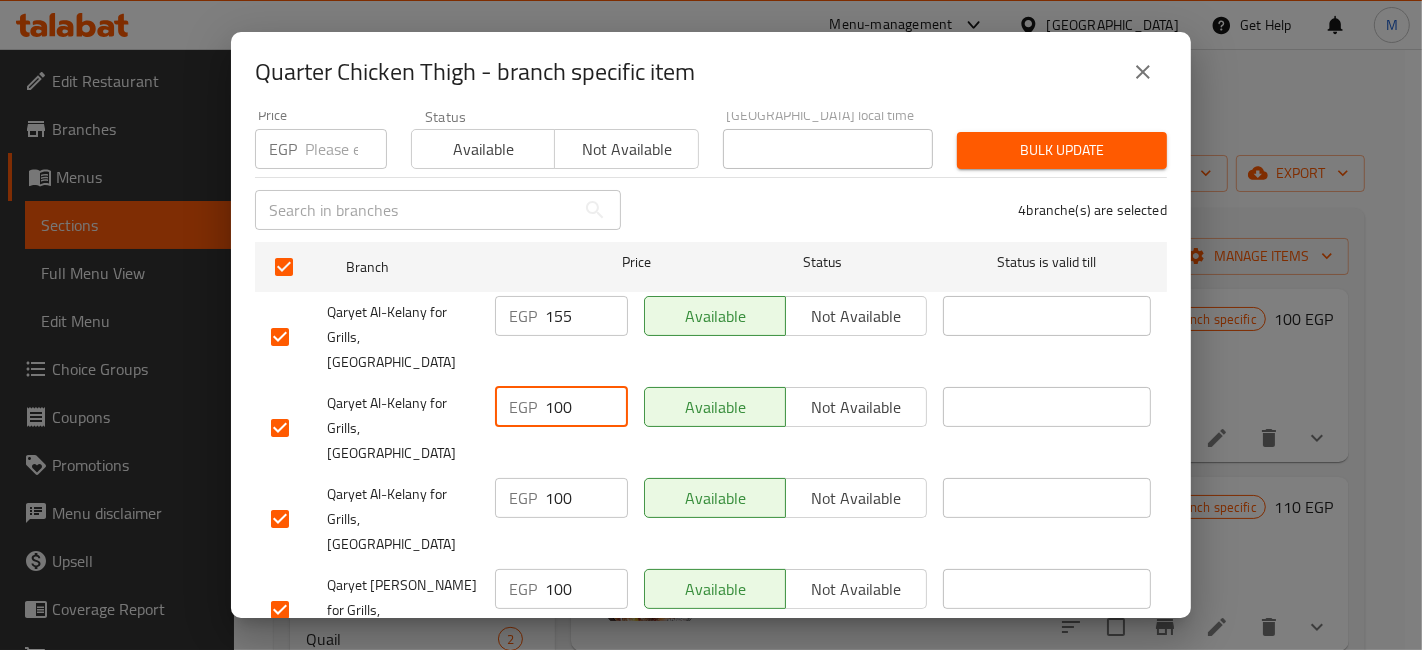 click on "100" at bounding box center [586, 407] 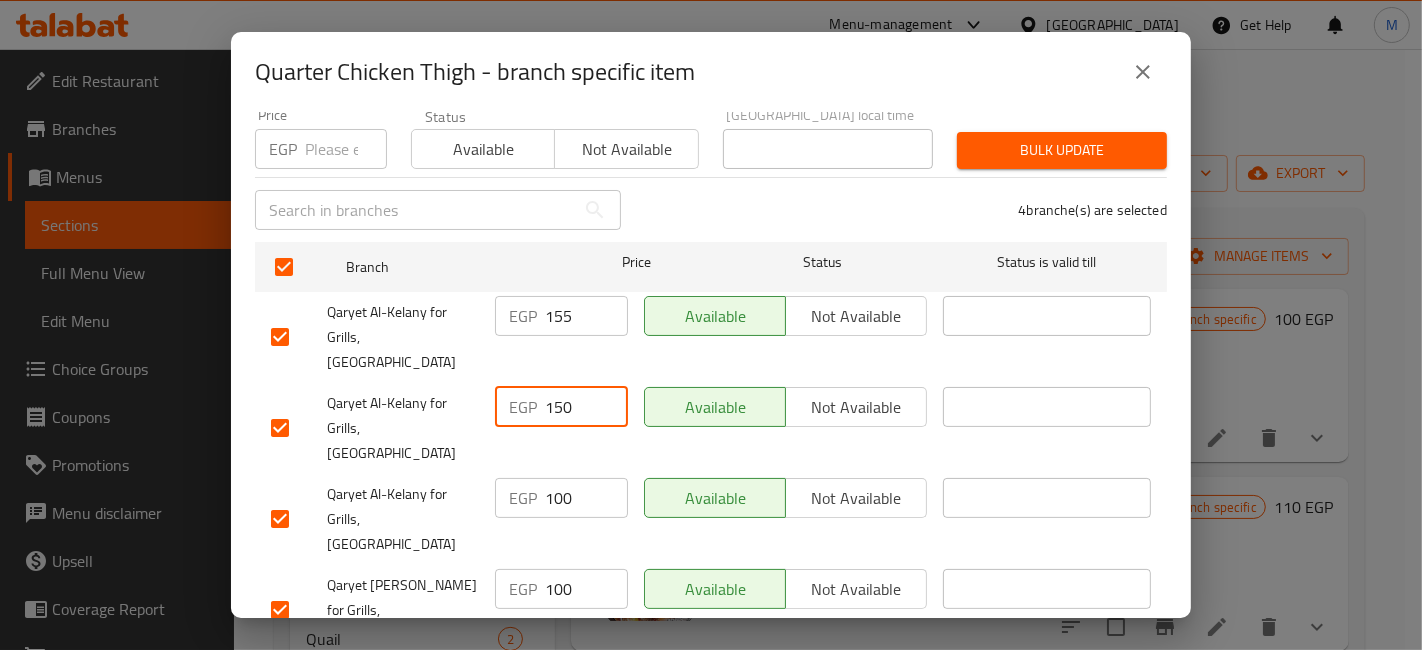 type on "150" 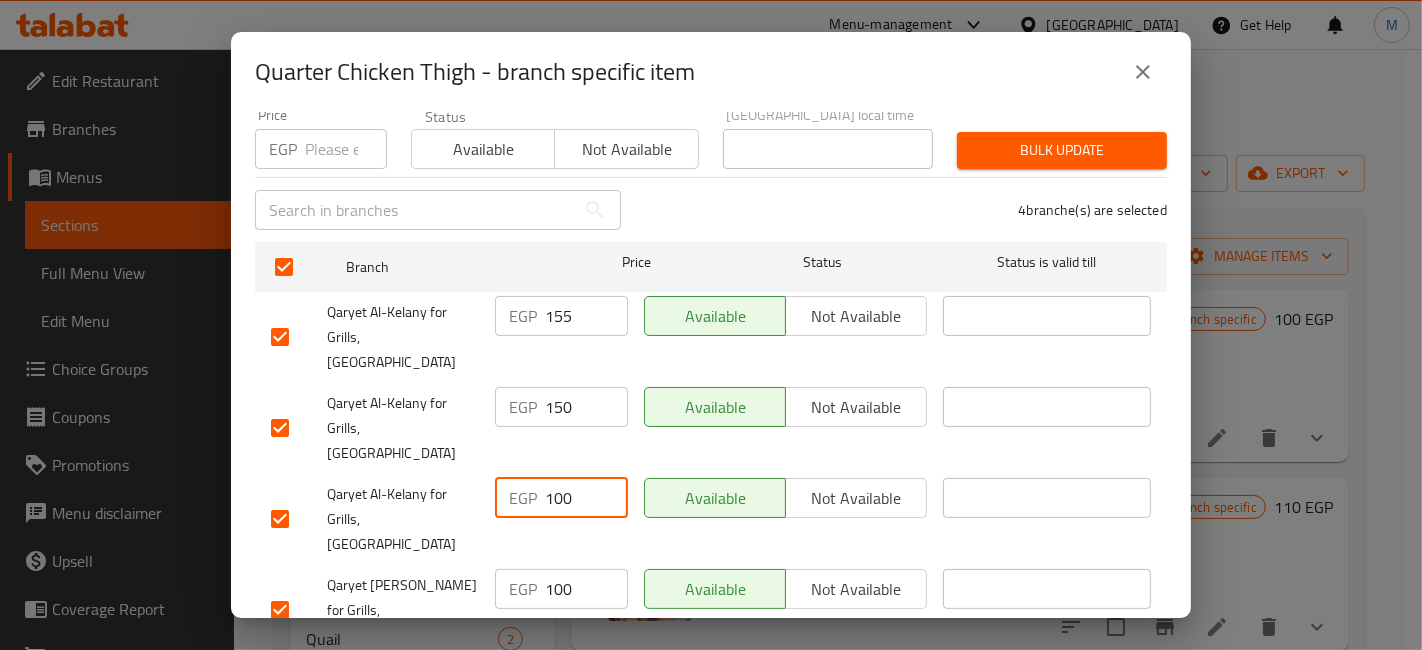 click on "100" at bounding box center [586, 498] 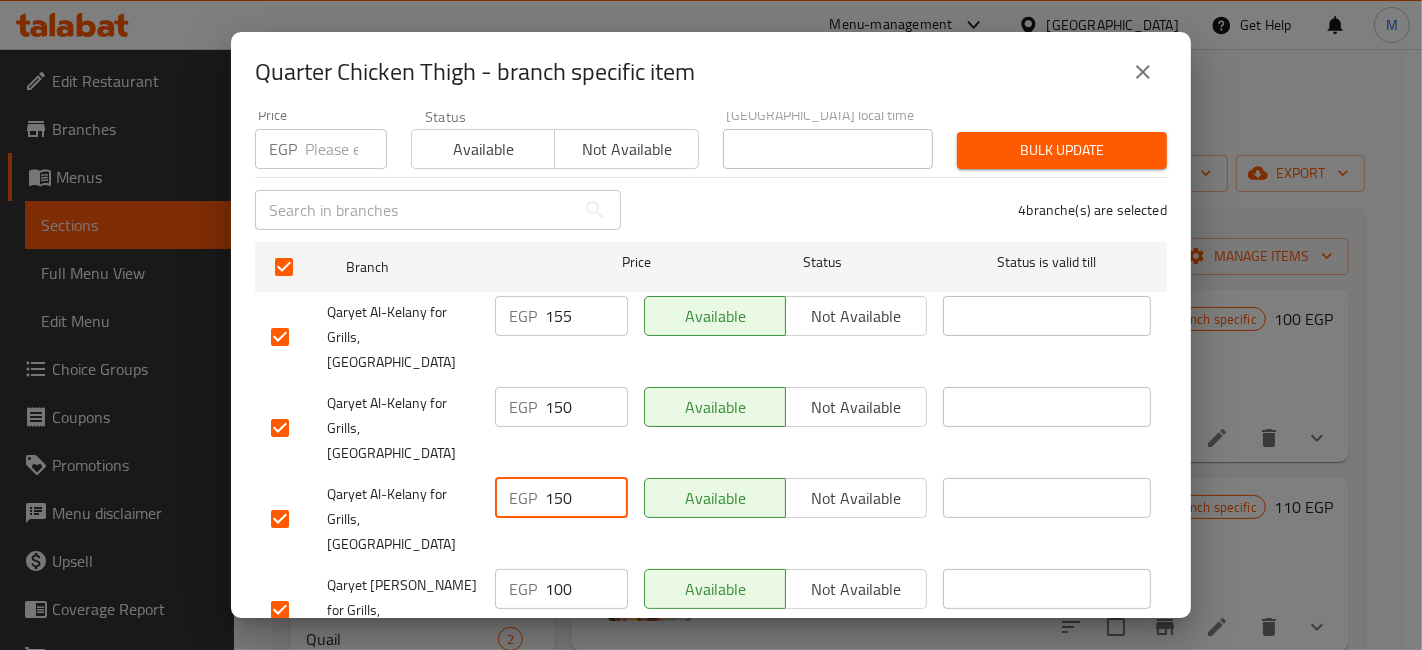 type on "150" 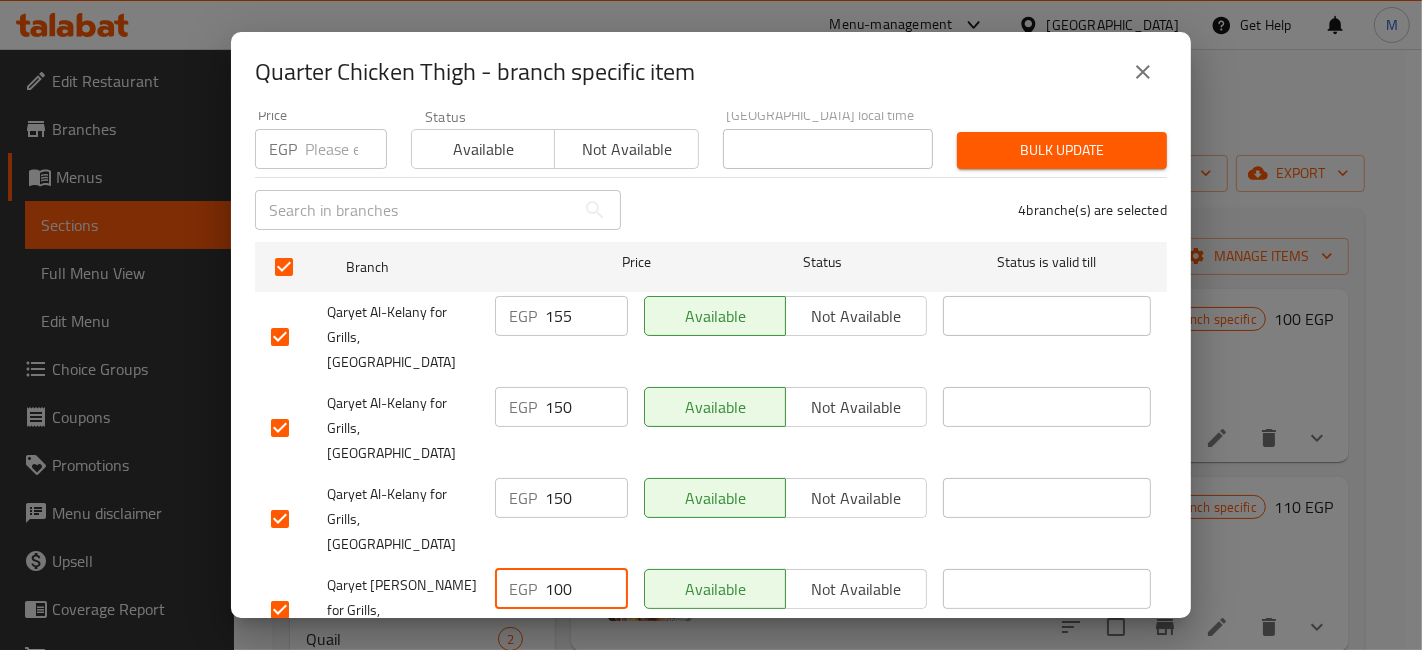 click on "100" at bounding box center [586, 589] 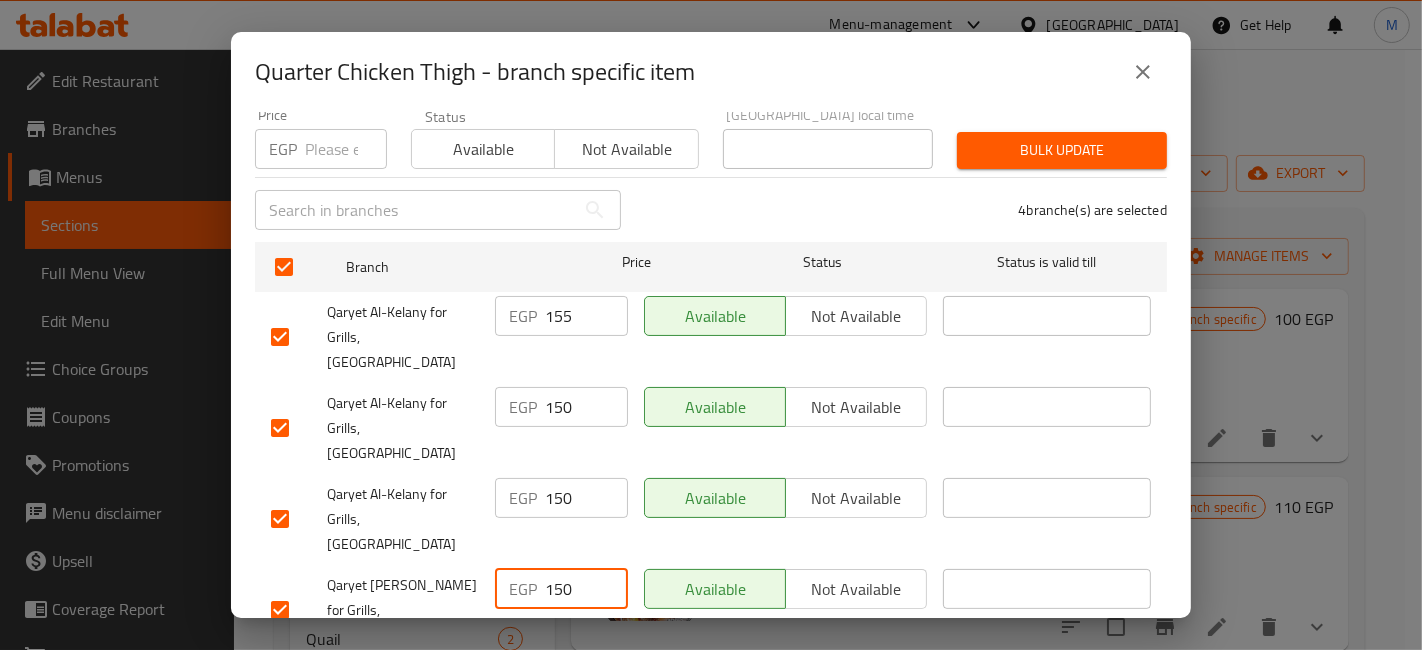 type on "150" 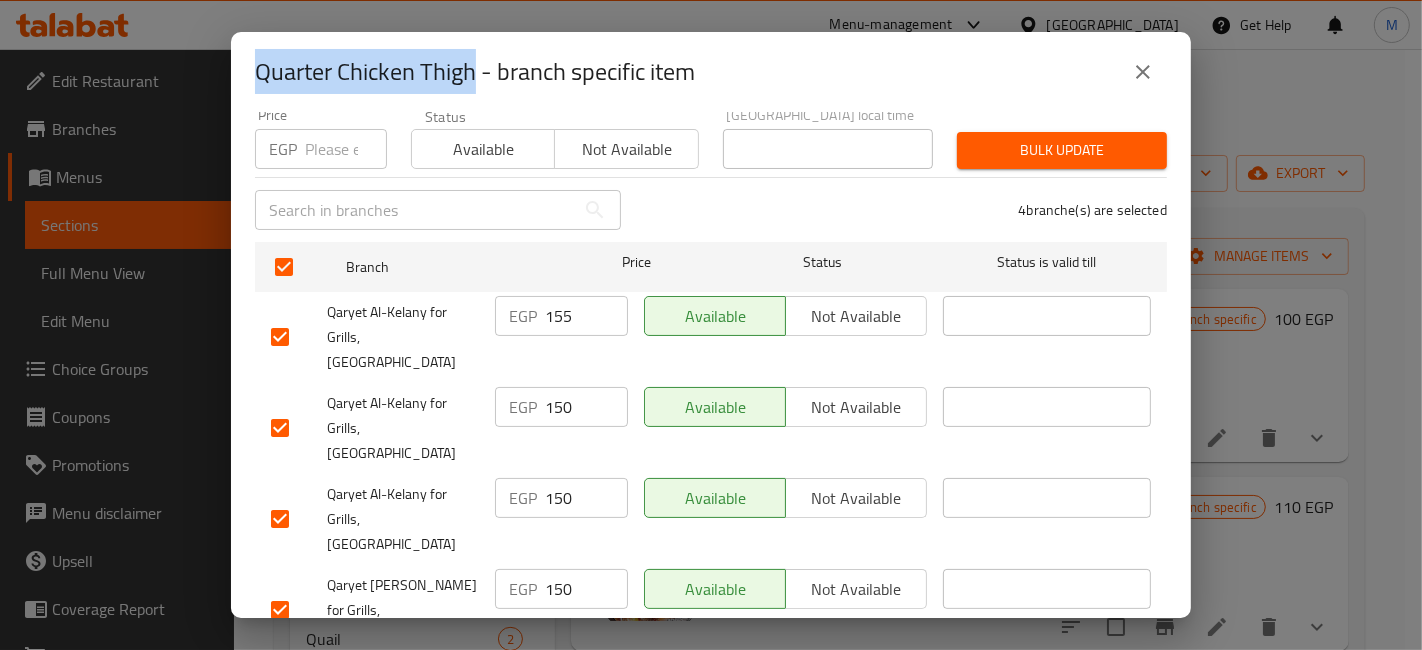 drag, startPoint x: 475, startPoint y: 76, endPoint x: 240, endPoint y: 75, distance: 235.00212 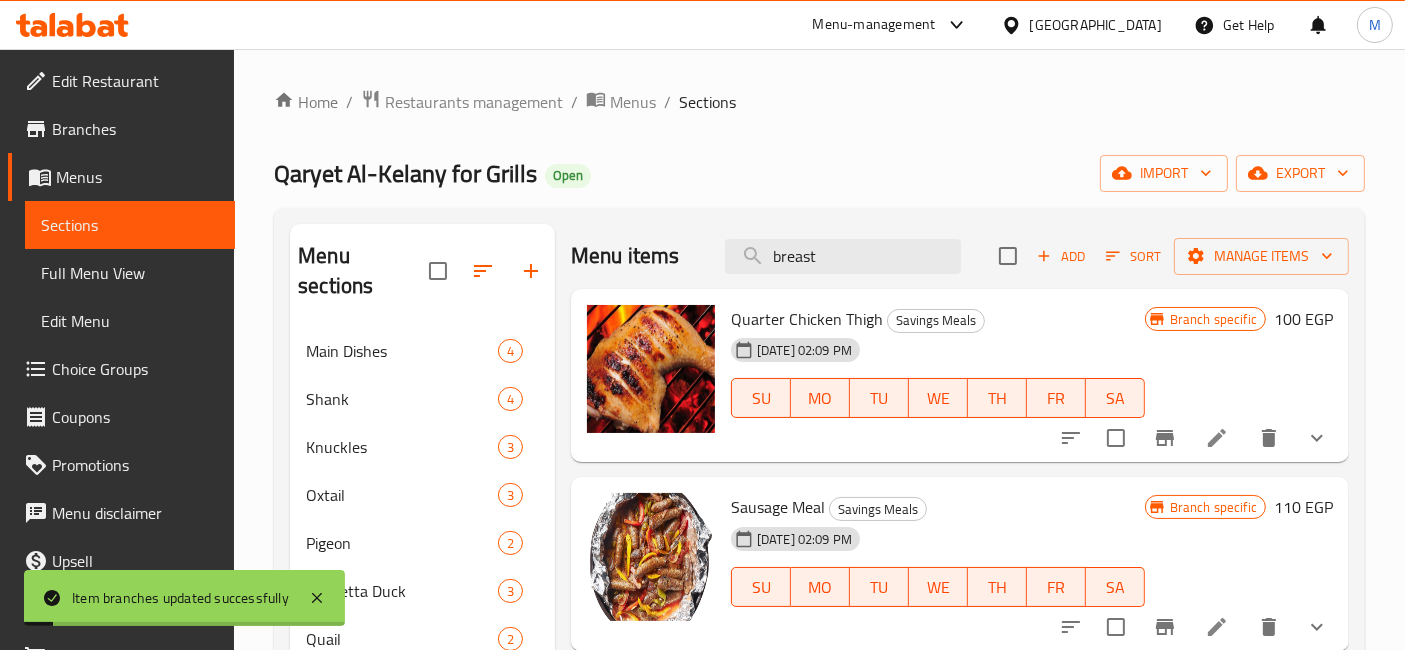 click on "Qaryet Al-Kelany for Grills Open import export" at bounding box center [819, 173] 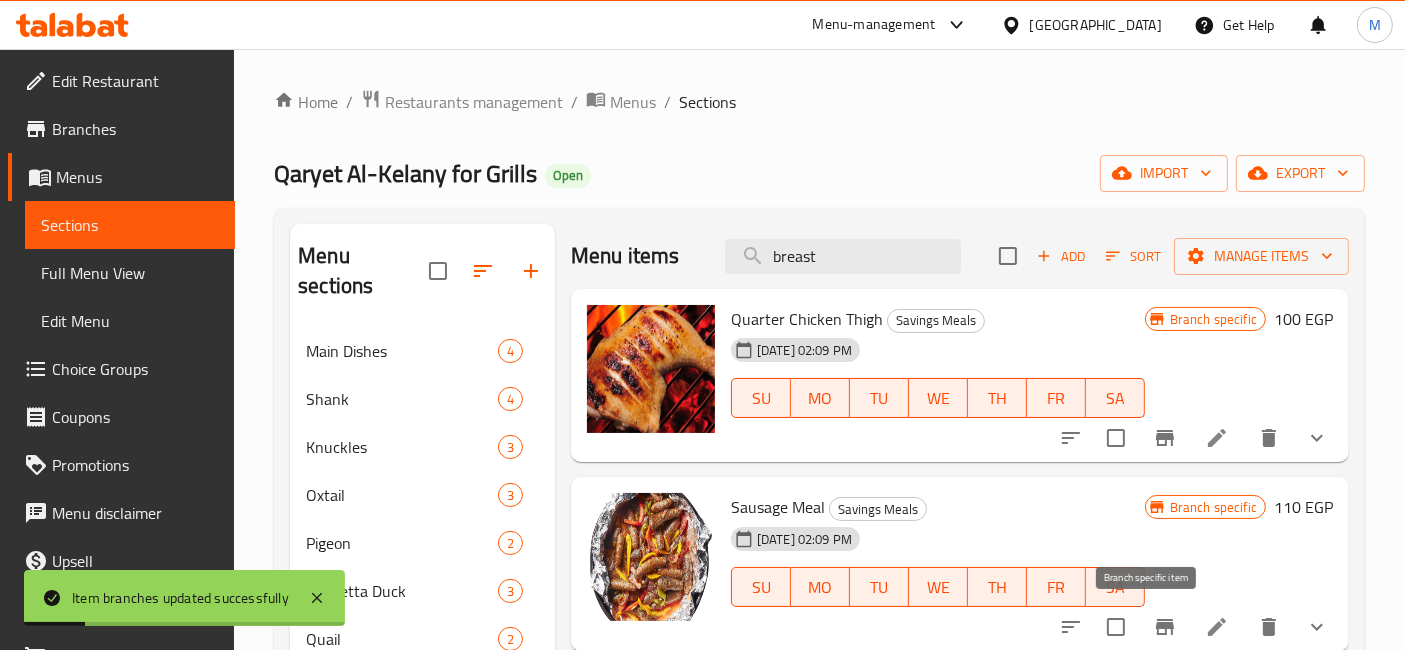 click 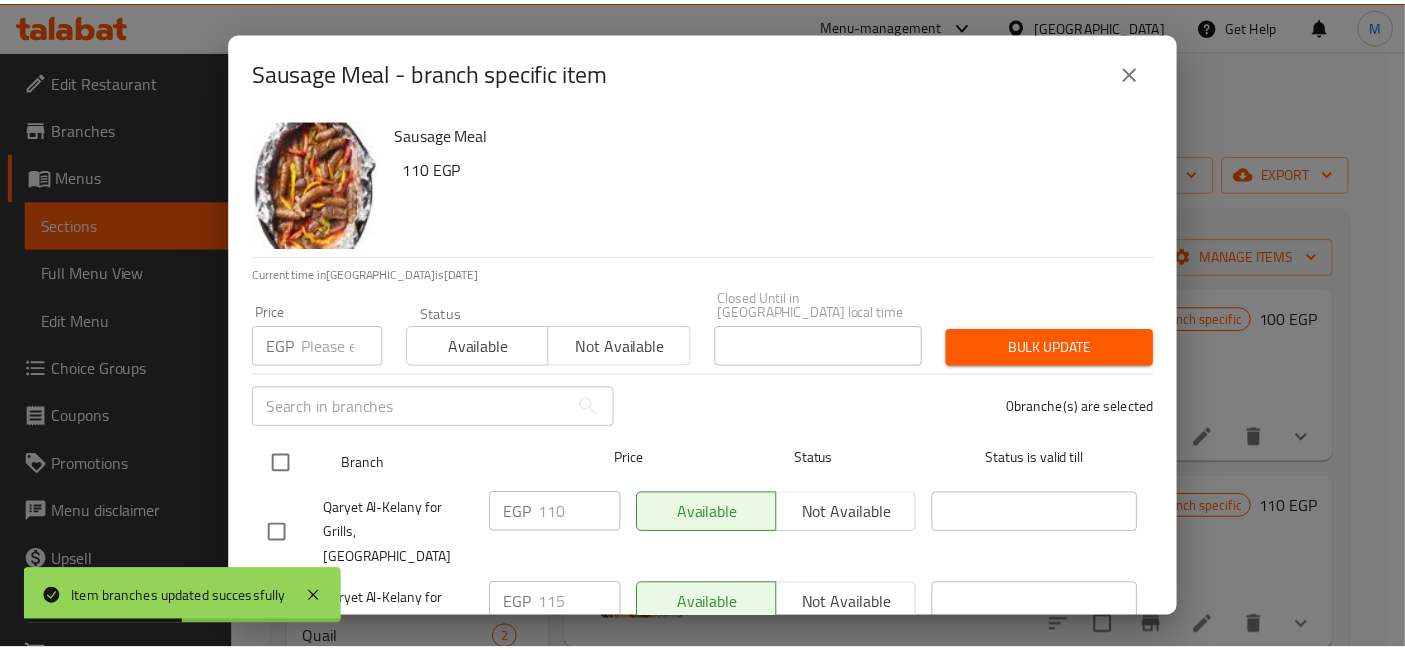 scroll, scrollTop: 197, scrollLeft: 0, axis: vertical 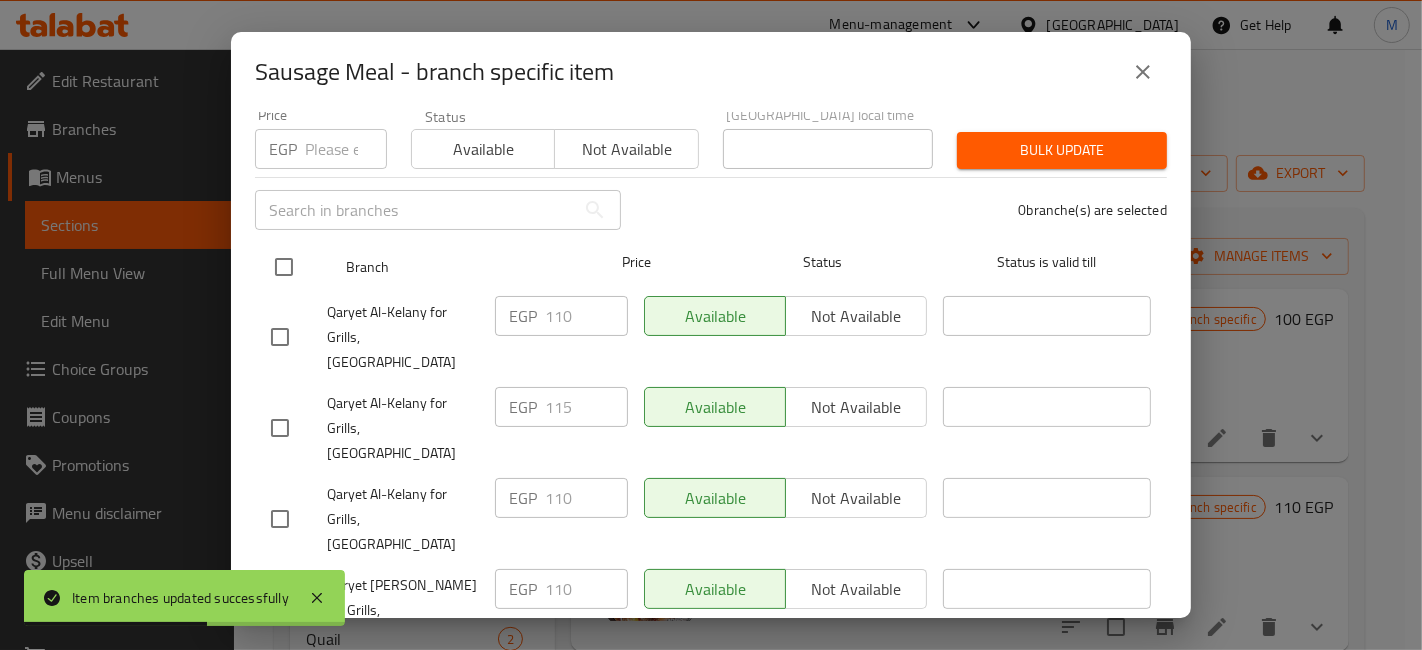 click at bounding box center (284, 267) 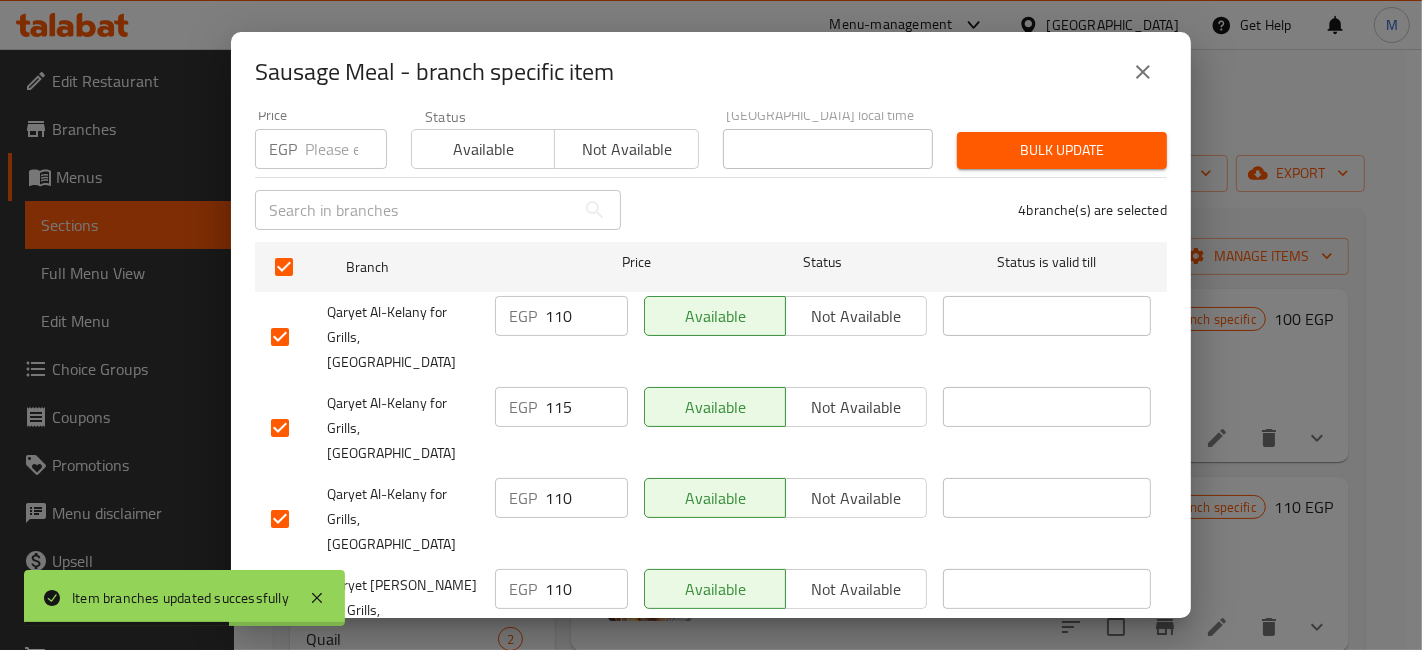 click on "110" at bounding box center [586, 316] 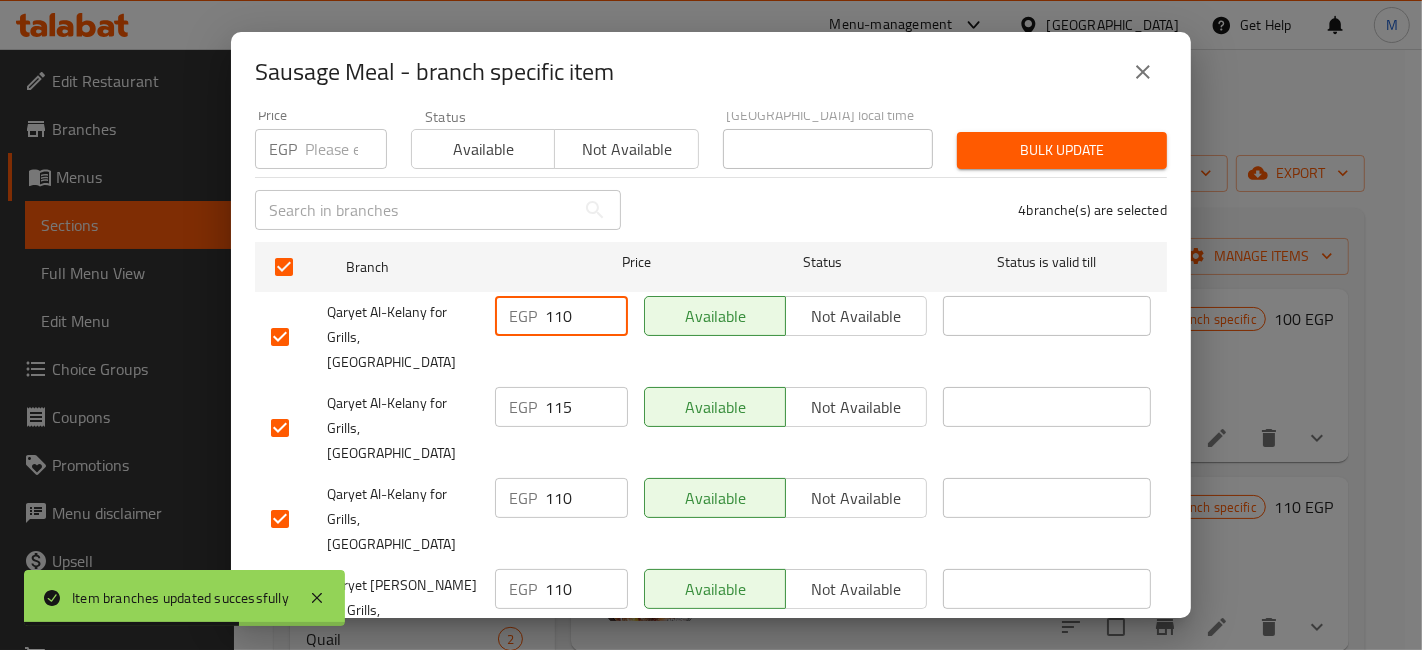 click on "110" at bounding box center [586, 316] 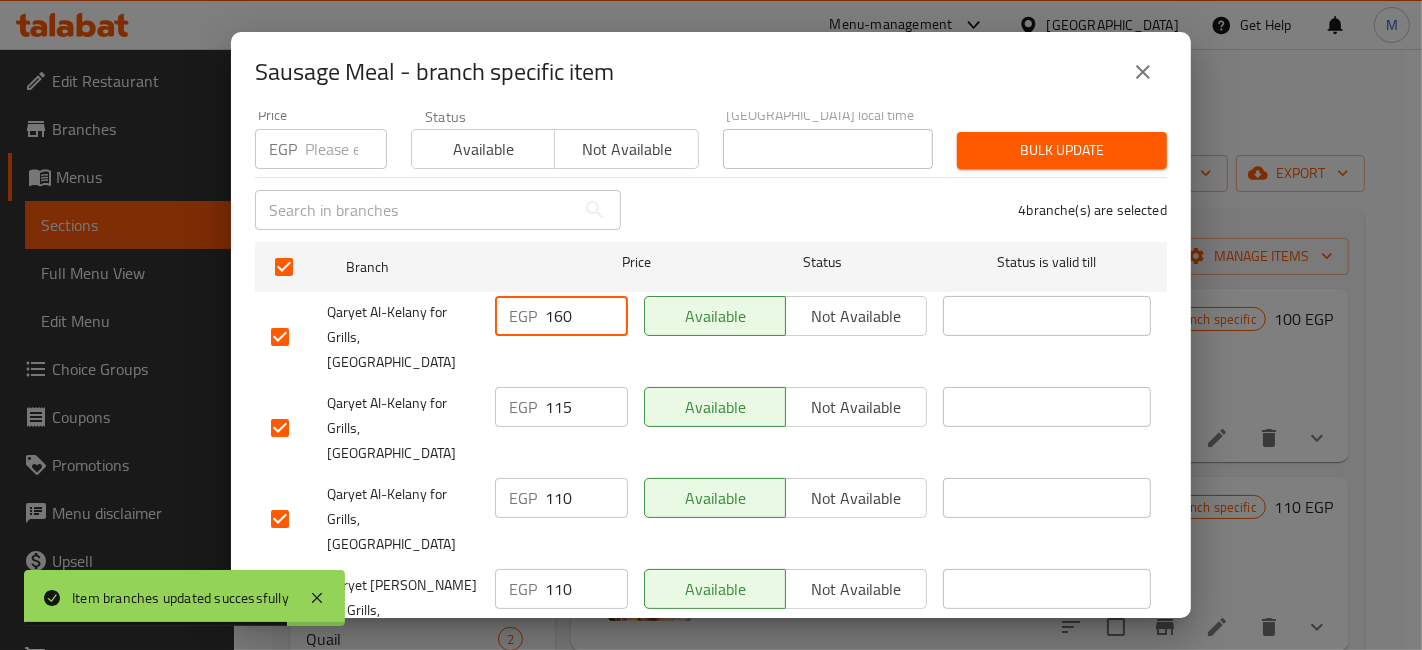 type on "160" 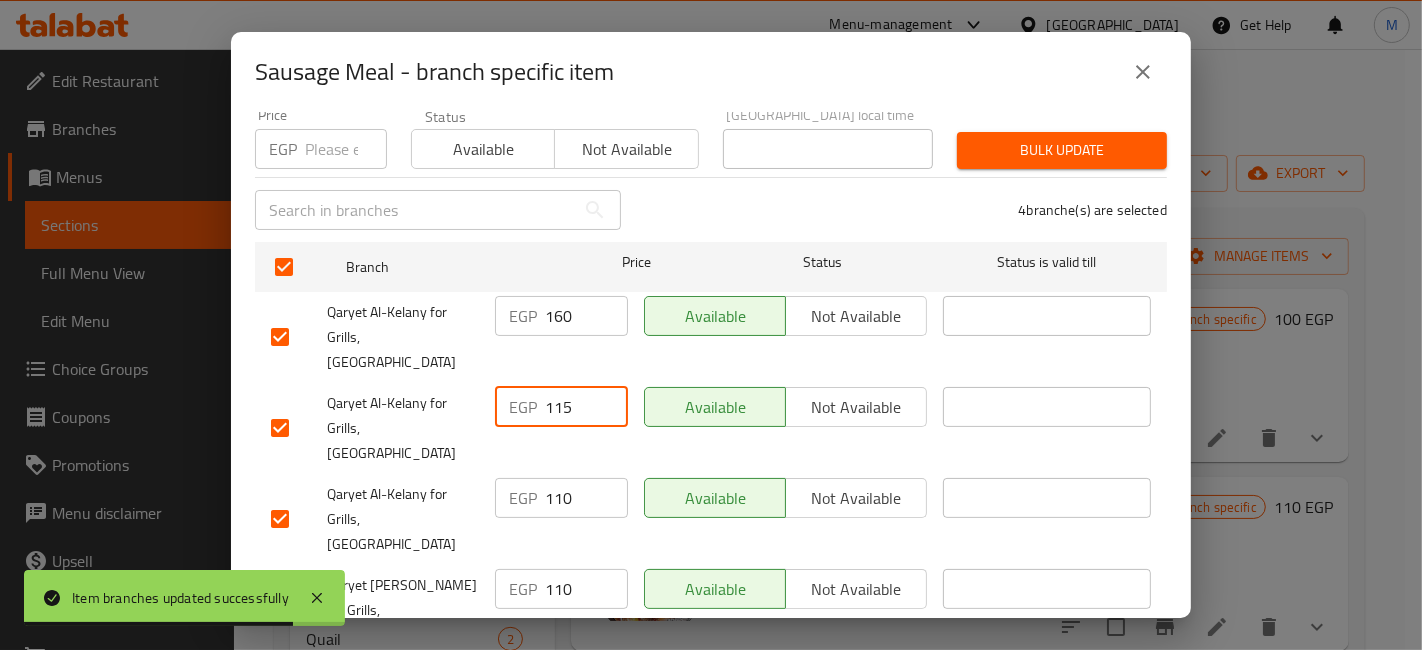 click on "115" at bounding box center [586, 407] 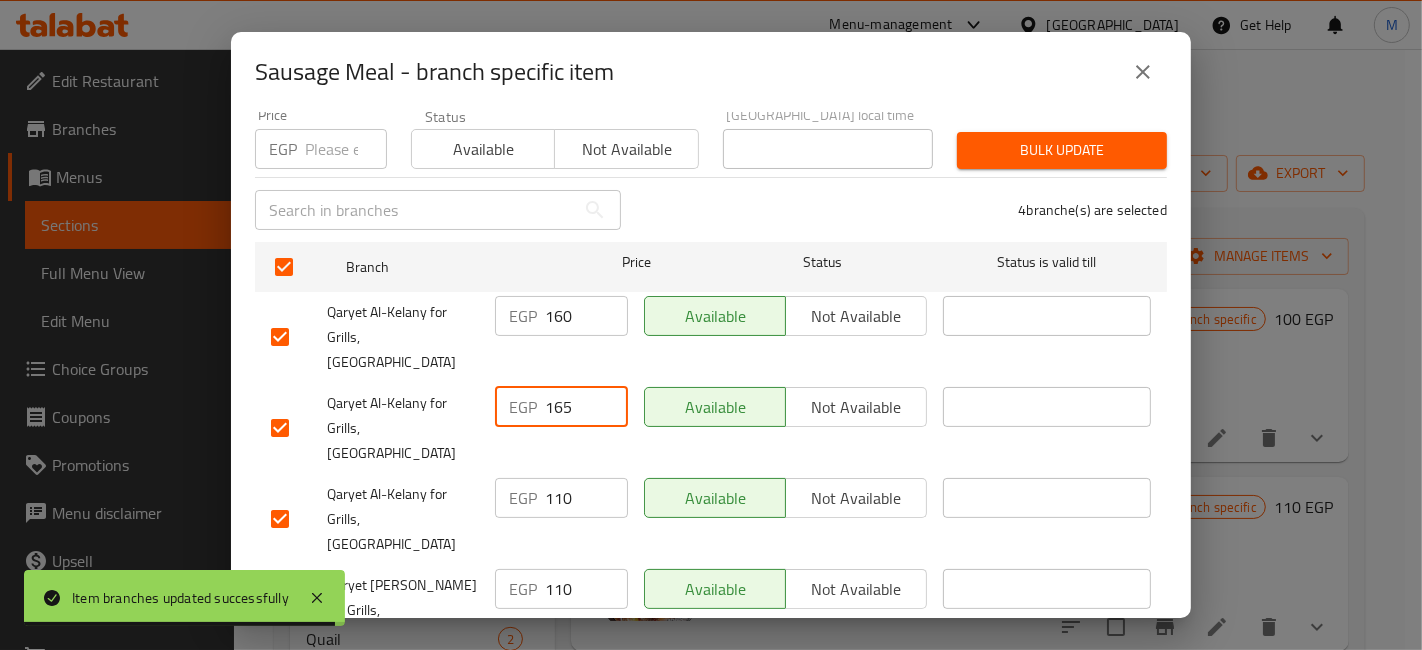 type on "165" 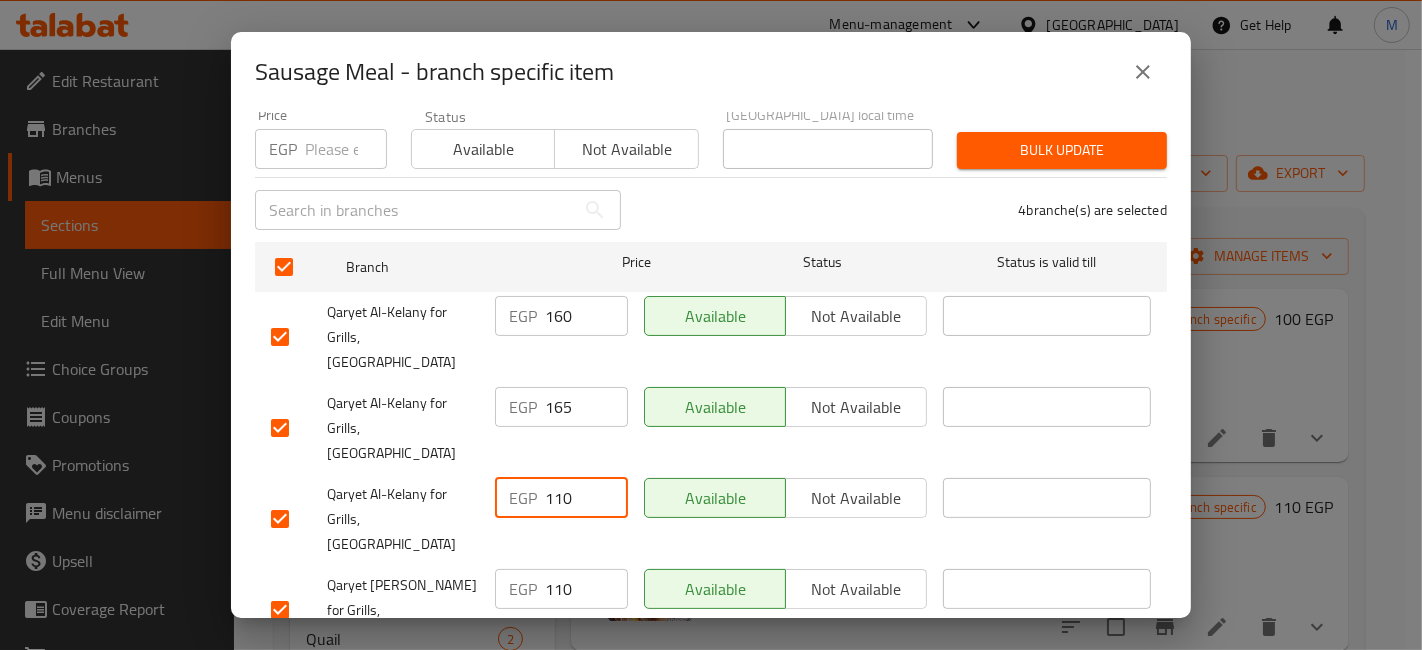 click on "110" at bounding box center (586, 498) 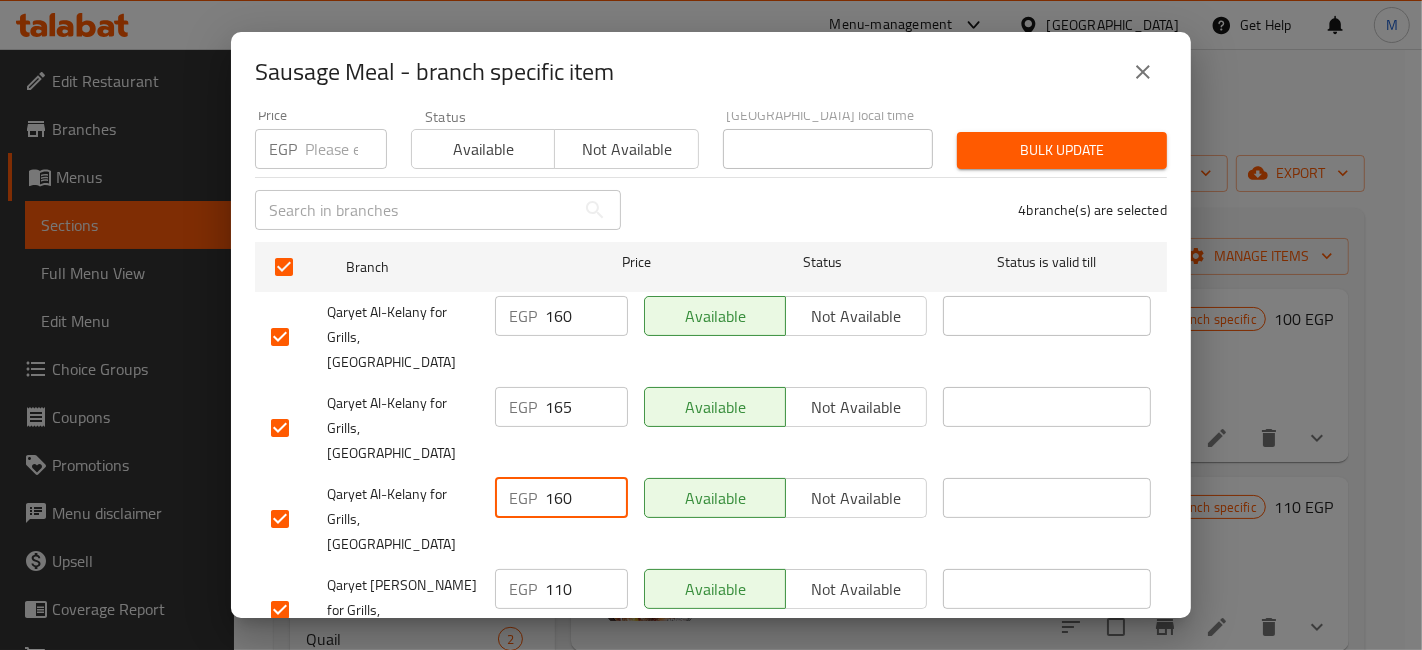 type on "160" 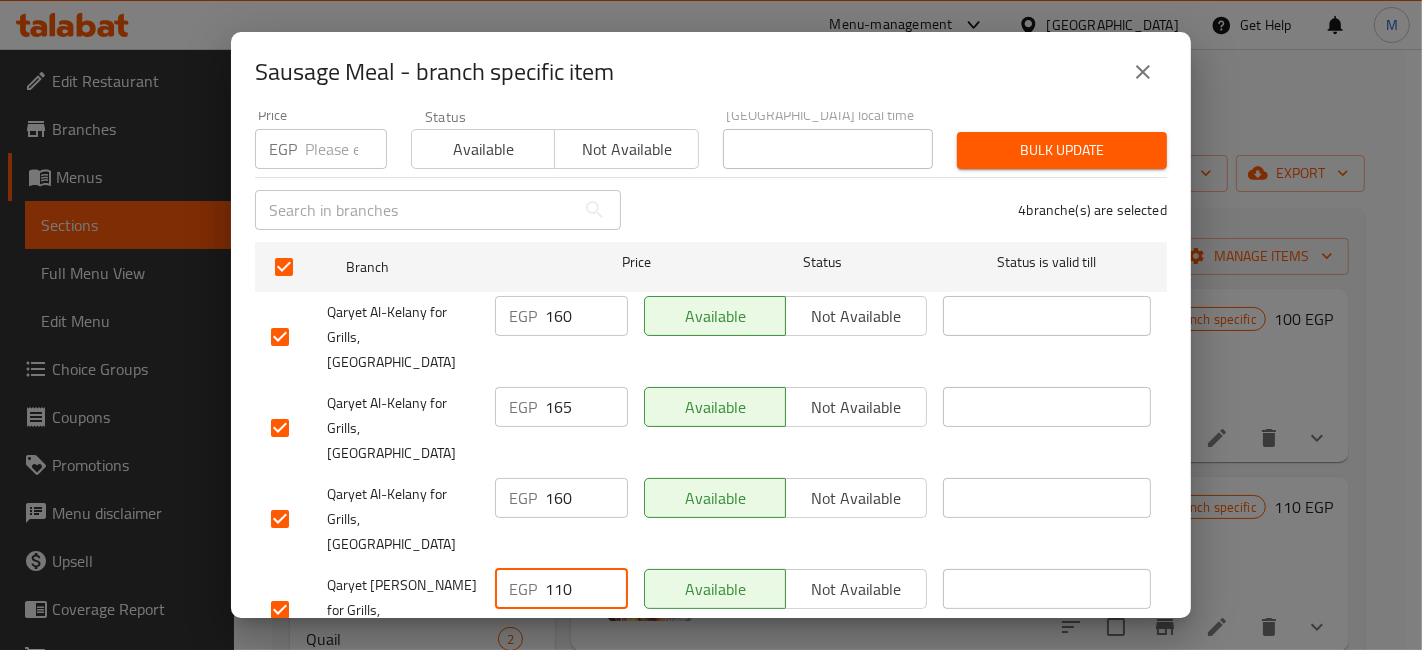 click on "110" at bounding box center [586, 589] 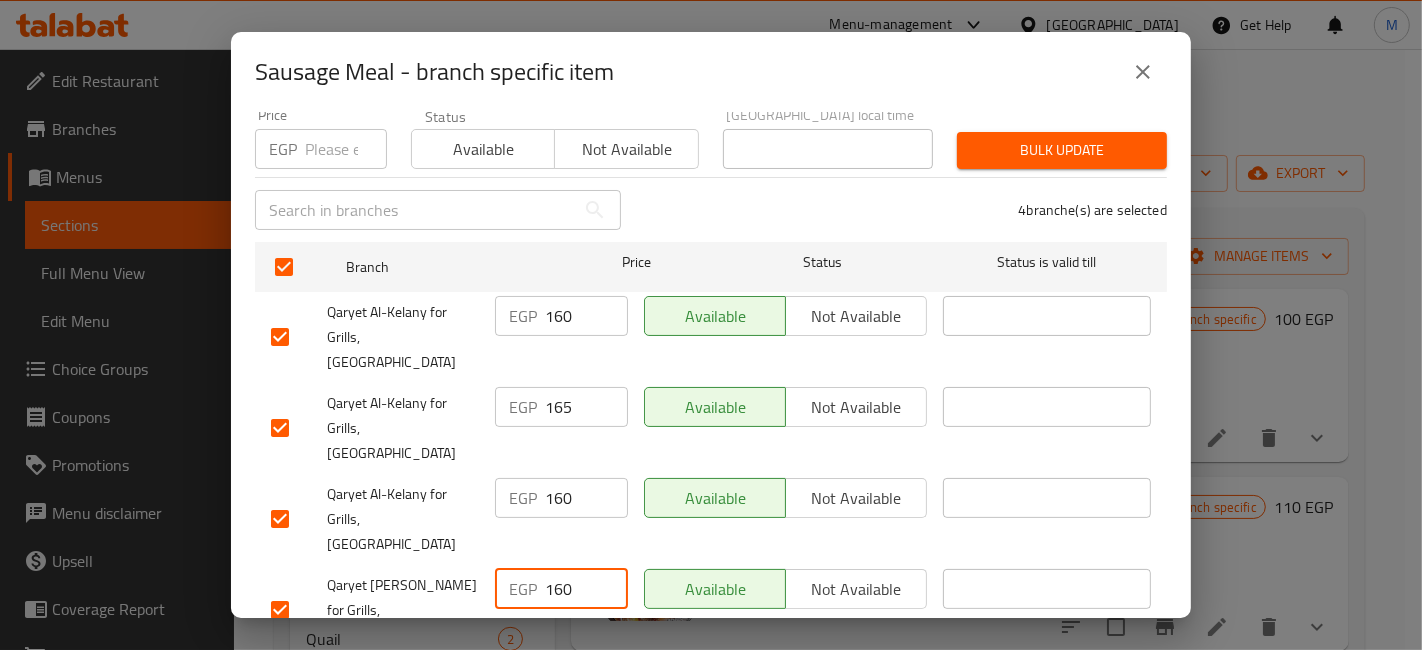 type on "160" 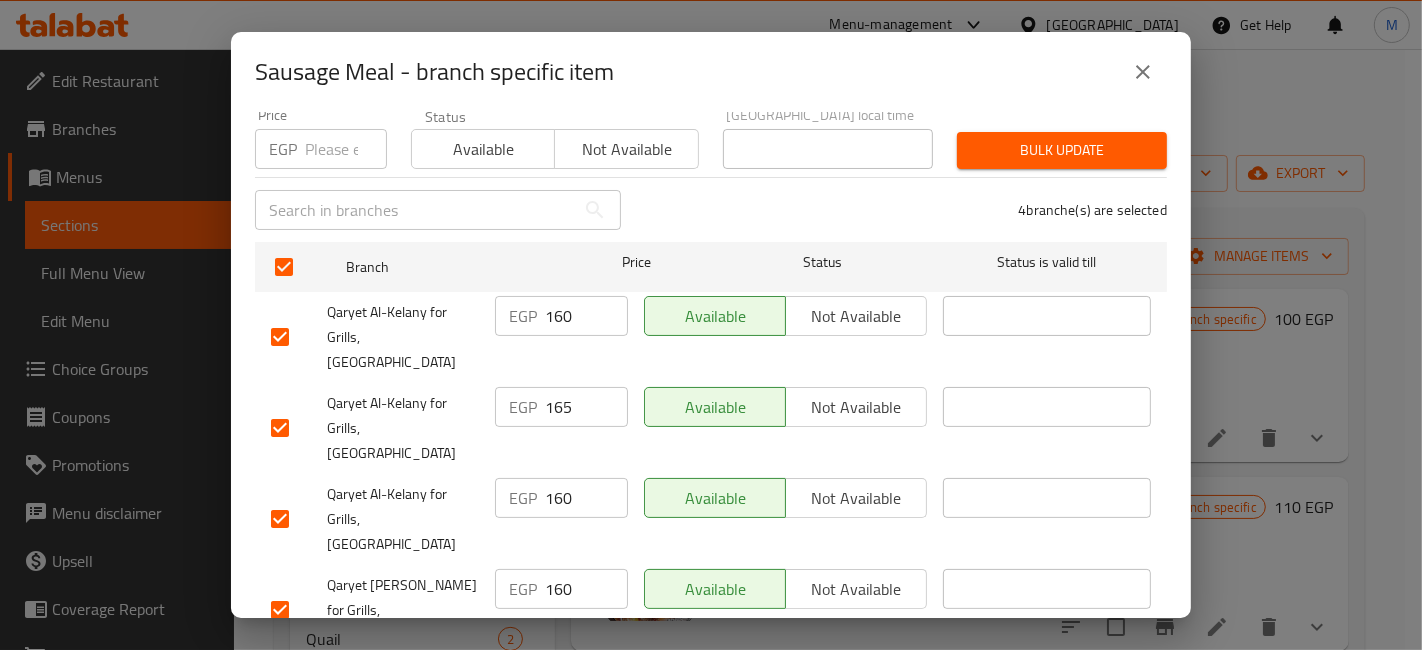 click on "Save" at bounding box center (711, 682) 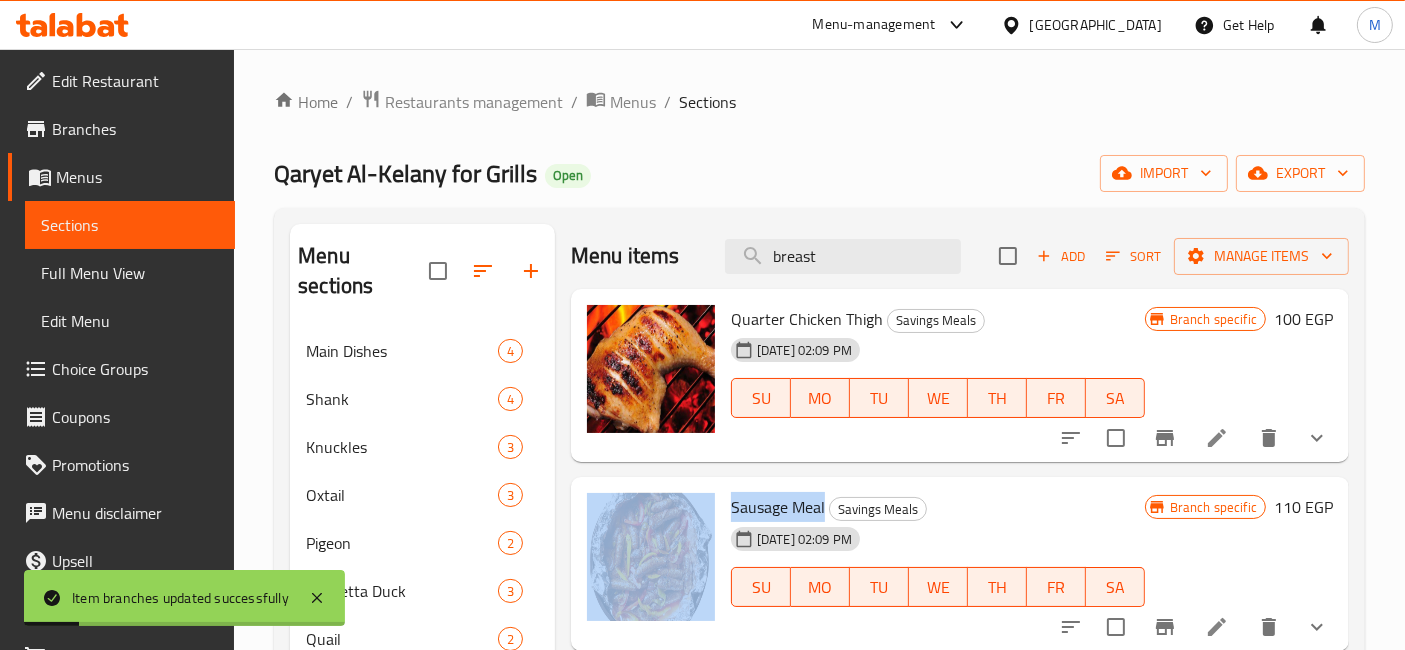 drag, startPoint x: 825, startPoint y: 504, endPoint x: 714, endPoint y: 507, distance: 111.040535 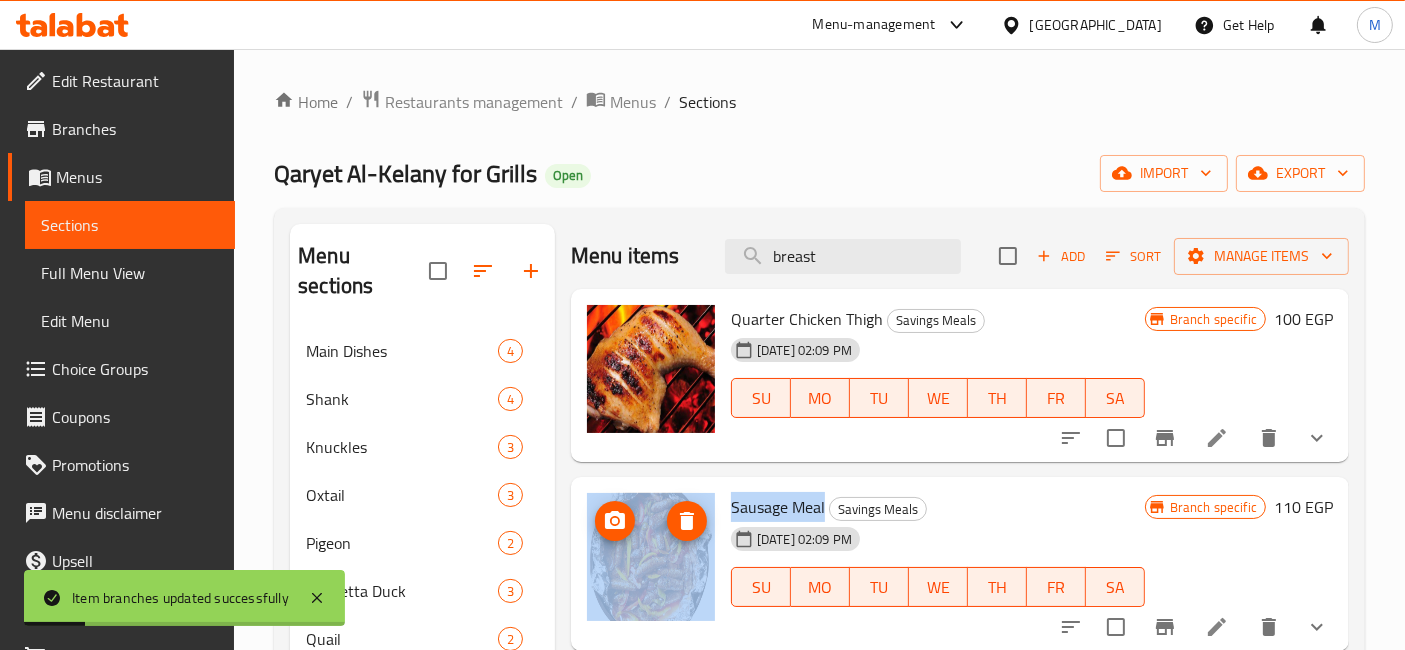 copy on "Sausage Meal" 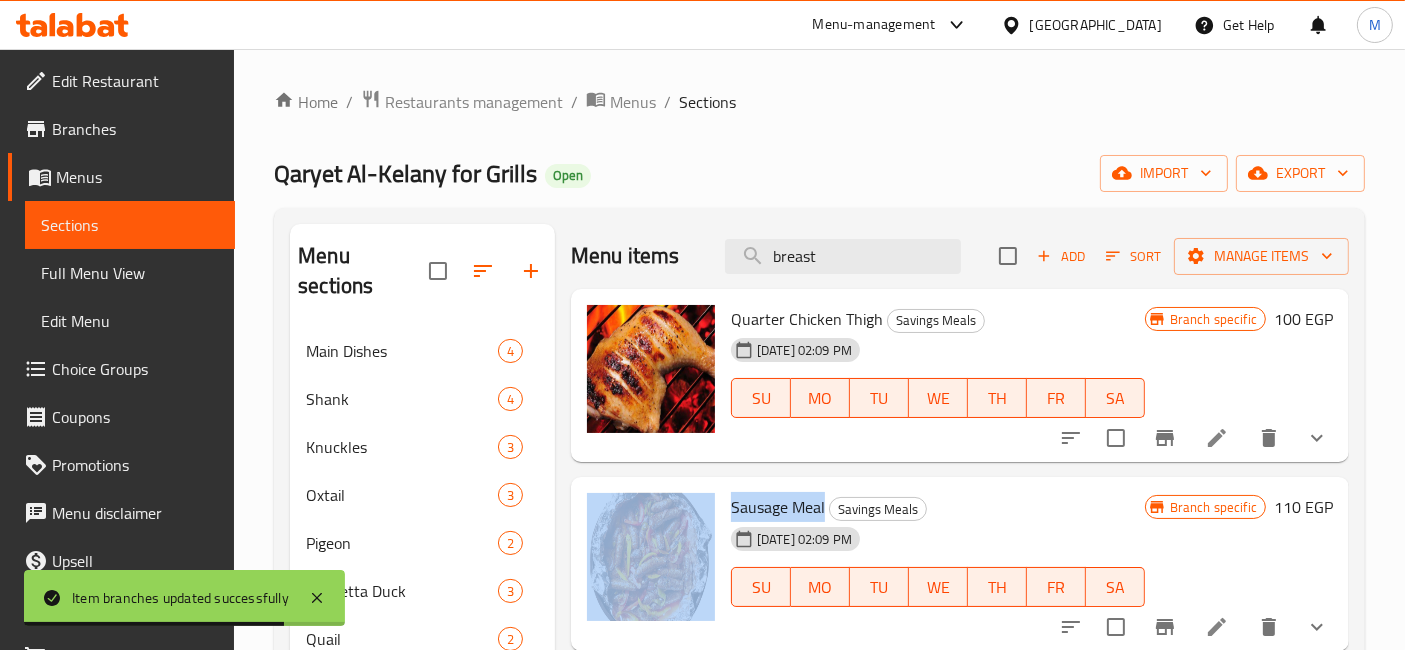 click on "Menu-management" at bounding box center (874, 25) 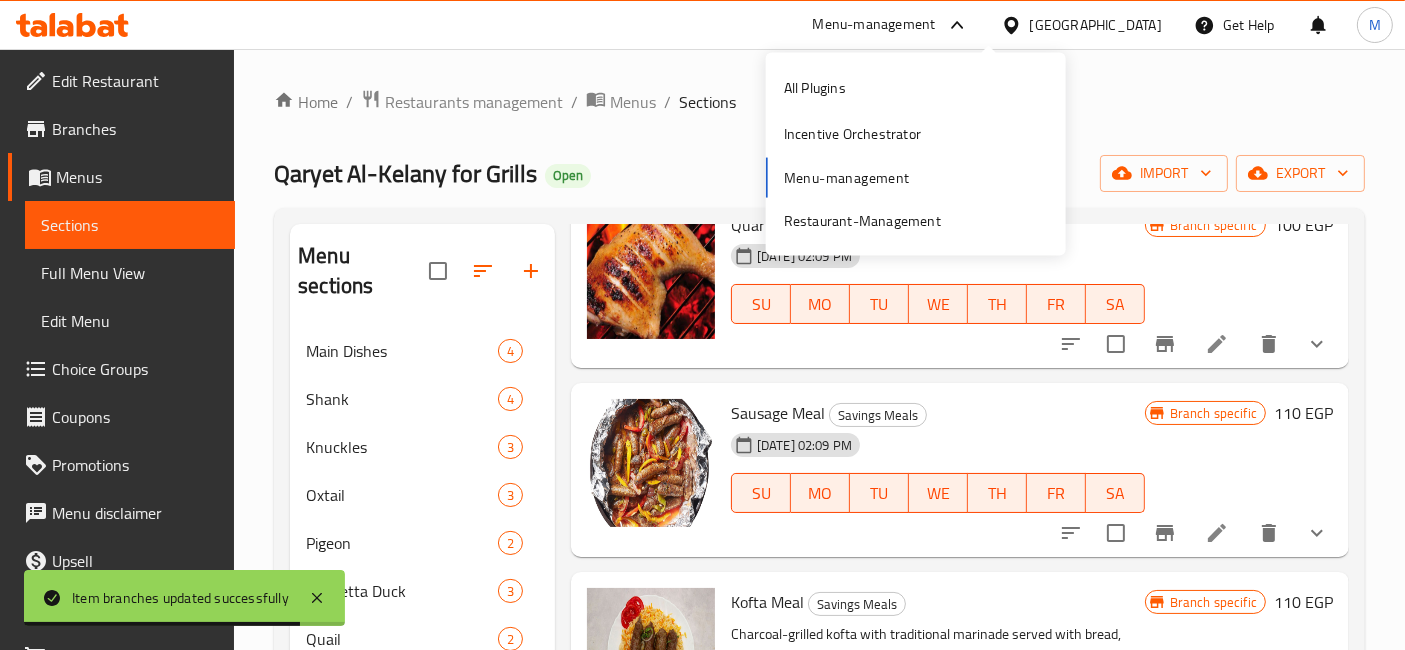 scroll, scrollTop: 222, scrollLeft: 0, axis: vertical 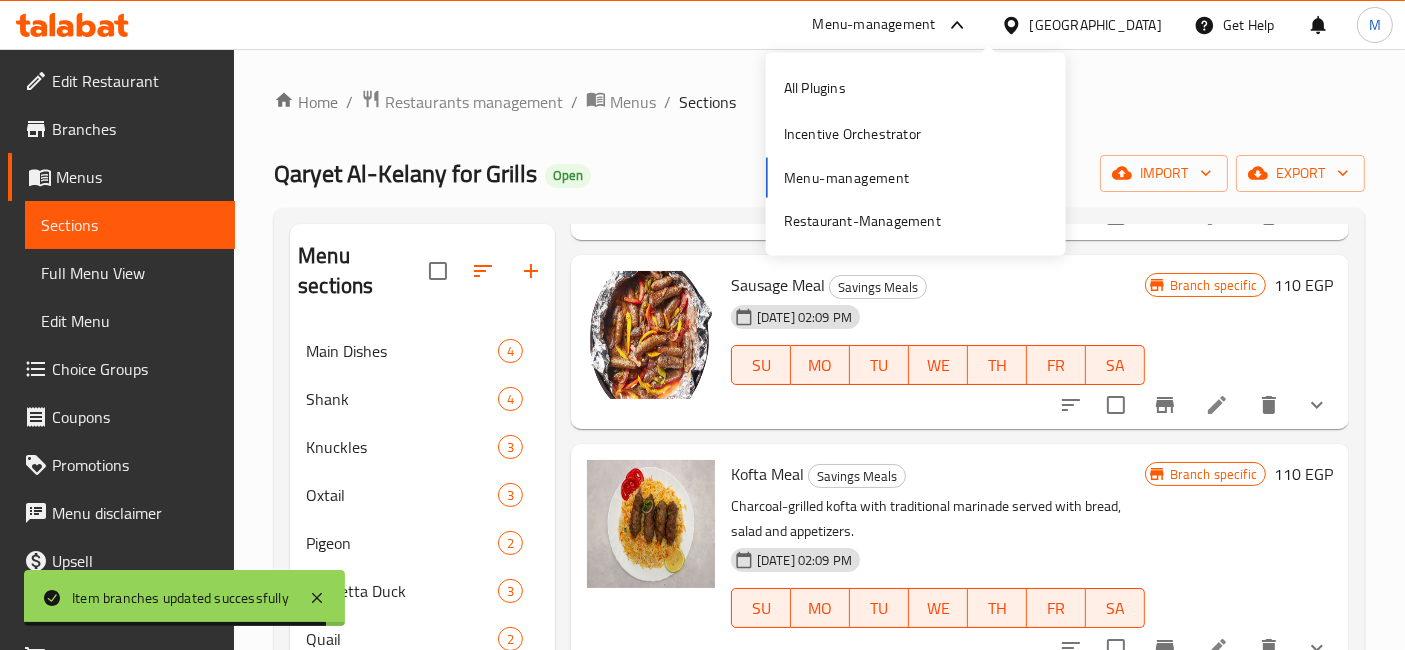 click on "Charcoal-grilled kofta with traditional marinade served with bread, salad and appetizers." at bounding box center (938, 519) 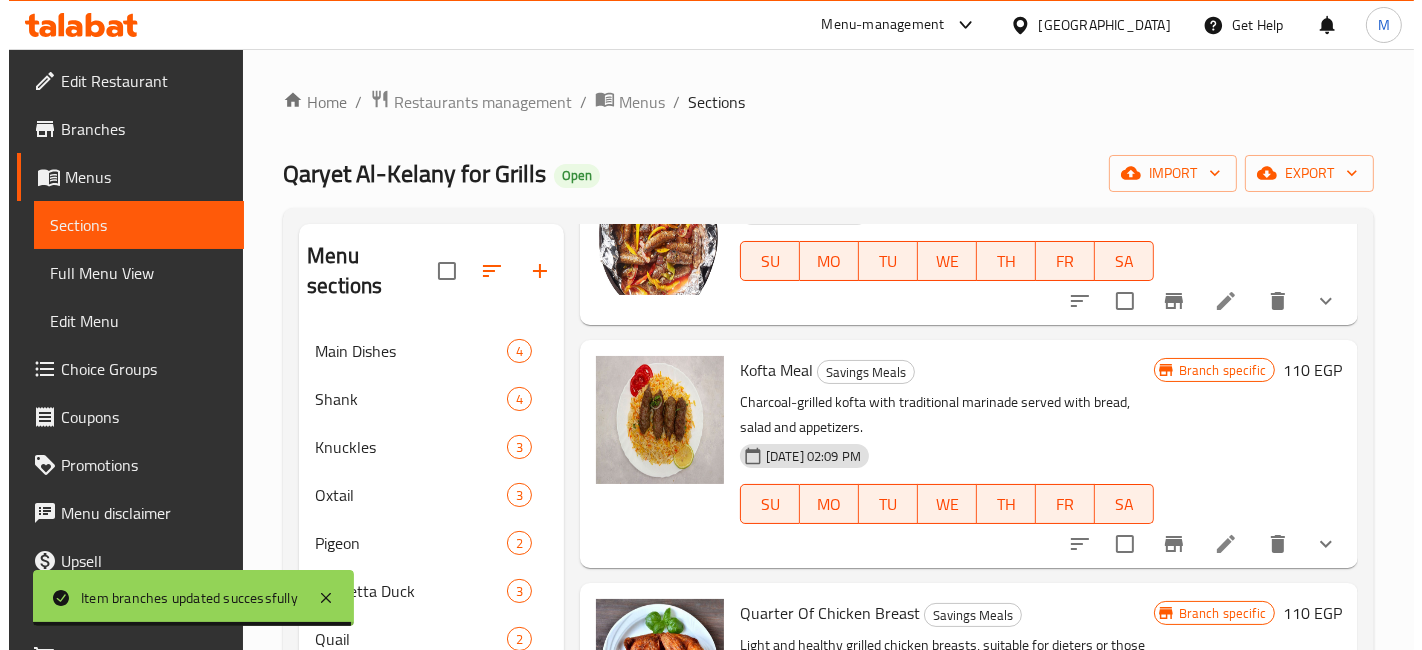 scroll, scrollTop: 444, scrollLeft: 0, axis: vertical 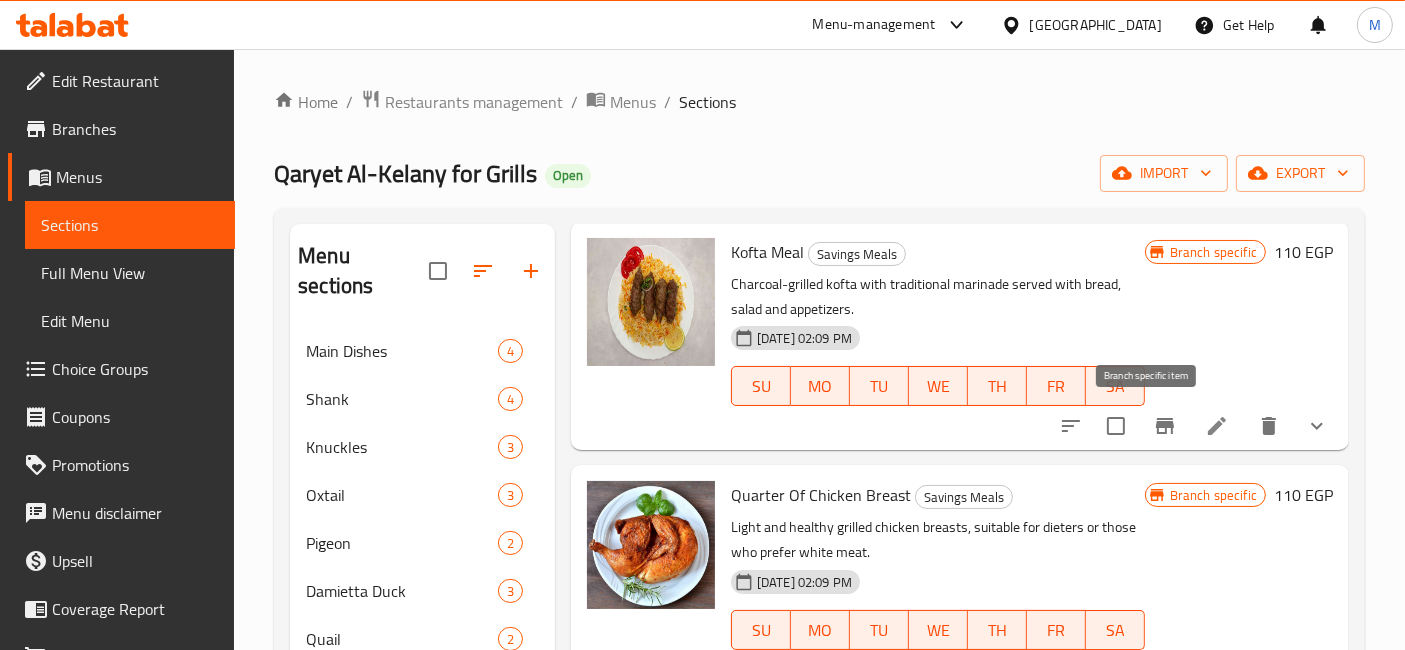 click 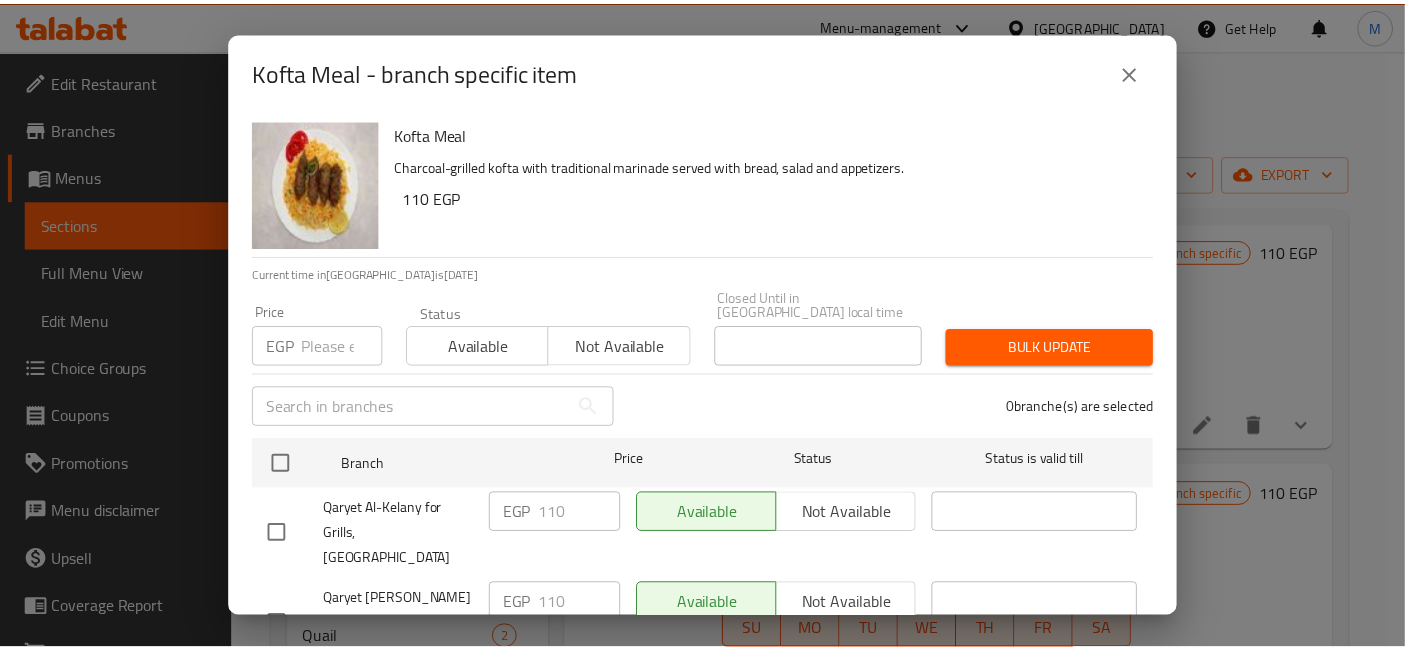 scroll, scrollTop: 197, scrollLeft: 0, axis: vertical 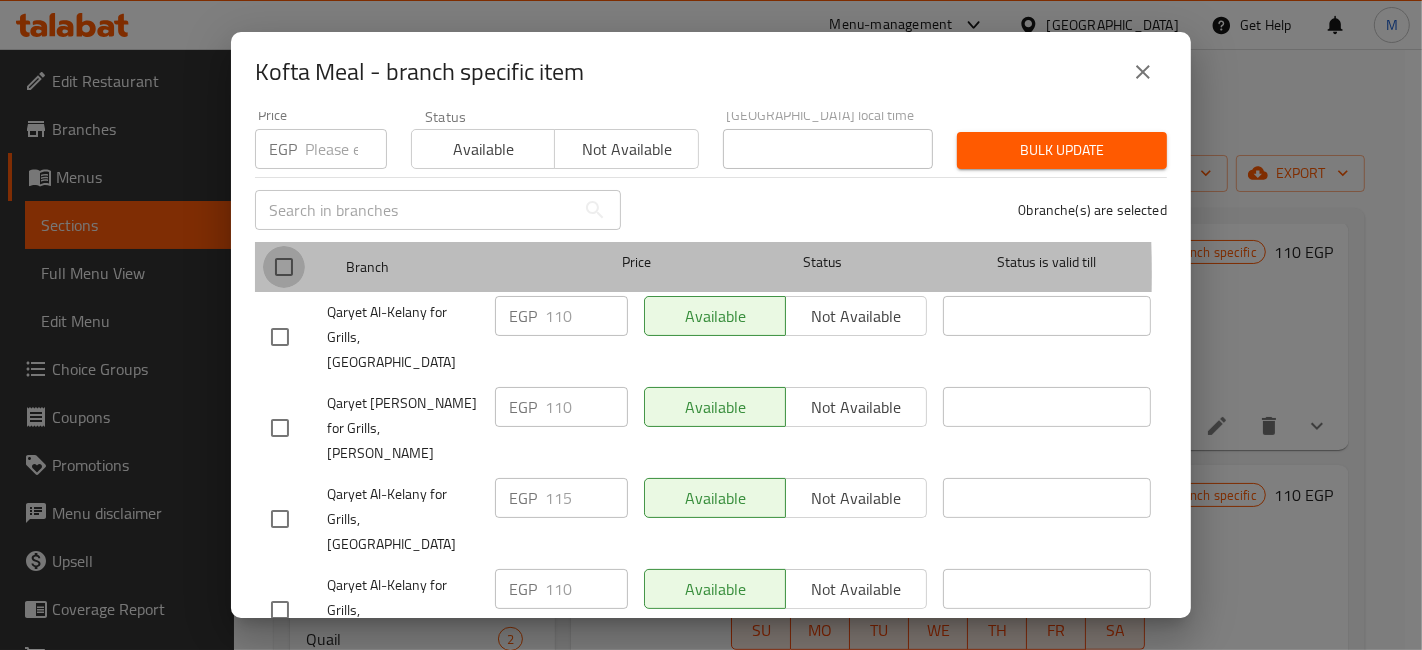 click at bounding box center (284, 267) 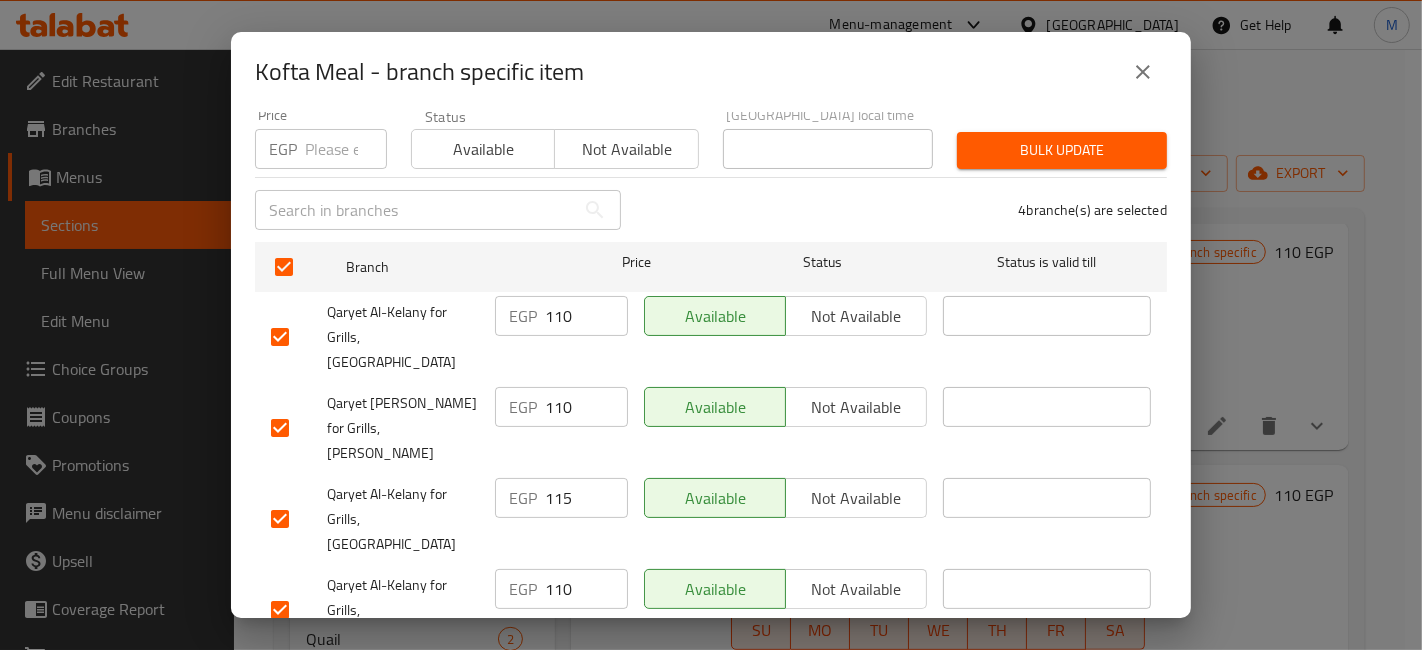 click on "110" at bounding box center [586, 316] 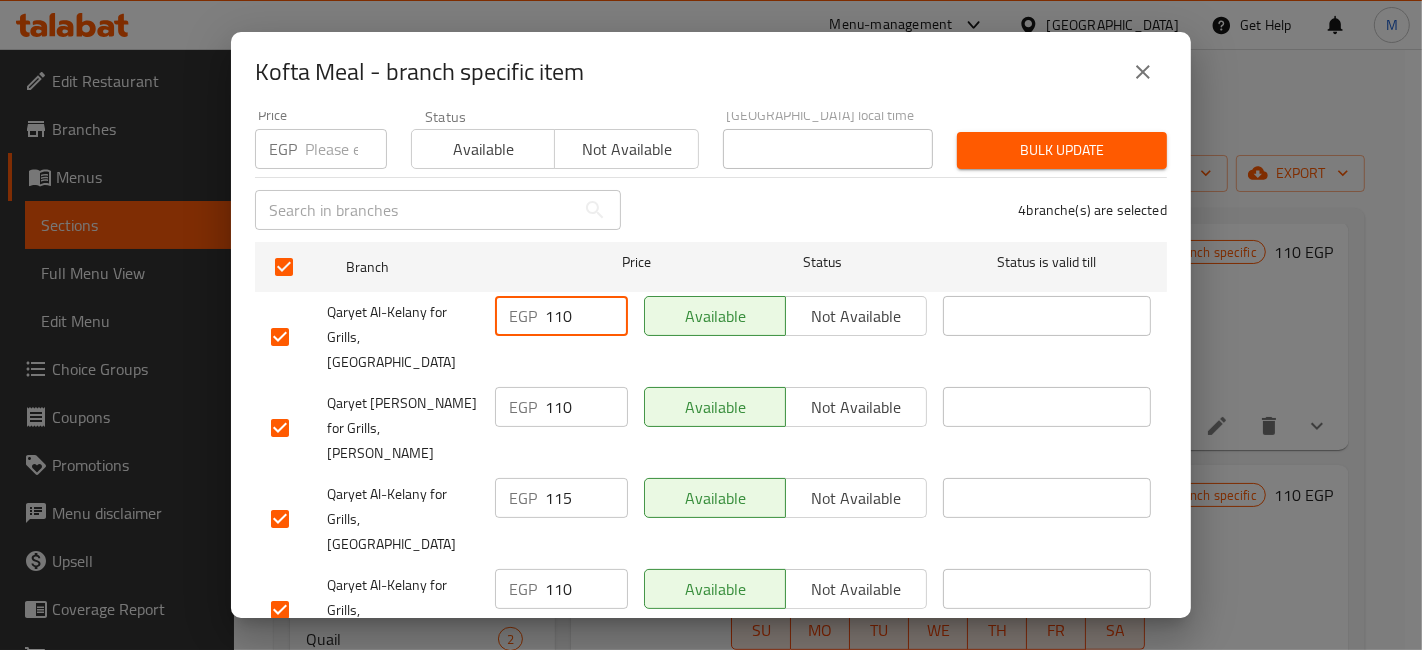 click on "110" at bounding box center (586, 316) 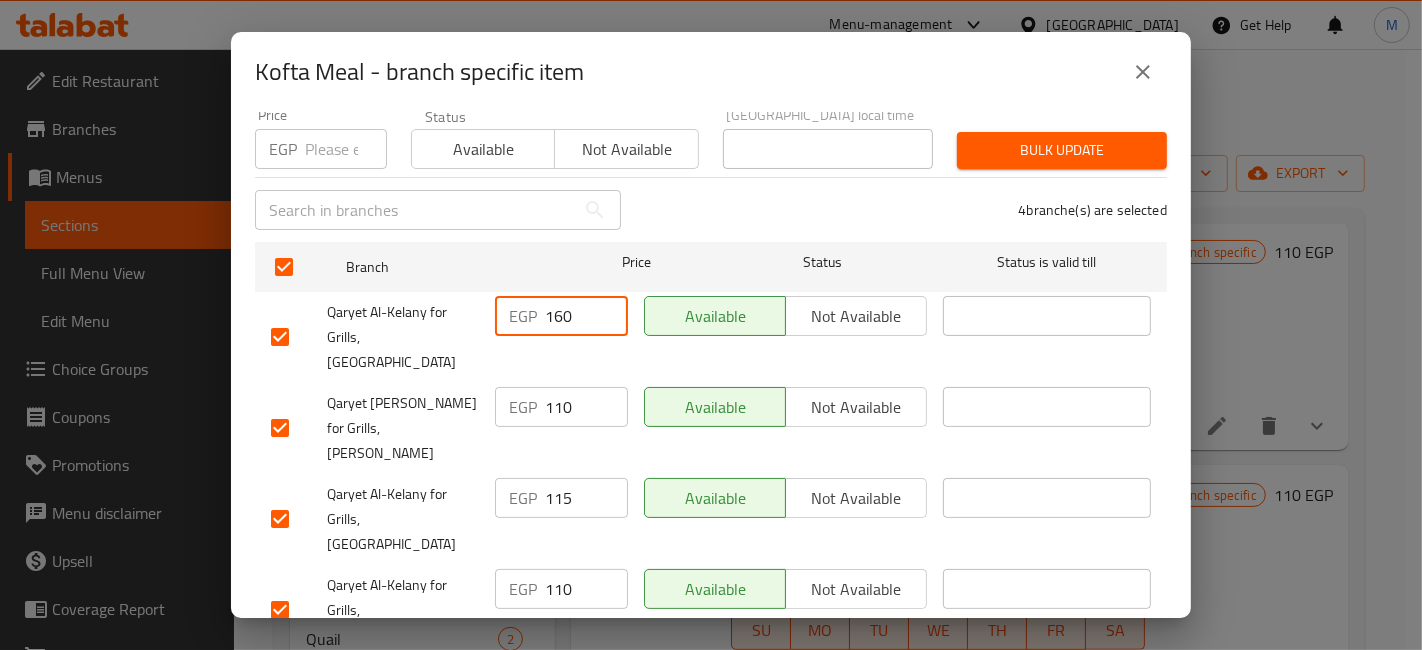 type on "160" 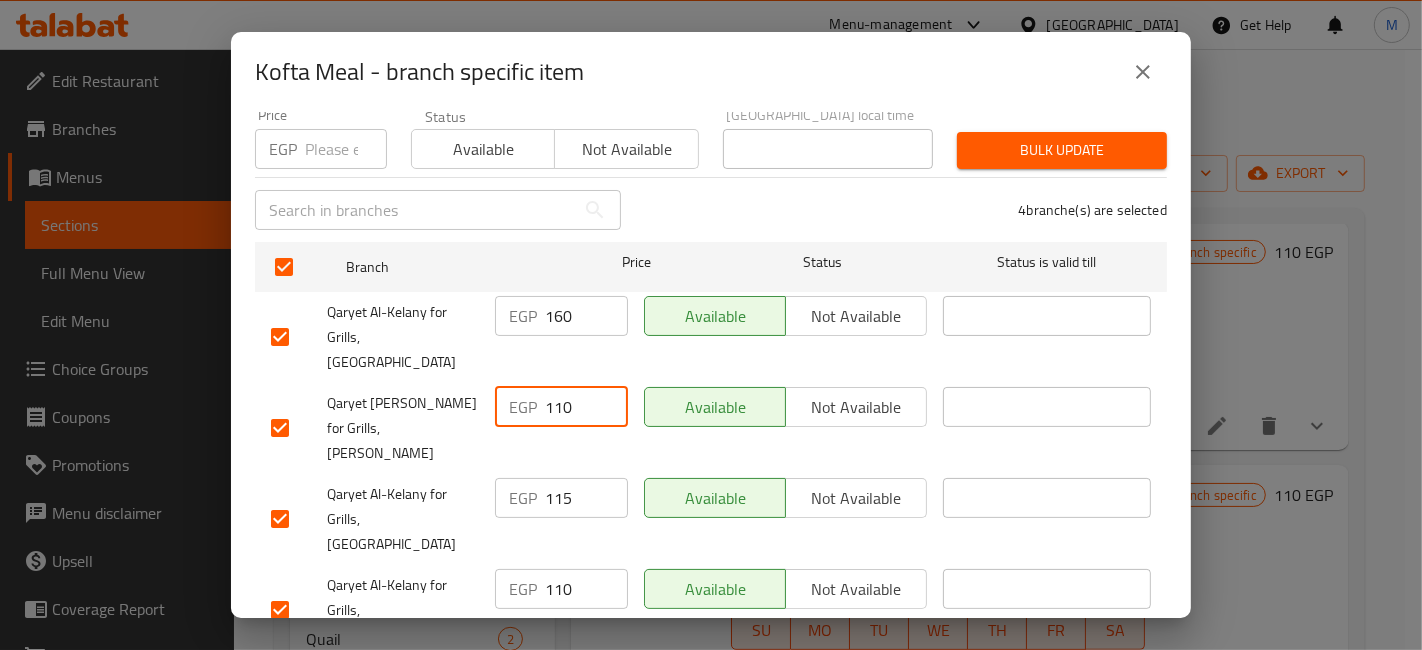 click on "110" at bounding box center [586, 407] 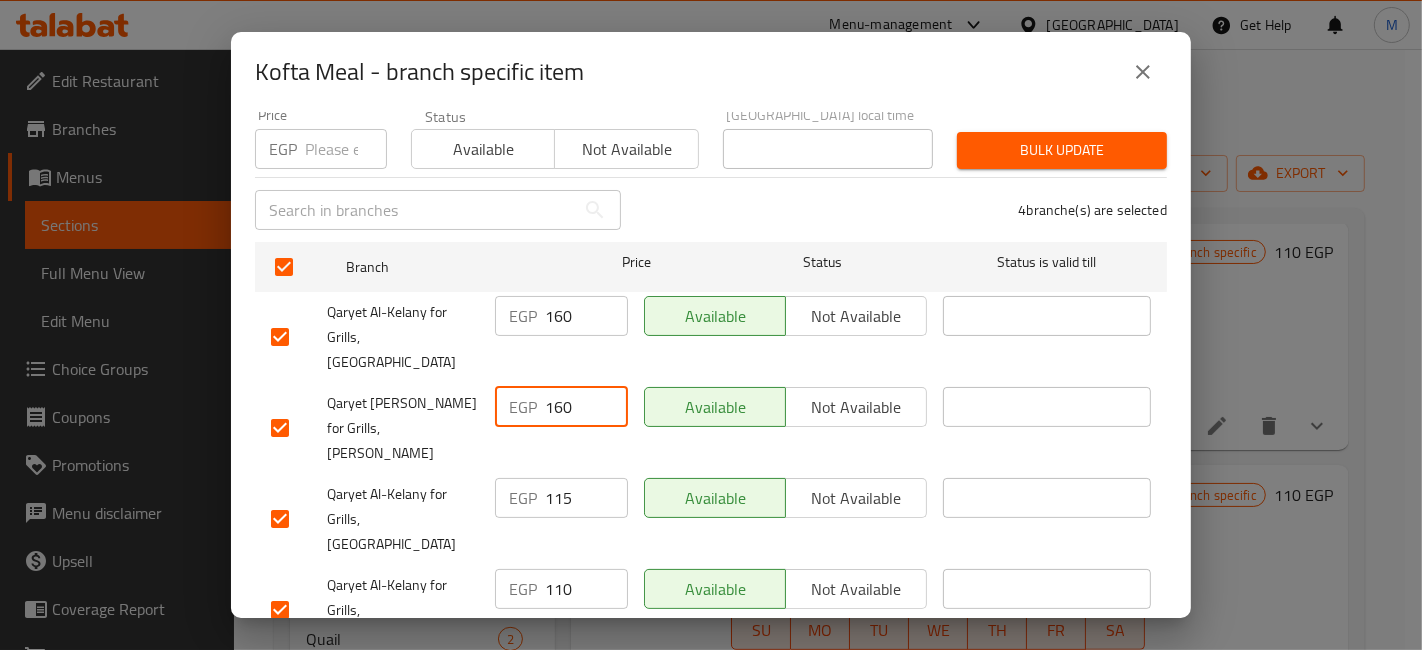 type on "160" 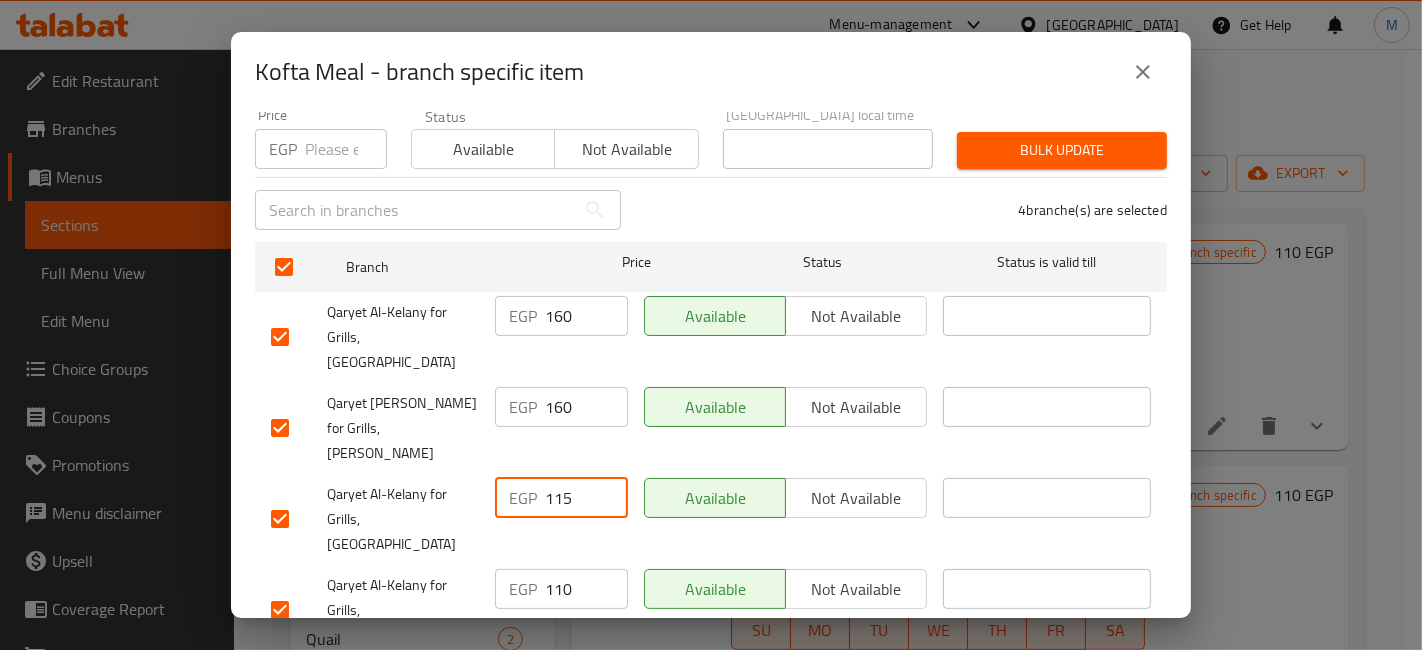click on "115" at bounding box center [586, 498] 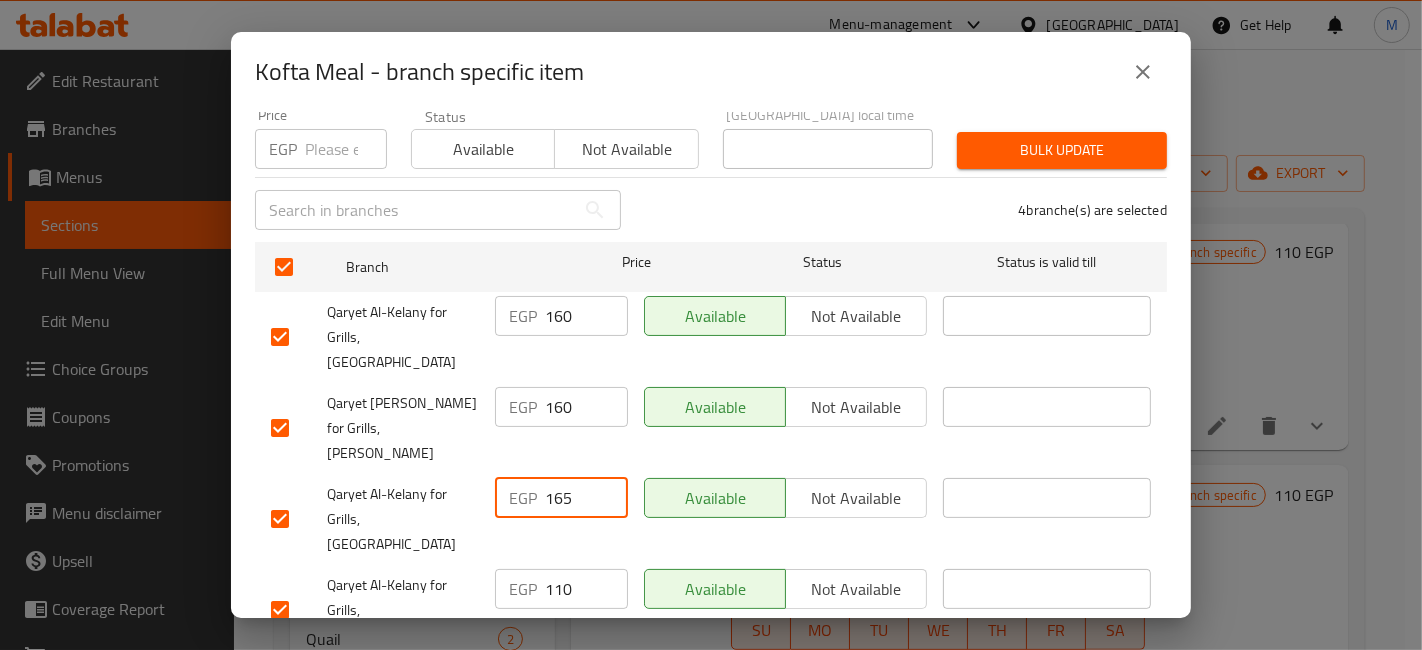type on "165" 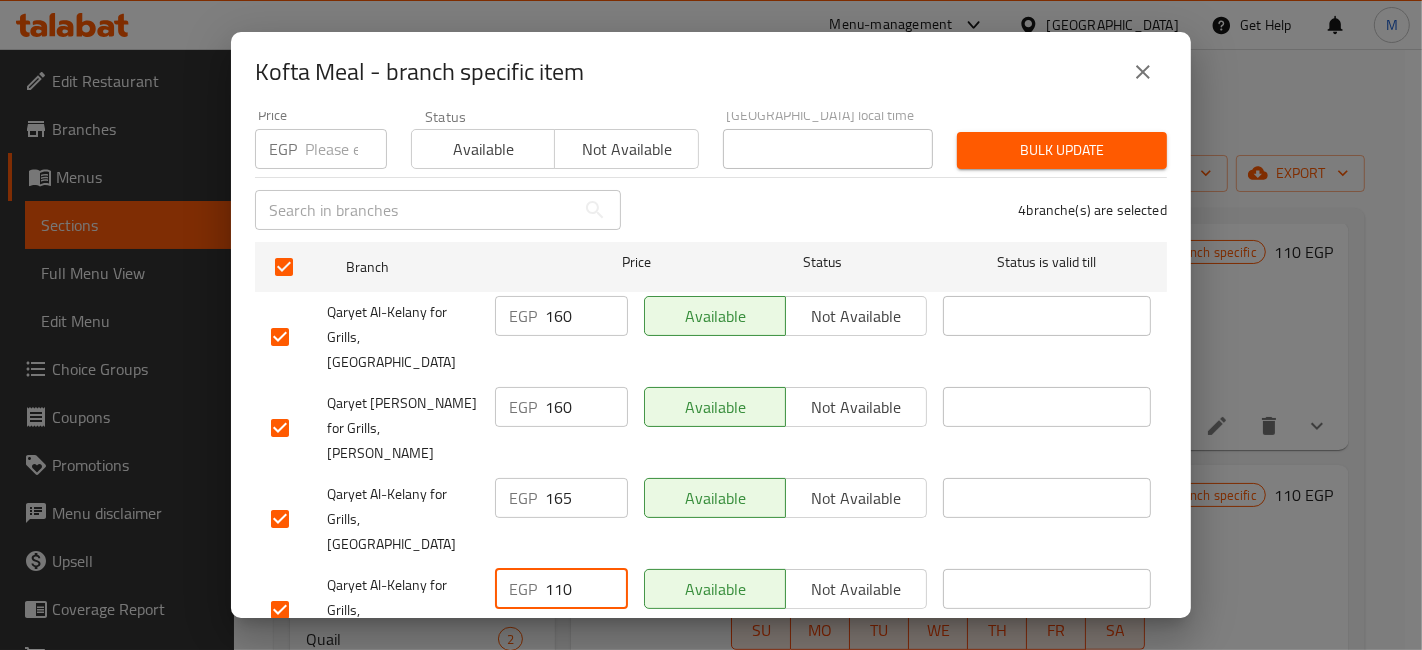 click on "110" at bounding box center (586, 589) 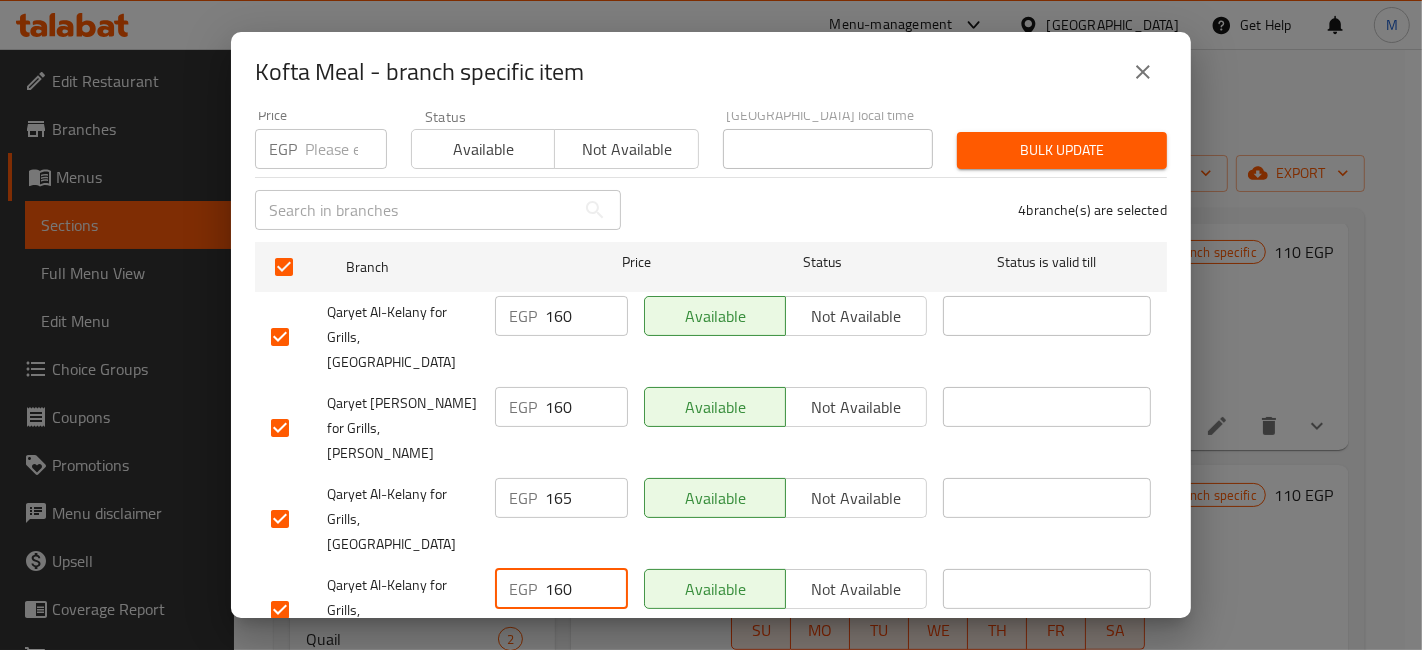 type on "160" 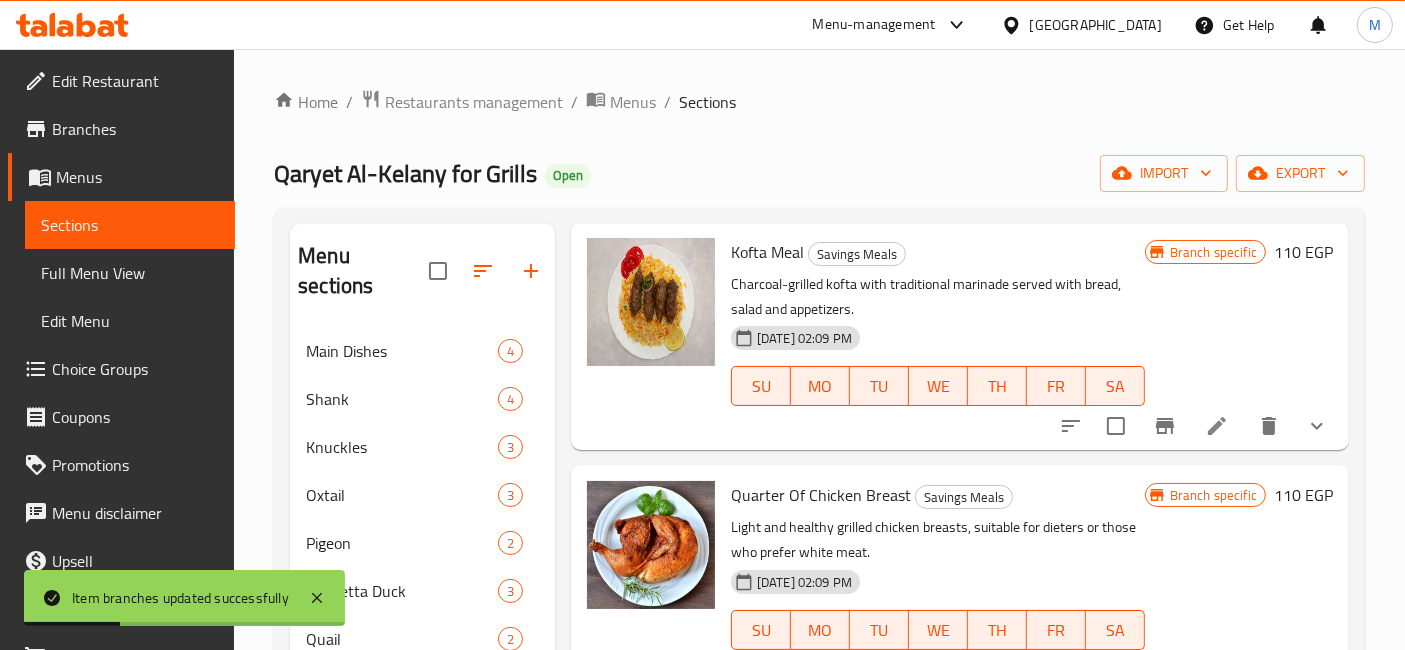 click on "Kofta Meal" at bounding box center (767, 252) 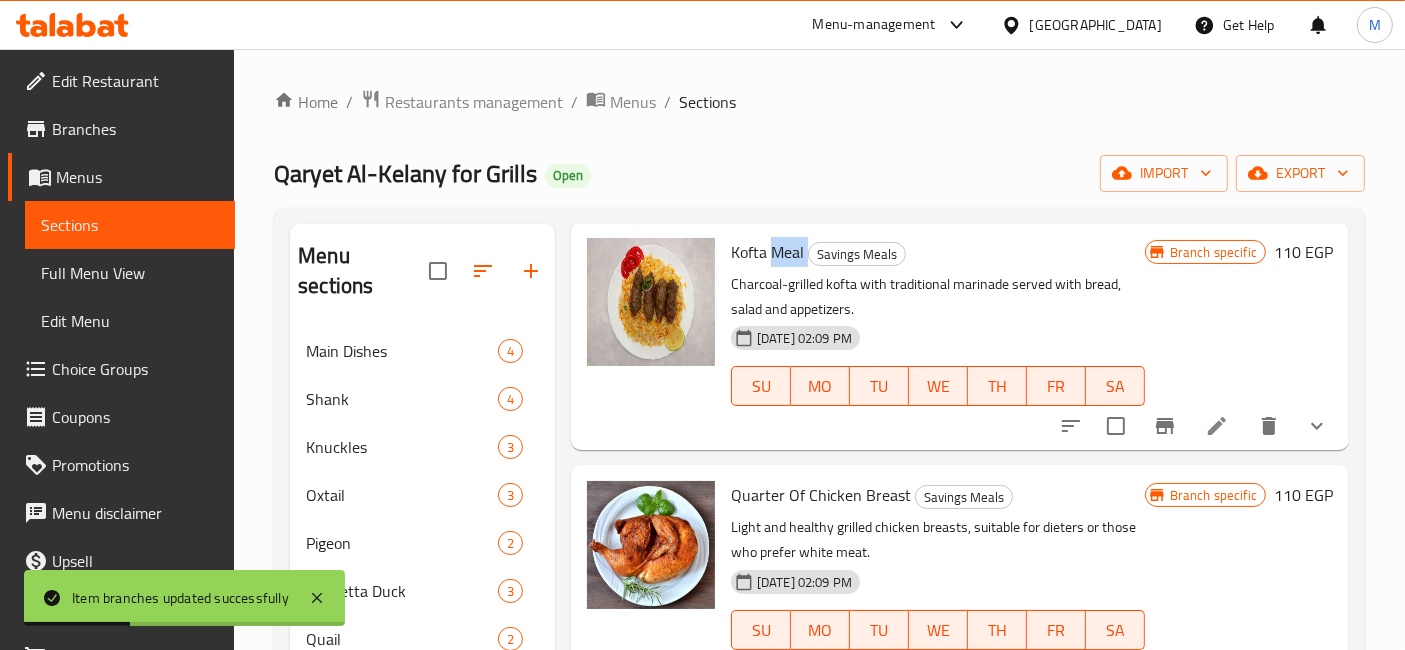click on "Kofta Meal" at bounding box center [767, 252] 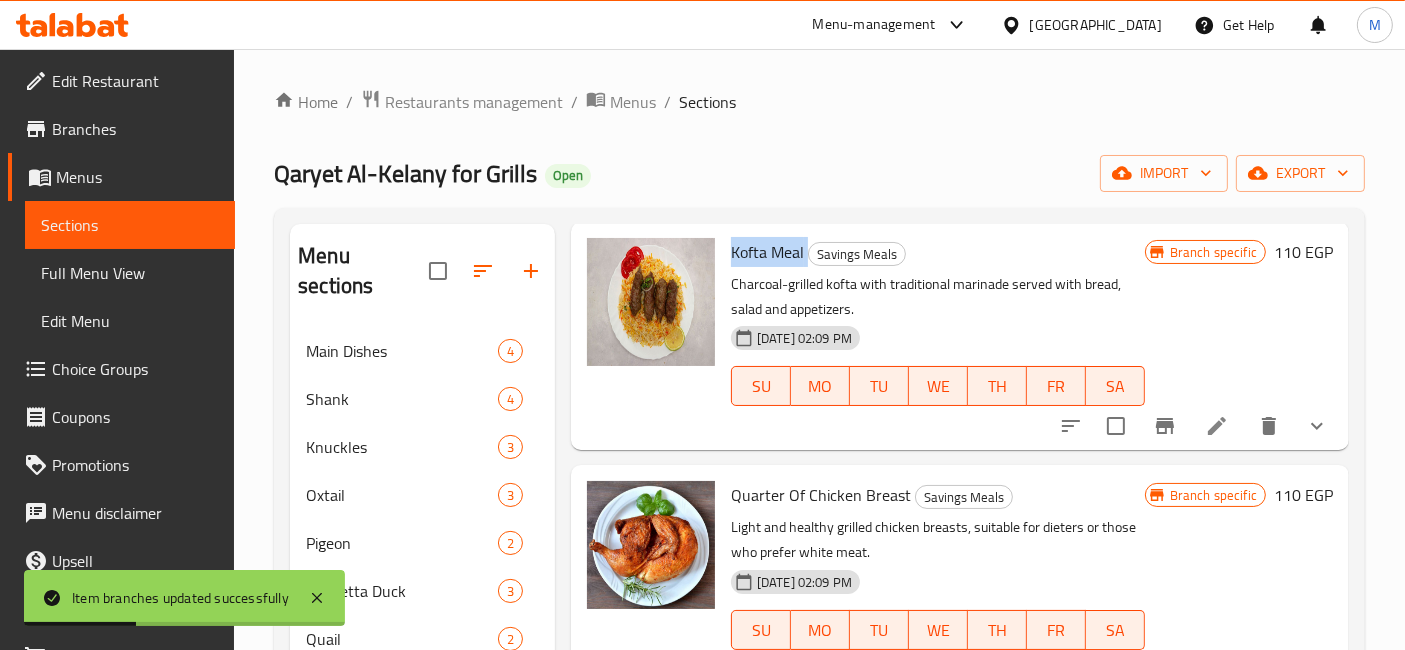 click on "Kofta Meal" at bounding box center (767, 252) 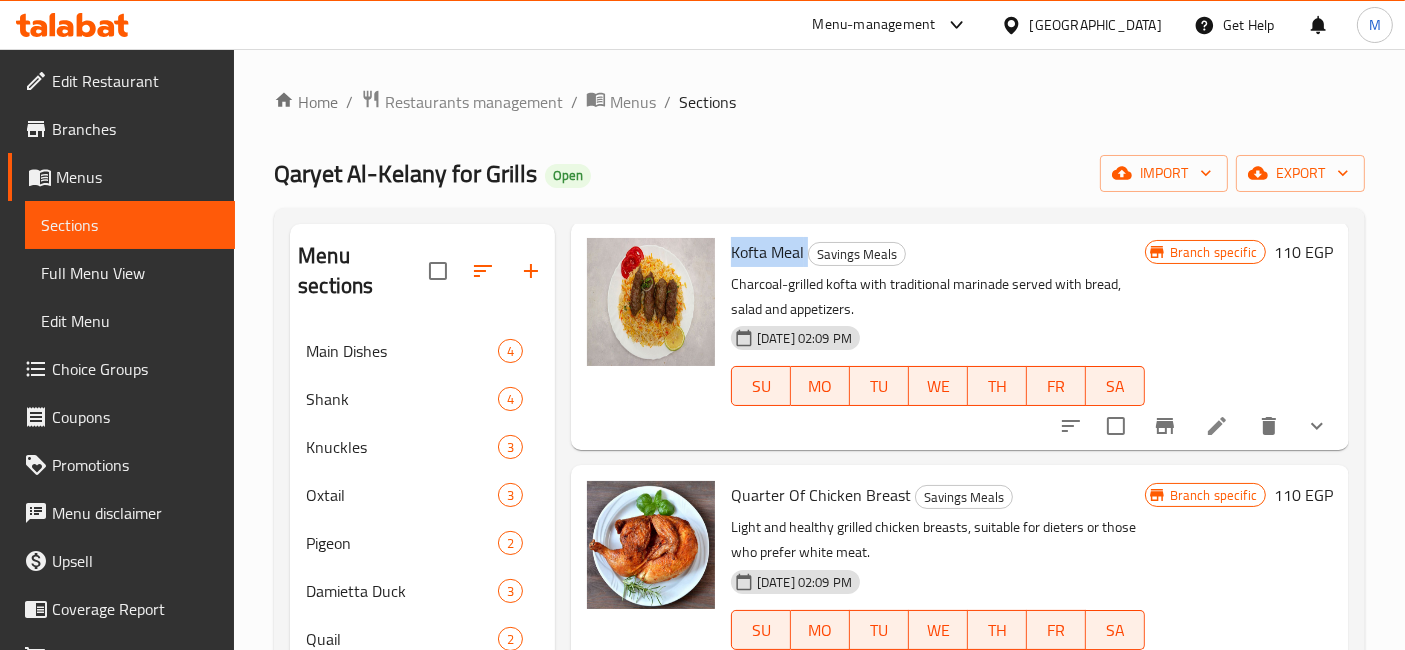 click on "Home / Restaurants management / Menus / Sections" at bounding box center (819, 102) 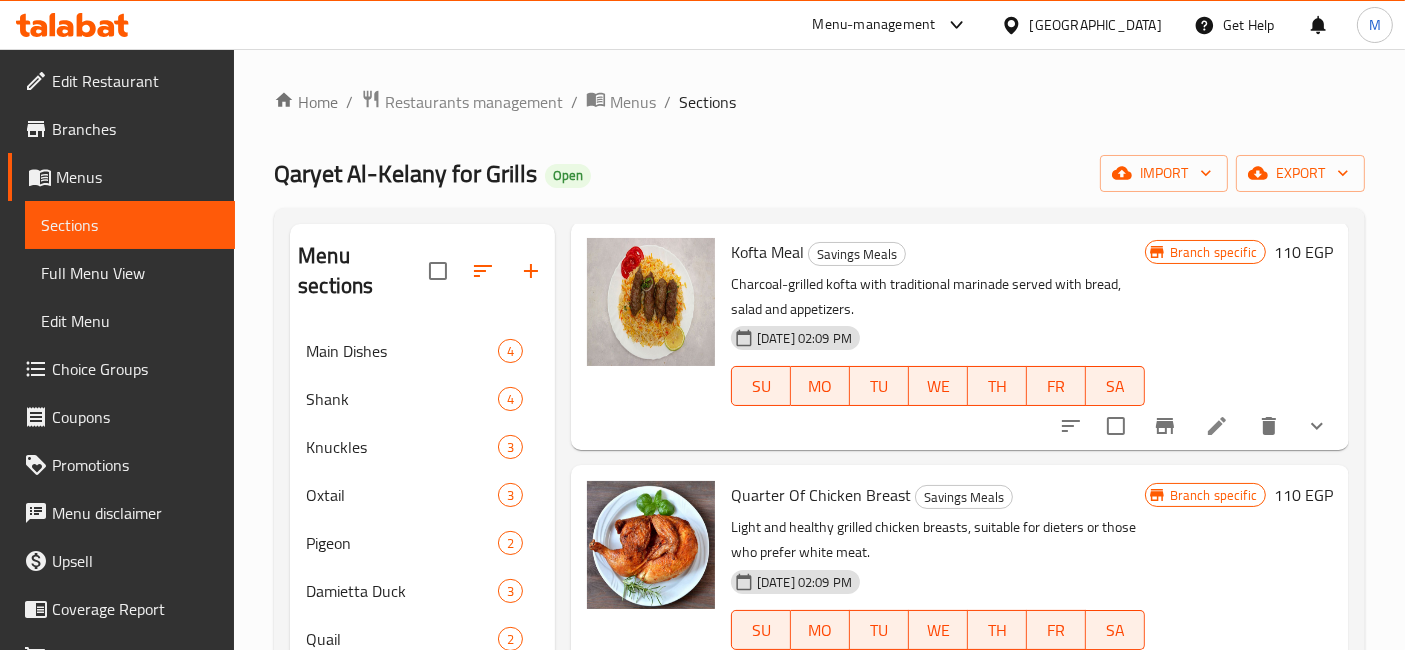 click 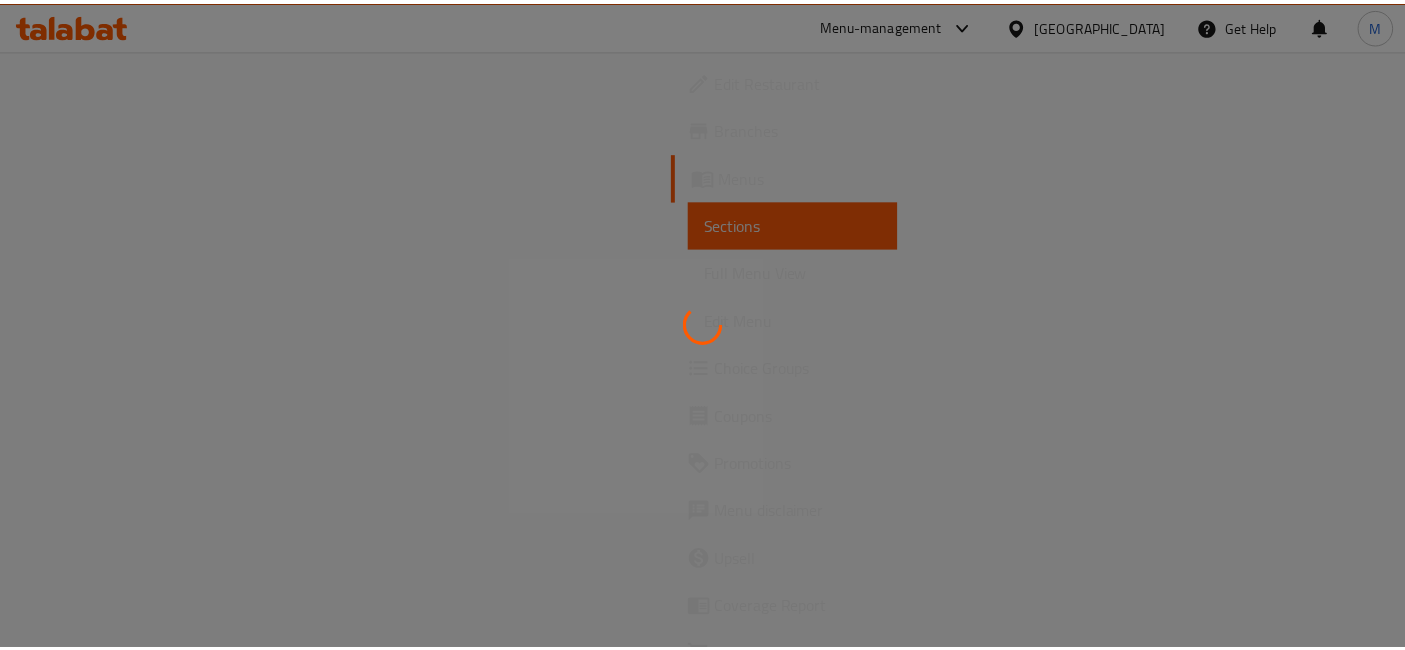 scroll, scrollTop: 0, scrollLeft: 0, axis: both 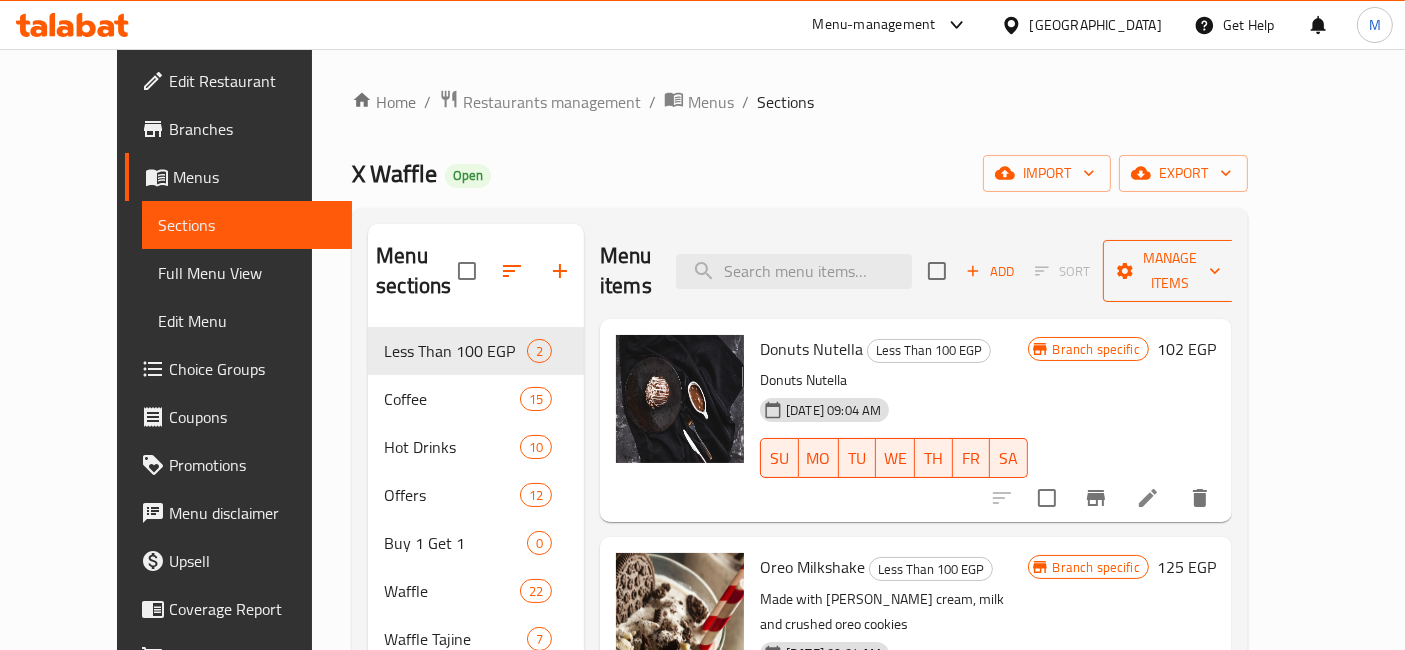 click on "Manage items" at bounding box center (1170, 271) 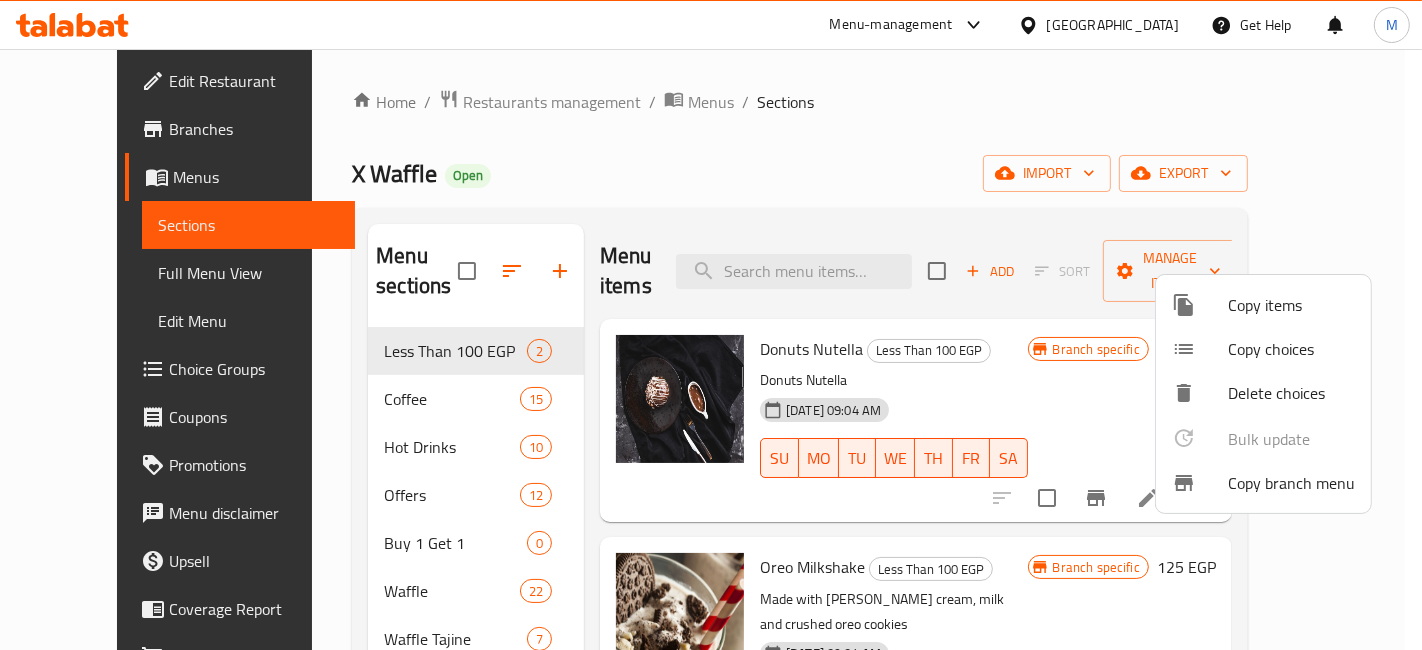 click at bounding box center (711, 325) 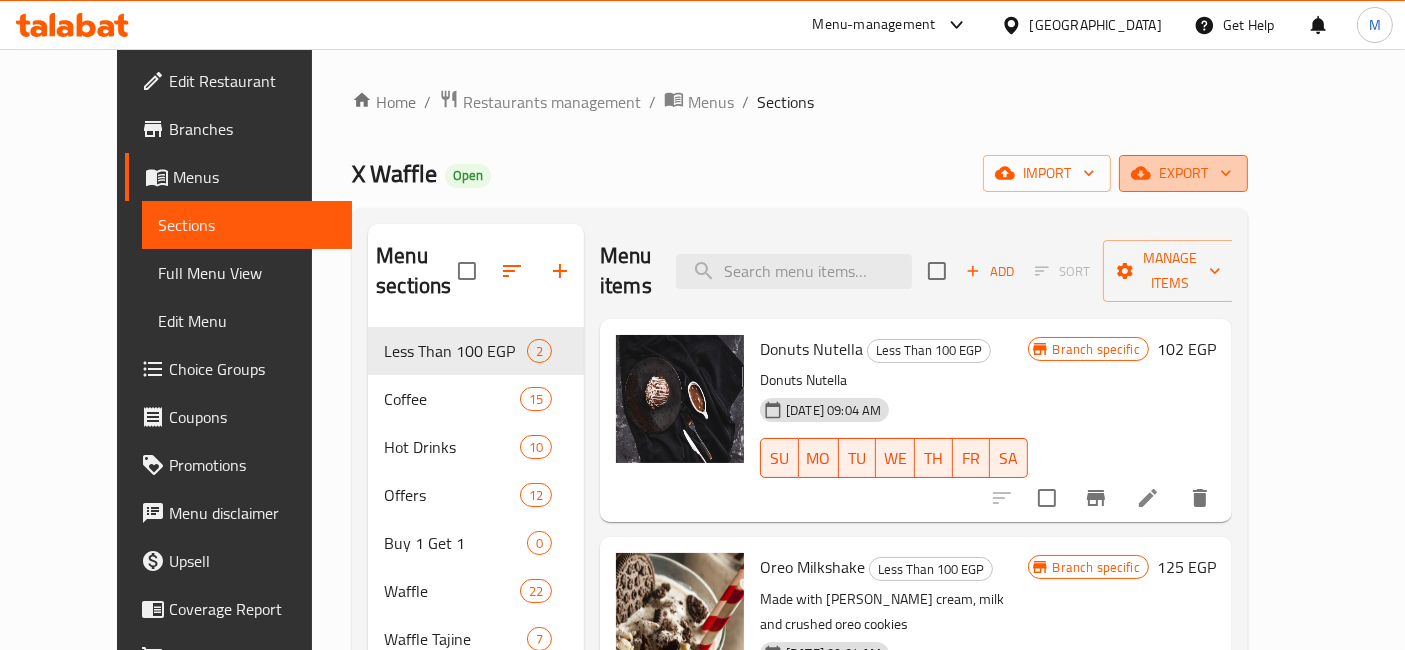 click on "export" at bounding box center [1183, 173] 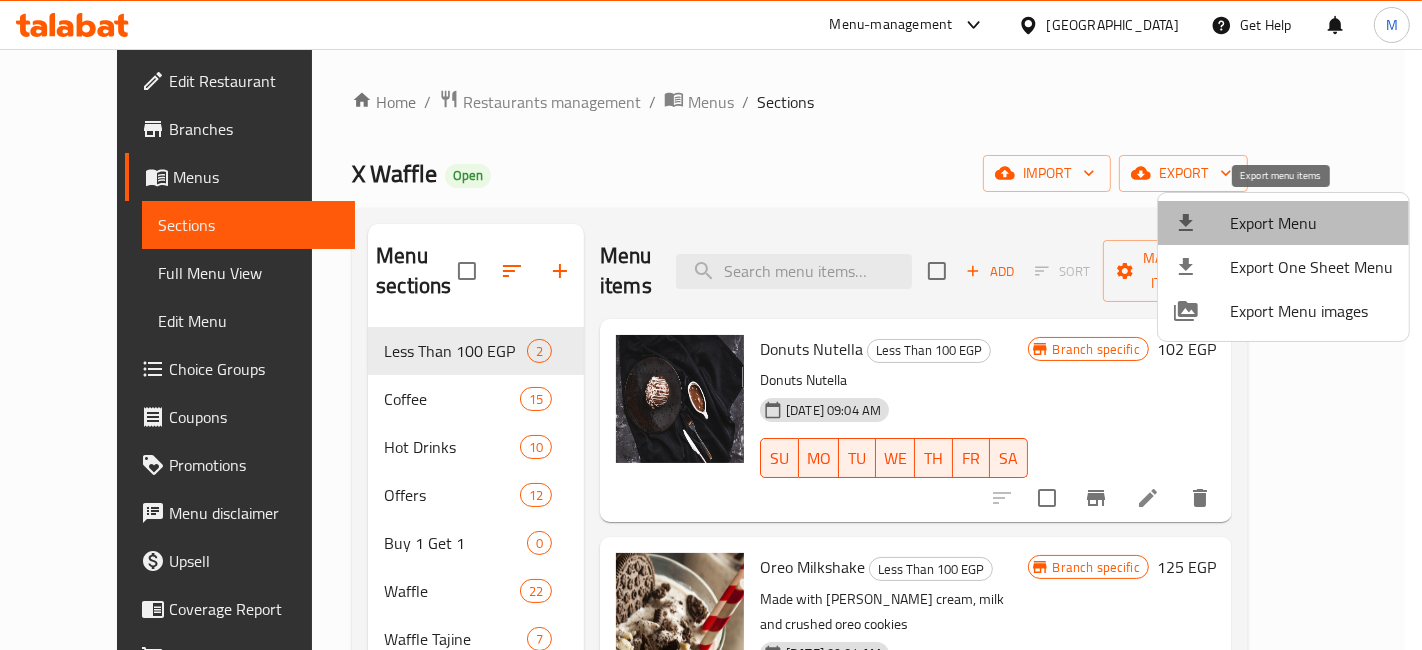 click on "Export Menu" at bounding box center [1311, 223] 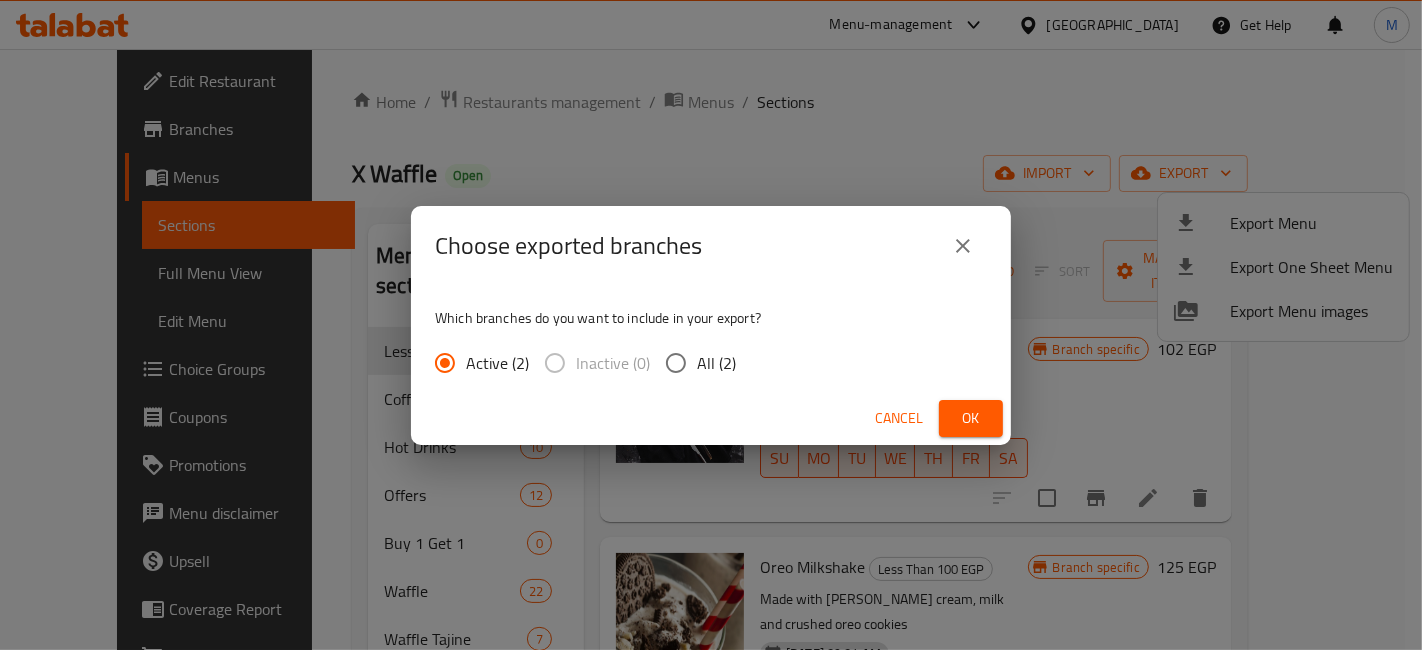 click on "Ok" at bounding box center (971, 418) 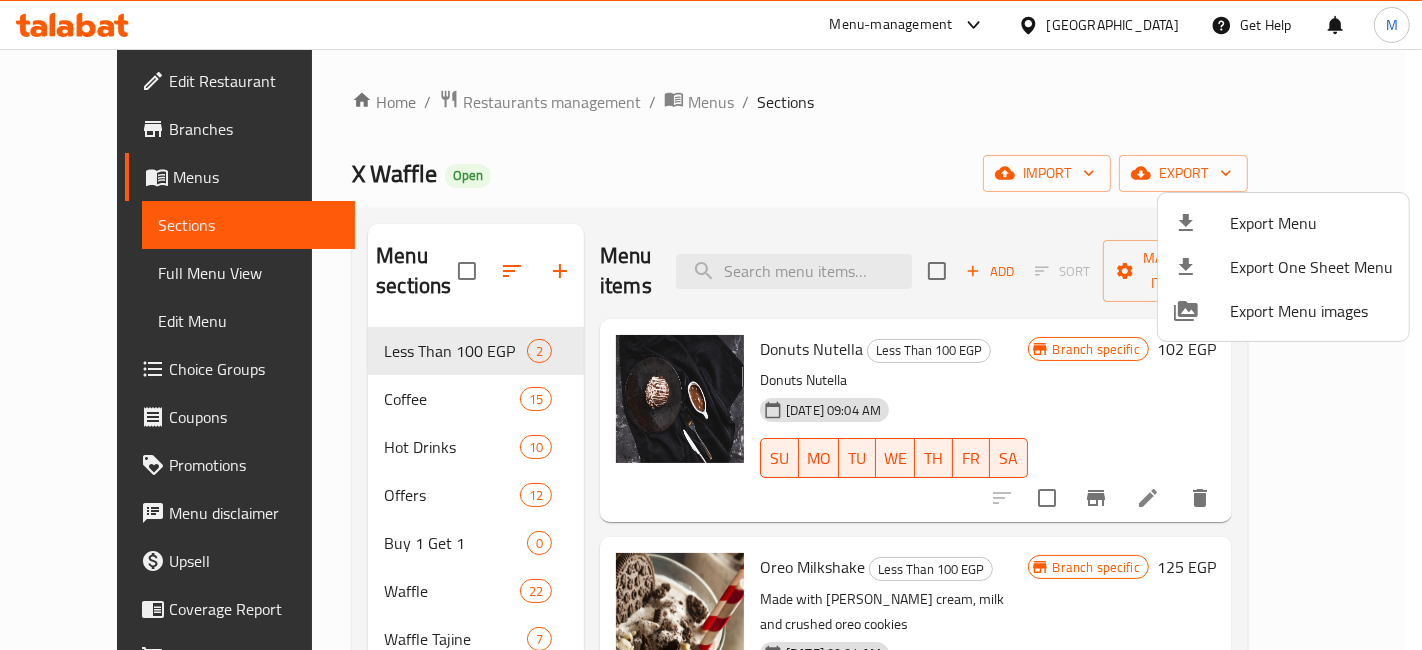 click at bounding box center (711, 325) 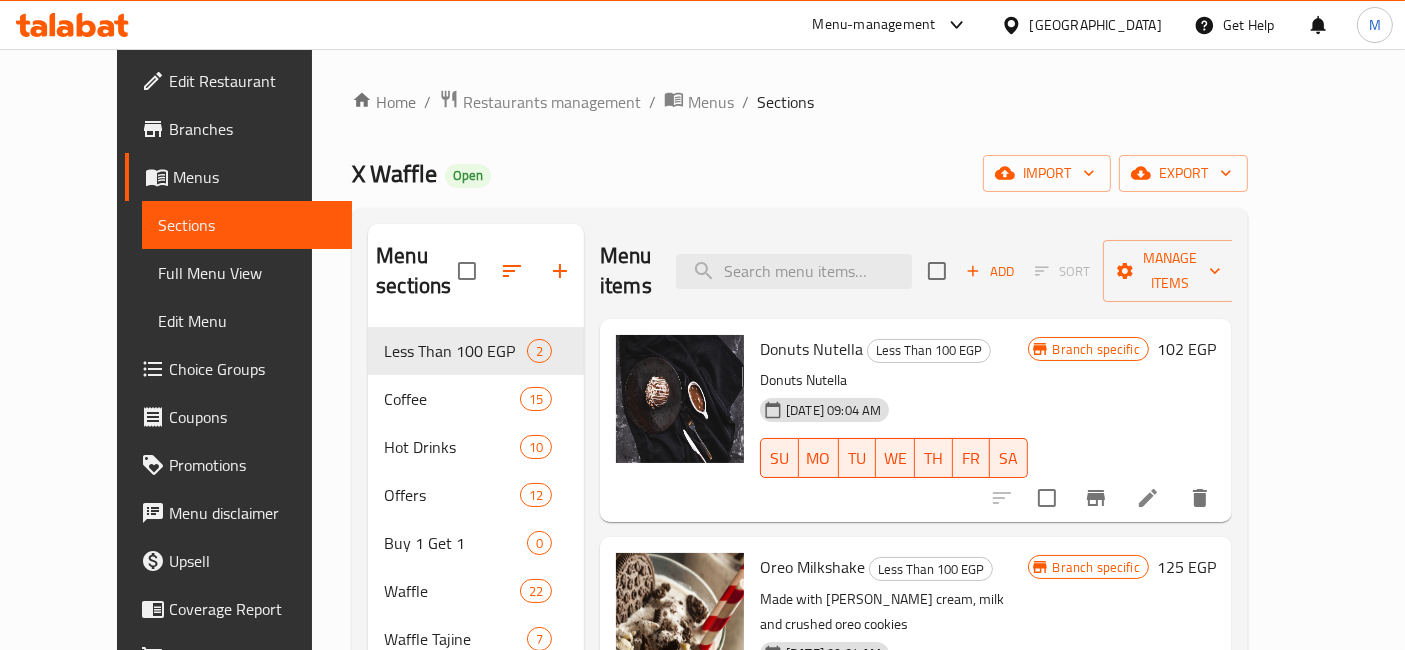 click 